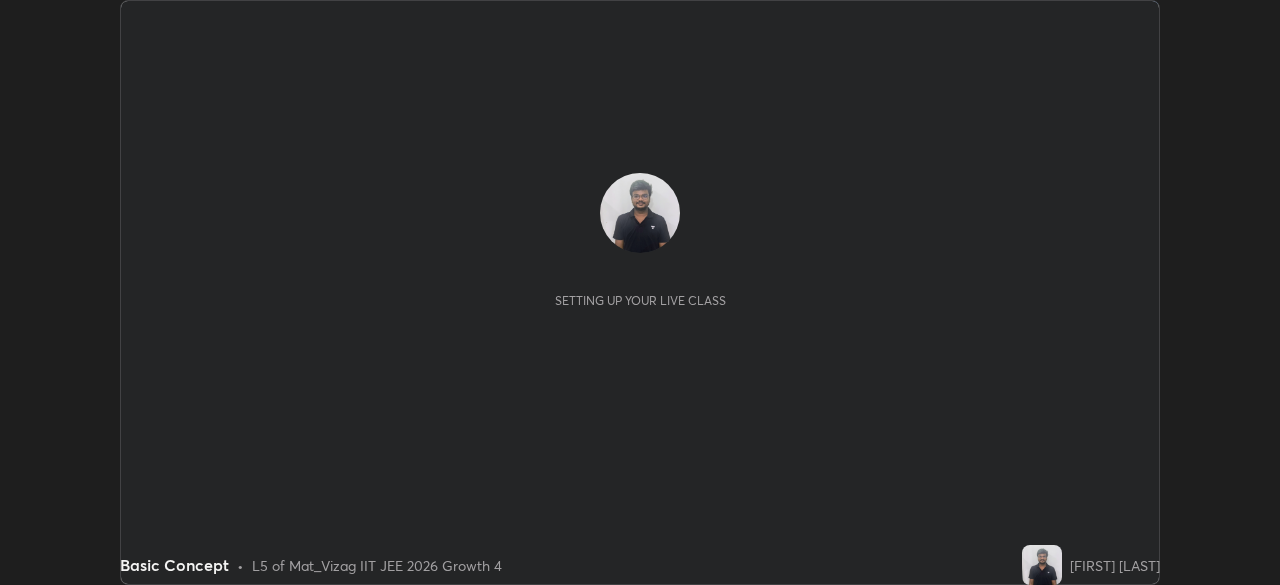 scroll, scrollTop: 0, scrollLeft: 0, axis: both 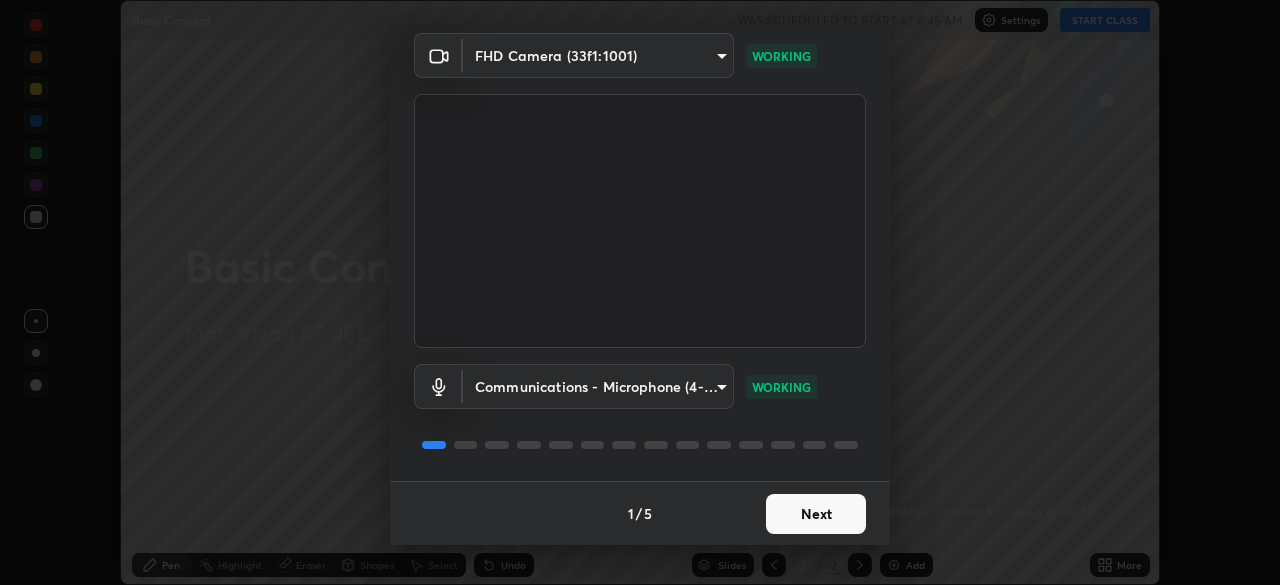 click on "Next" at bounding box center [816, 514] 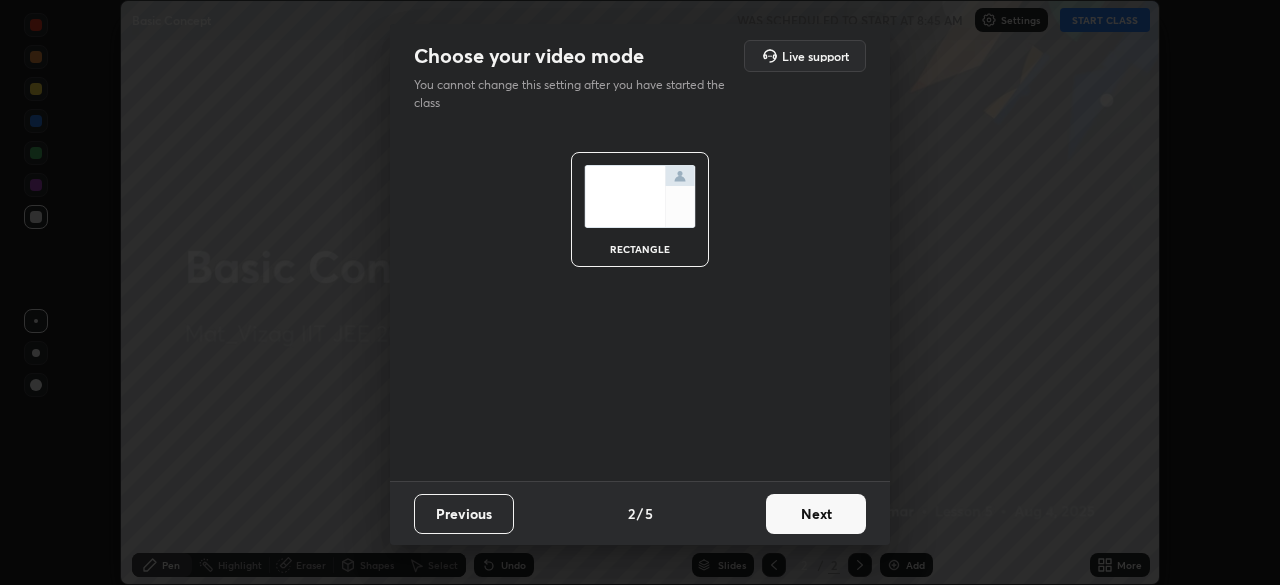 scroll, scrollTop: 0, scrollLeft: 0, axis: both 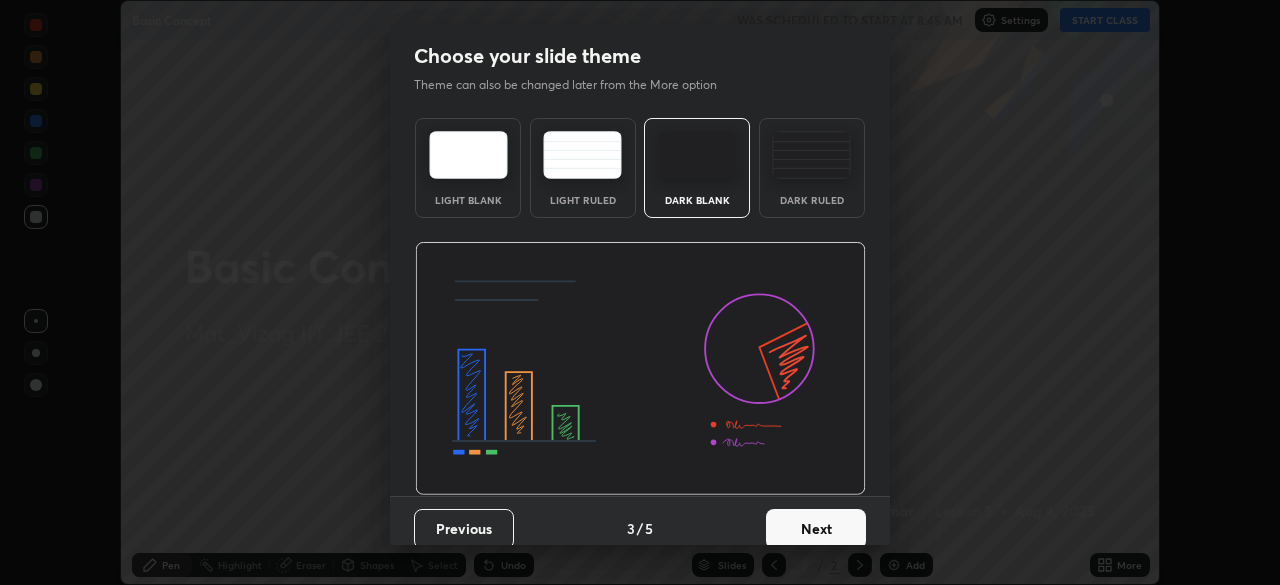 click on "Next" at bounding box center (816, 529) 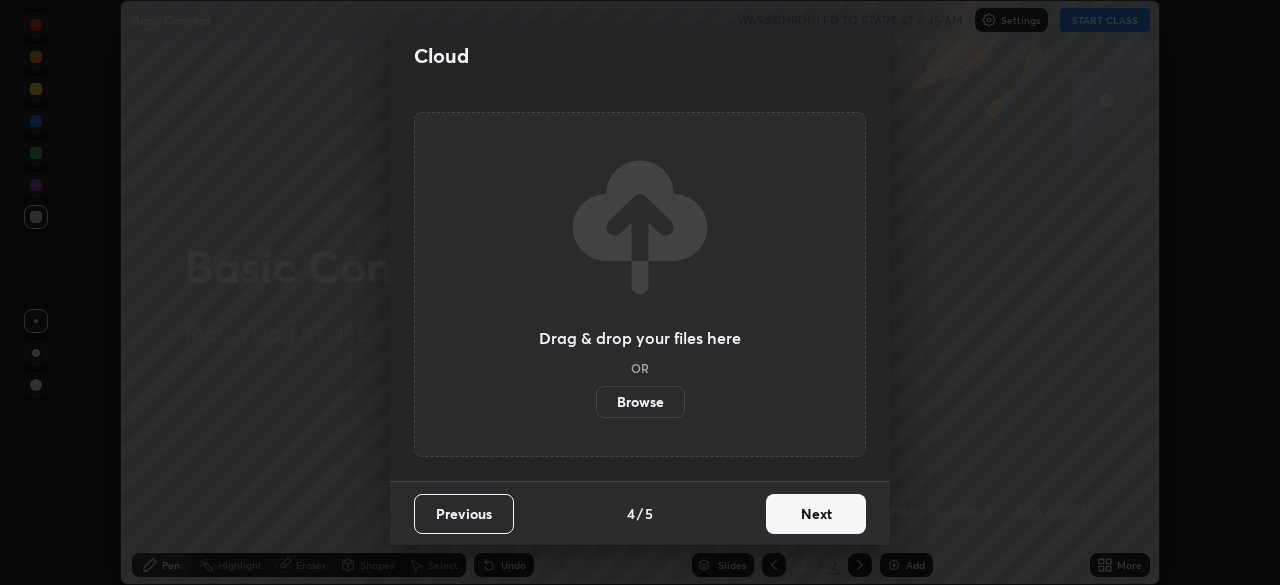 click on "Next" at bounding box center [816, 514] 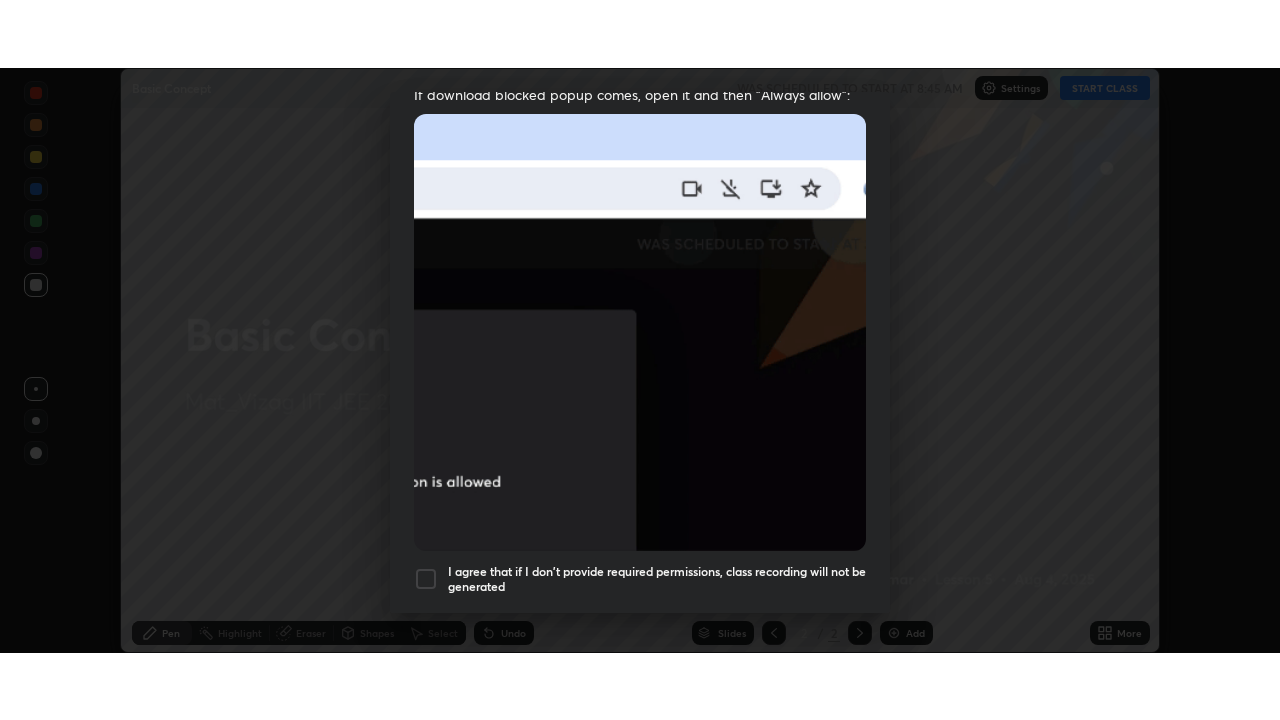 scroll, scrollTop: 479, scrollLeft: 0, axis: vertical 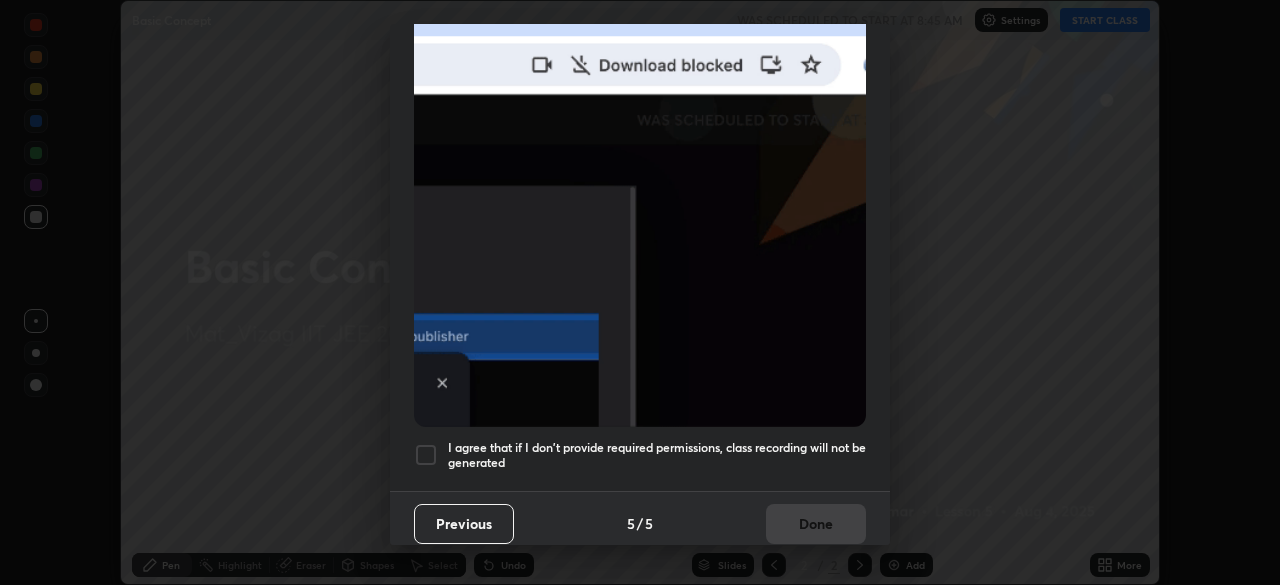 click on "I agree that if I don't provide required permissions, class recording will not be generated" at bounding box center (640, 455) 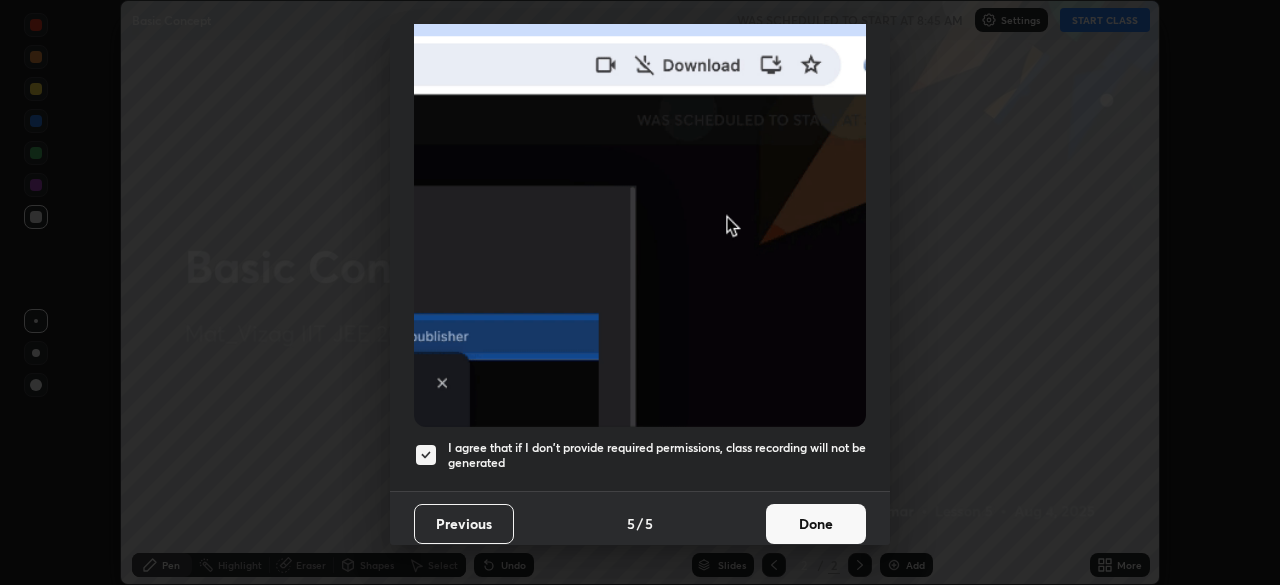 click on "Done" at bounding box center [816, 524] 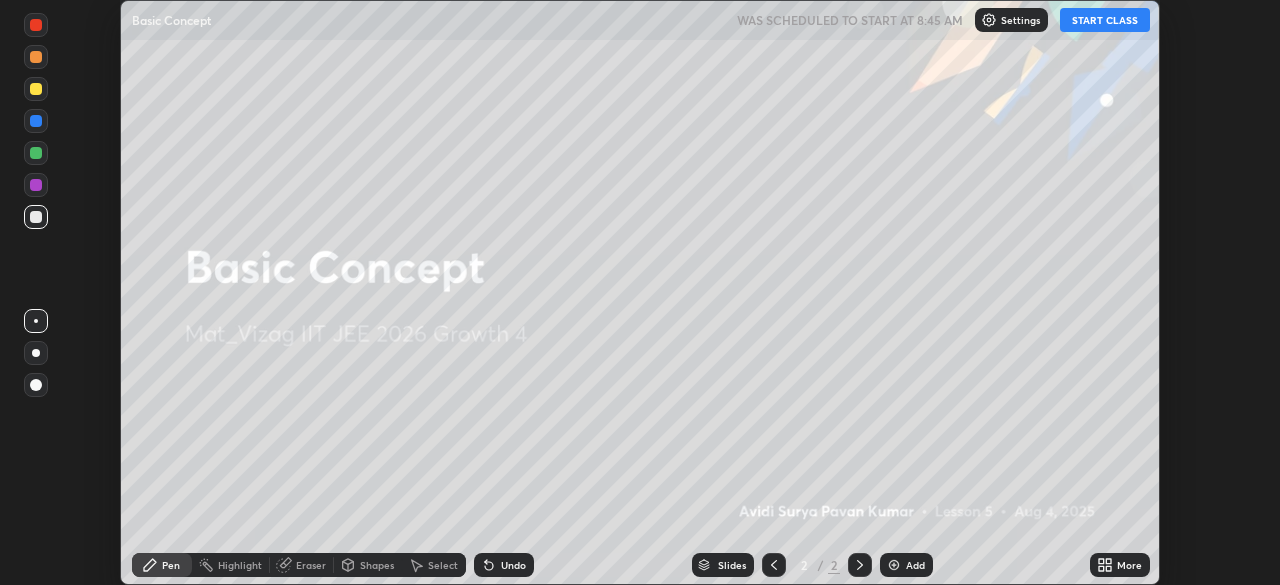 click on "Add" at bounding box center (906, 565) 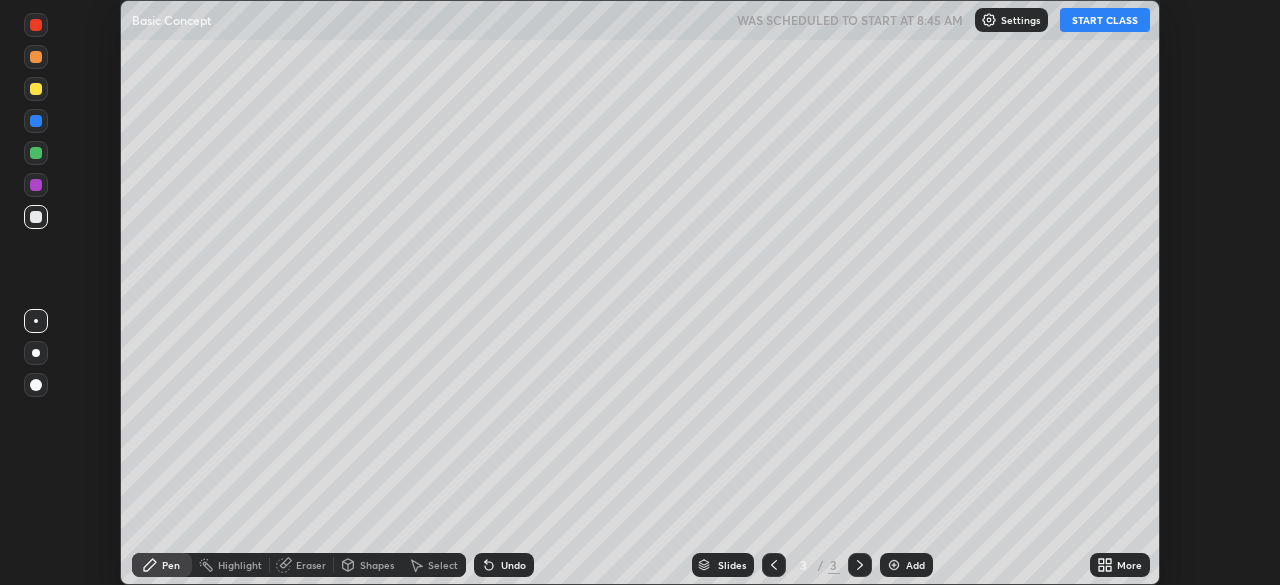 click 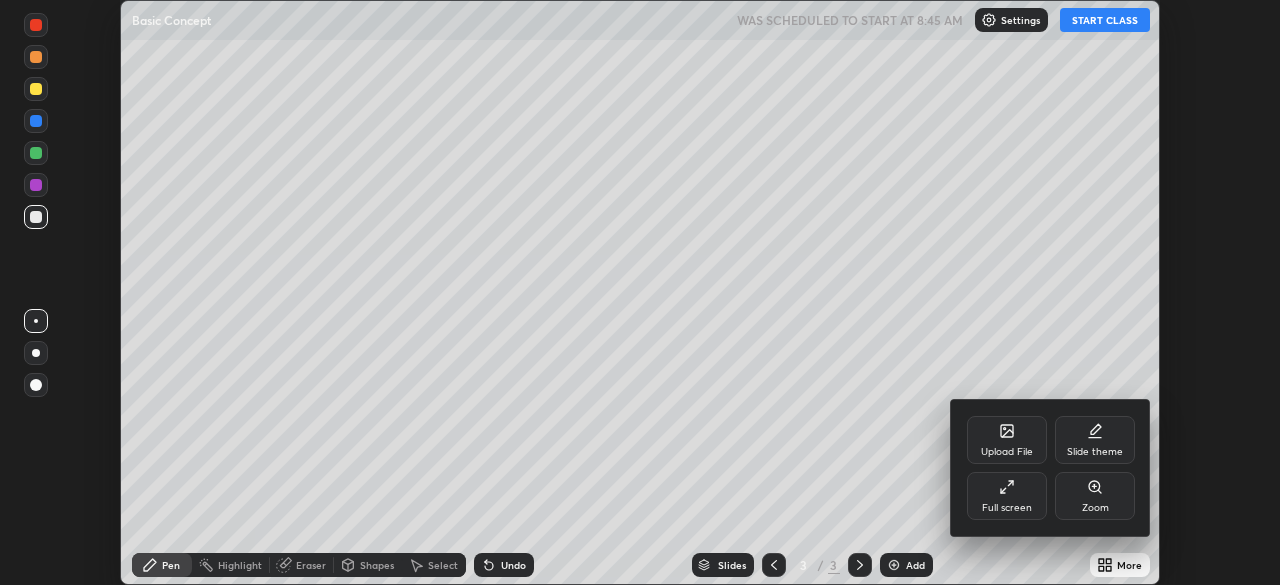 click on "Full screen" at bounding box center [1007, 496] 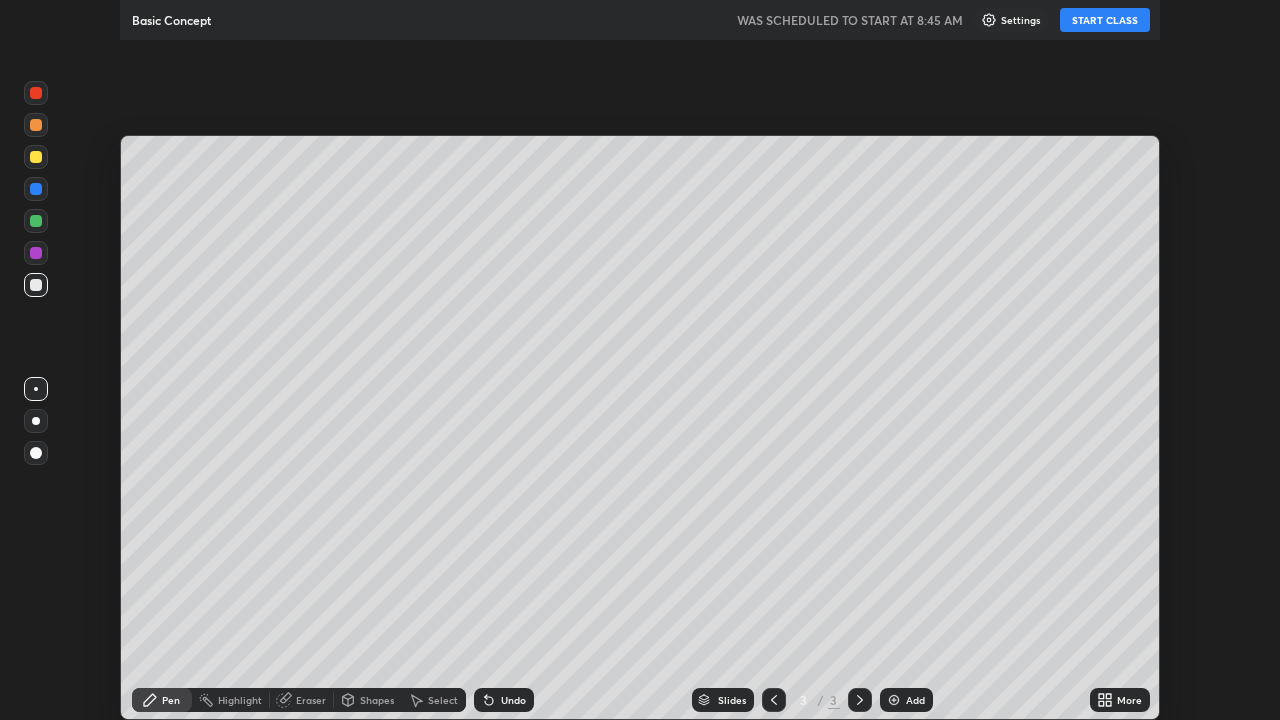 scroll, scrollTop: 99280, scrollLeft: 98720, axis: both 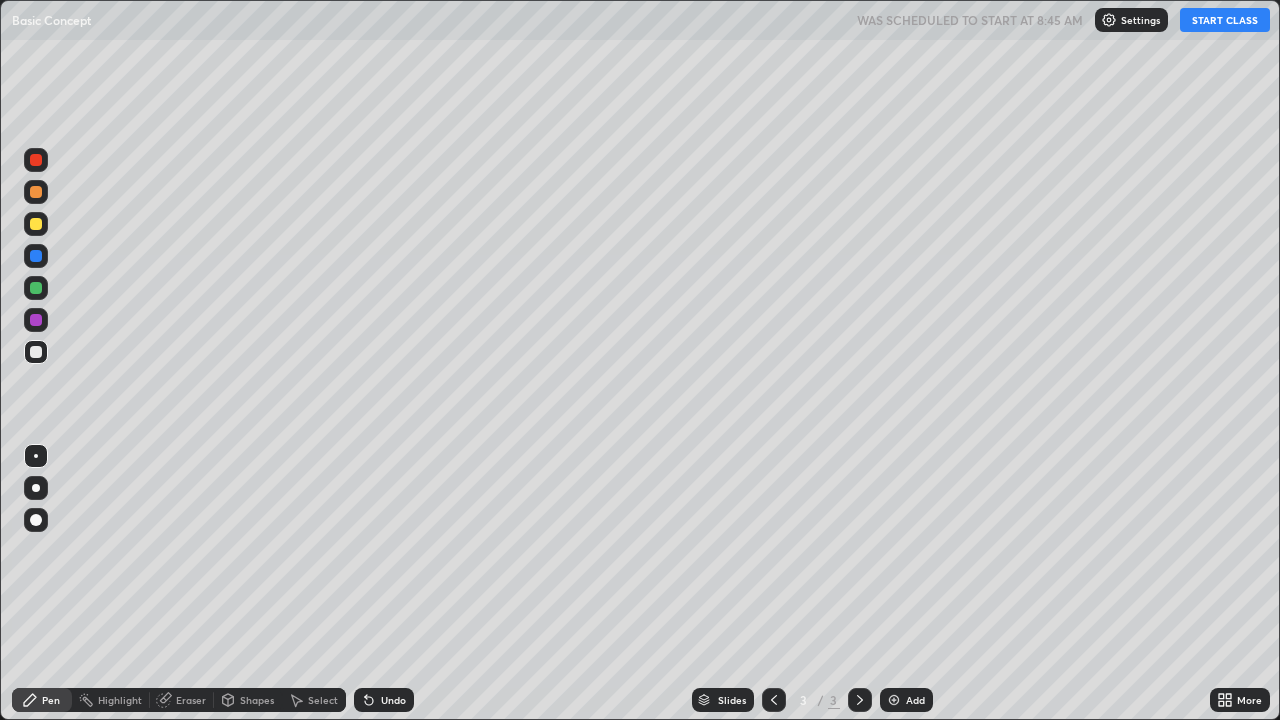 click on "START CLASS" at bounding box center [1225, 20] 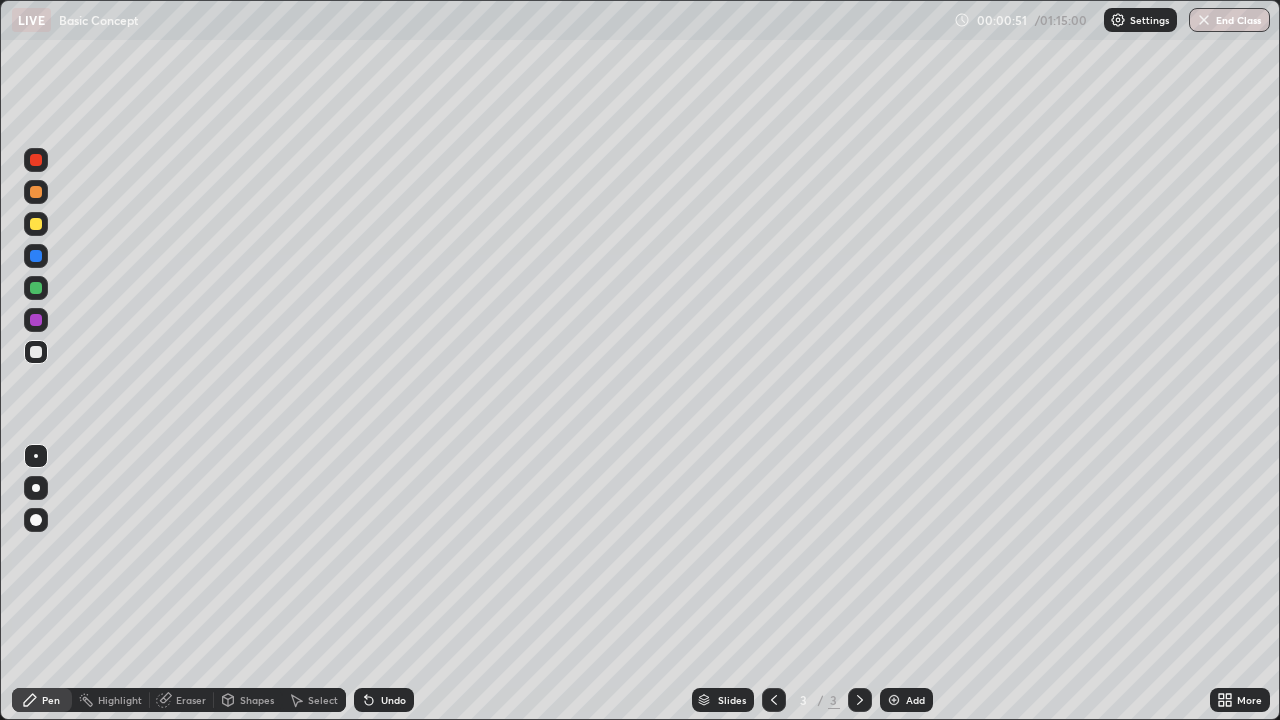 click at bounding box center (36, 520) 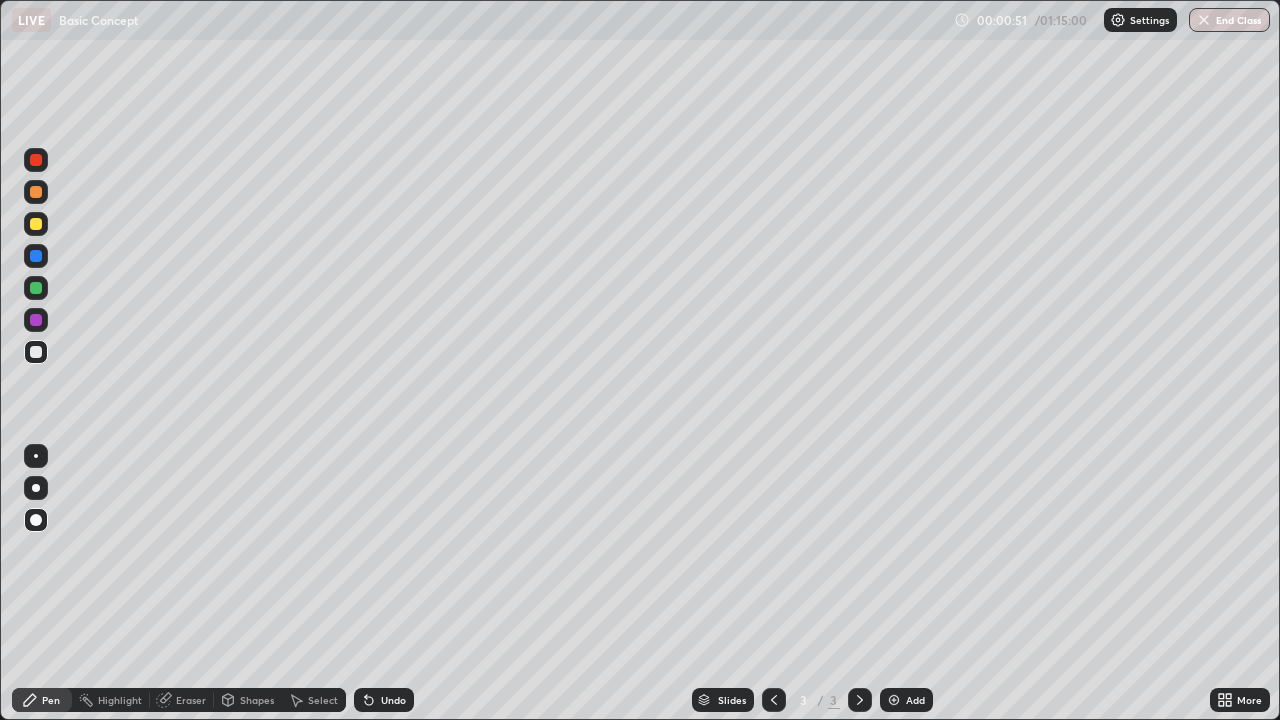 click at bounding box center (36, 488) 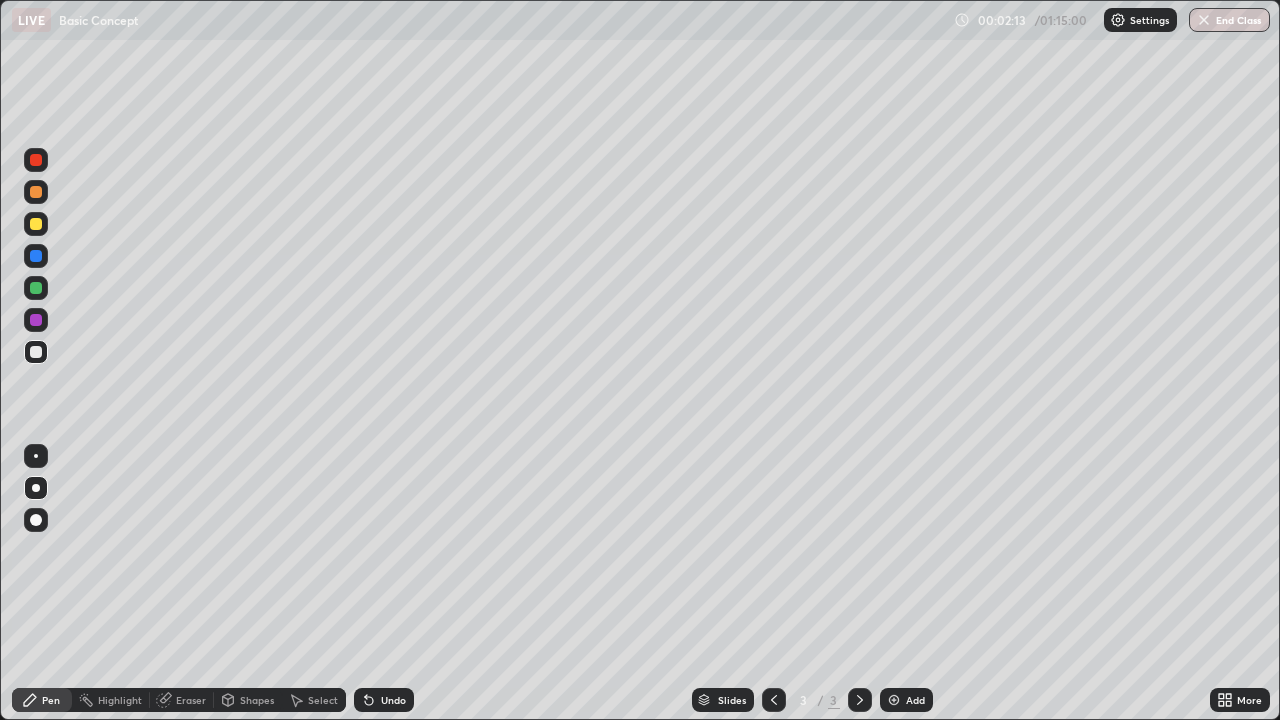 click on "Eraser" at bounding box center [191, 700] 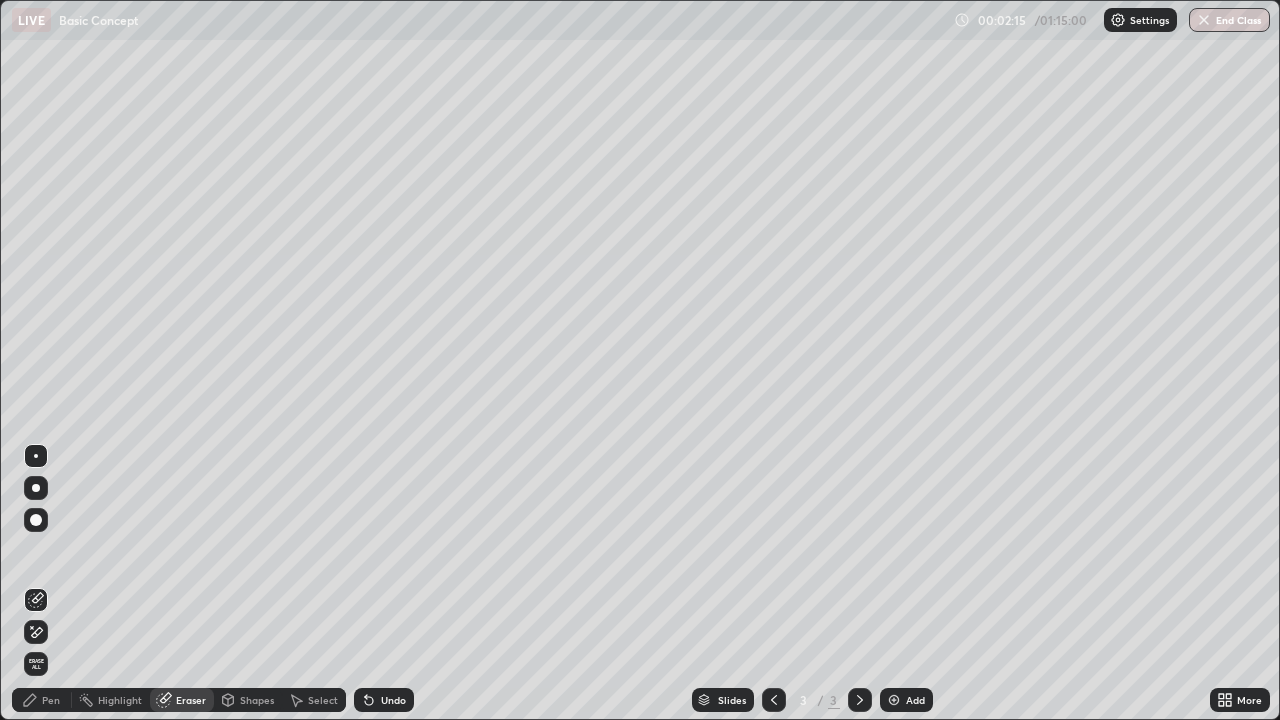 click on "Pen" at bounding box center [51, 700] 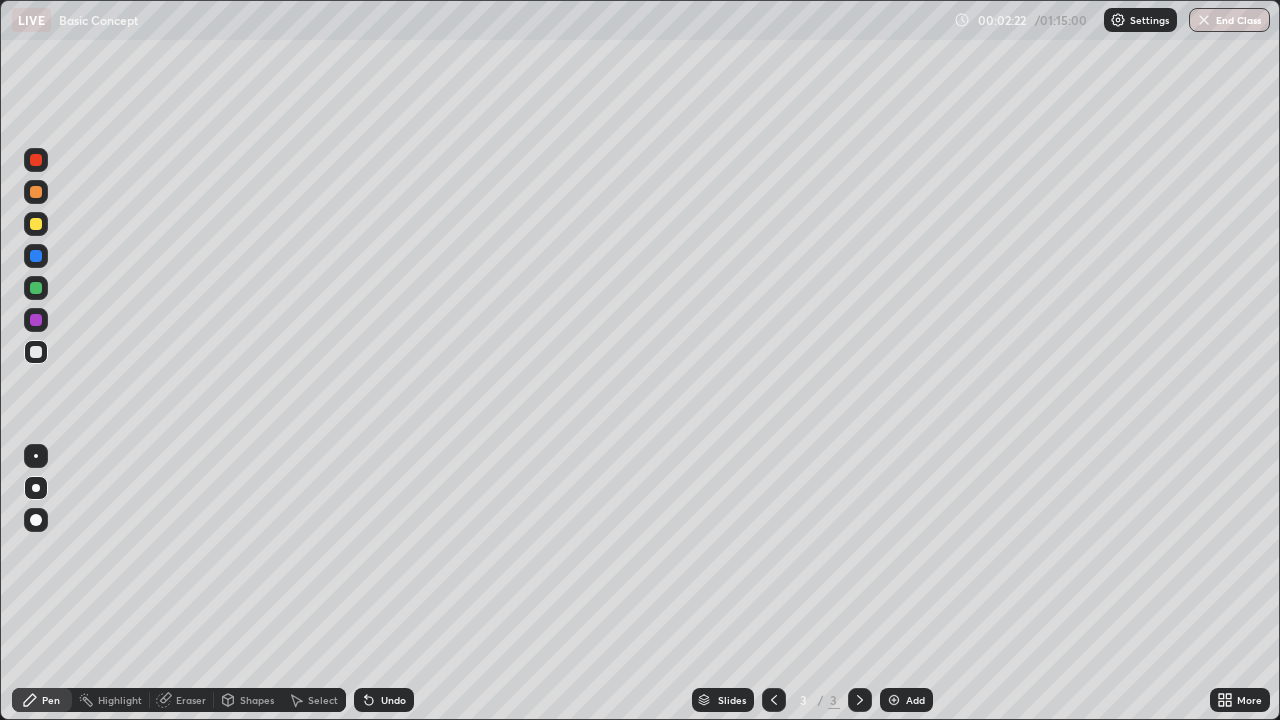 click on "Eraser" at bounding box center [182, 700] 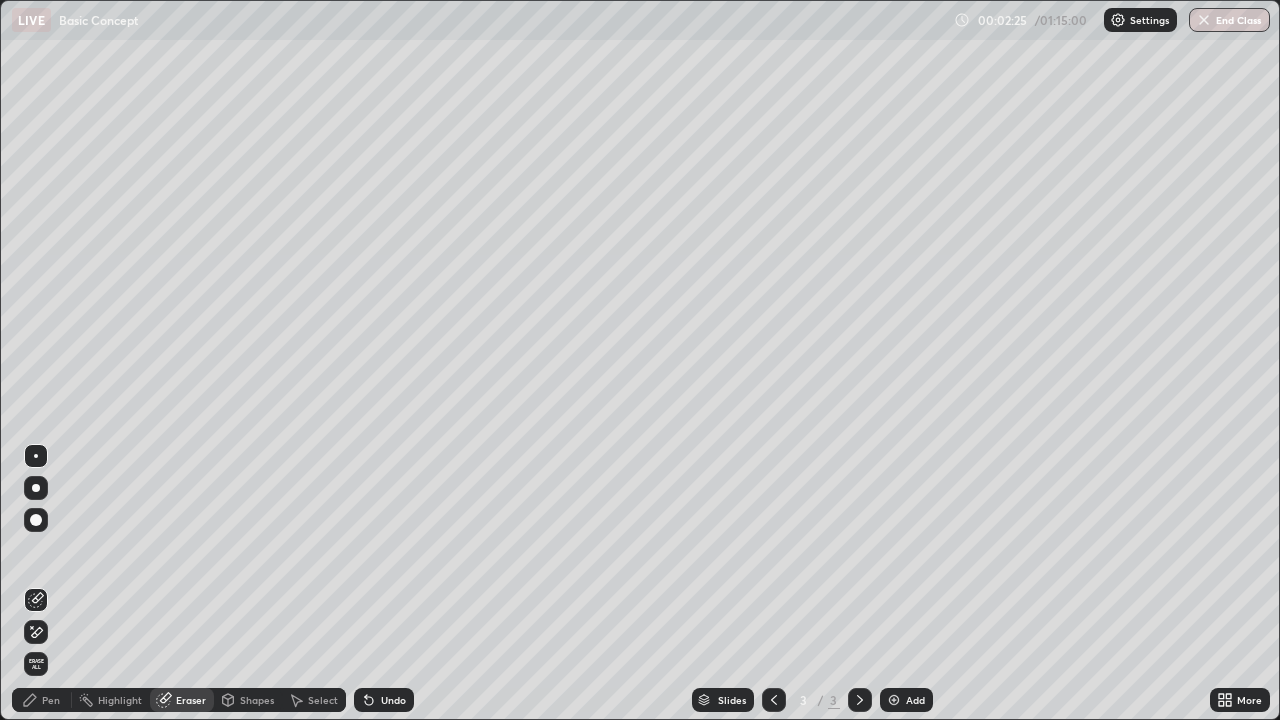 click on "Eraser" at bounding box center [191, 700] 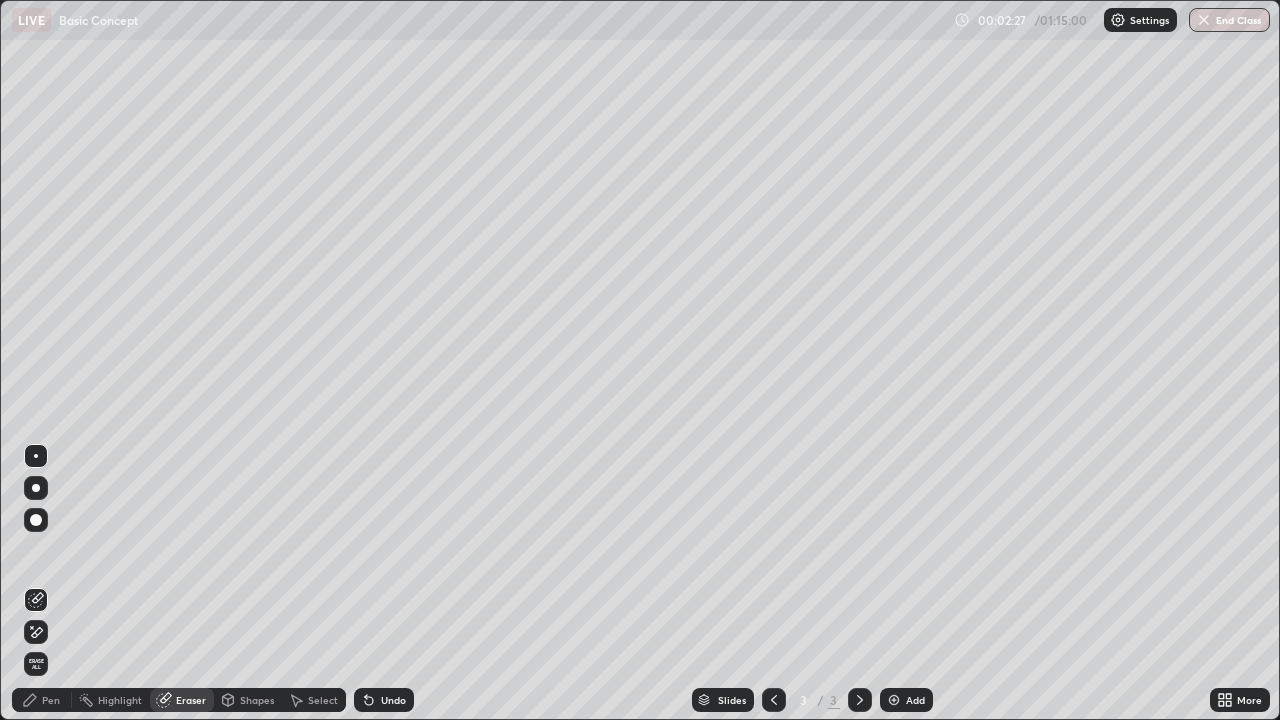 click on "Pen" at bounding box center (42, 700) 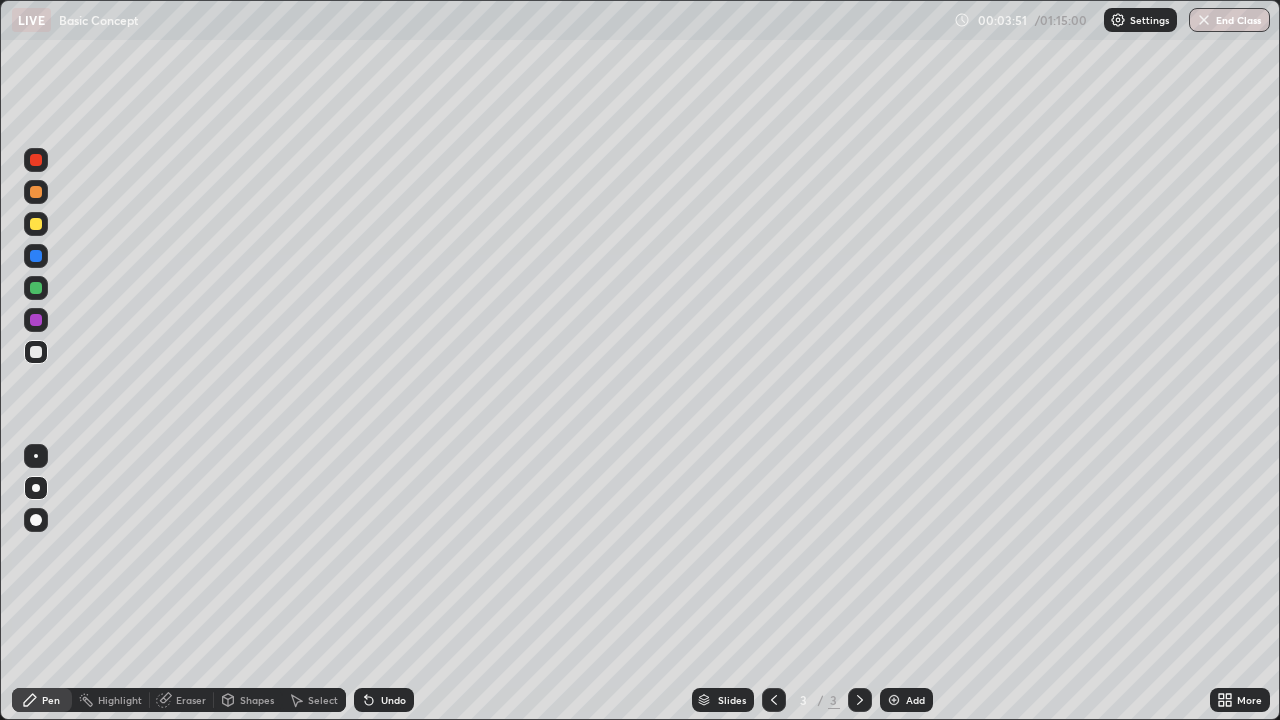 click on "Add" at bounding box center [915, 700] 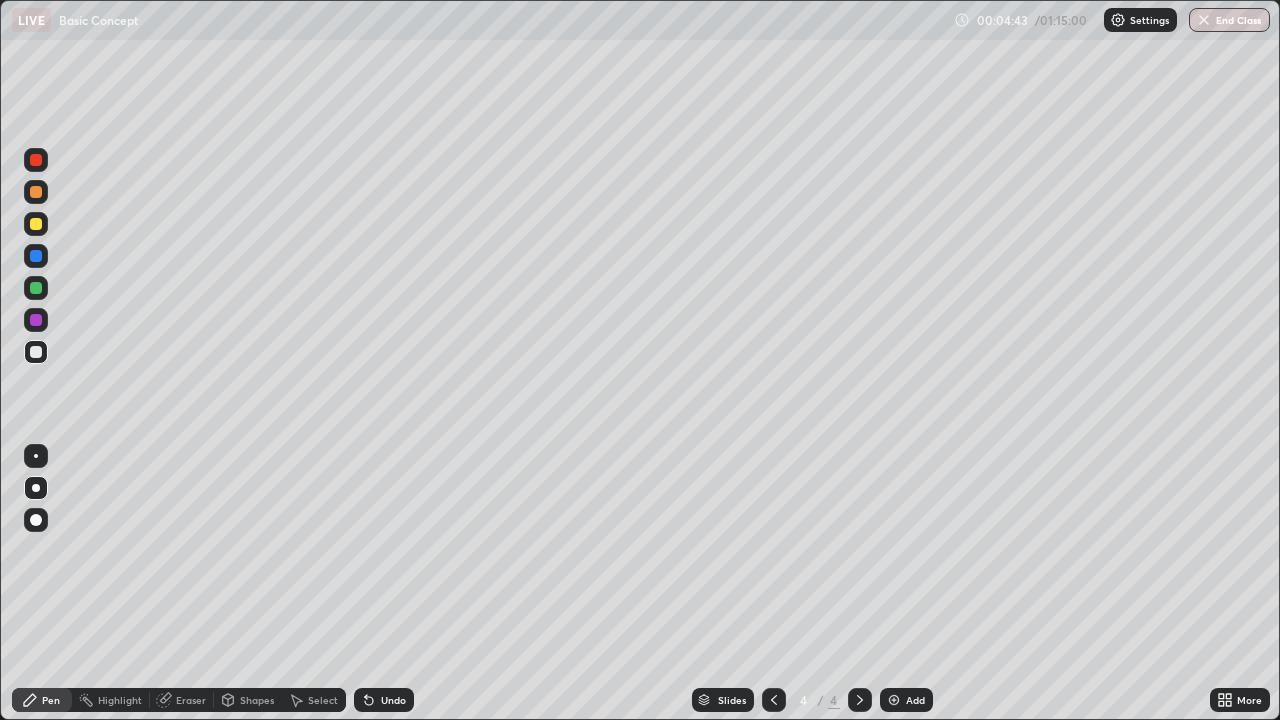 click on "Shapes" at bounding box center (248, 700) 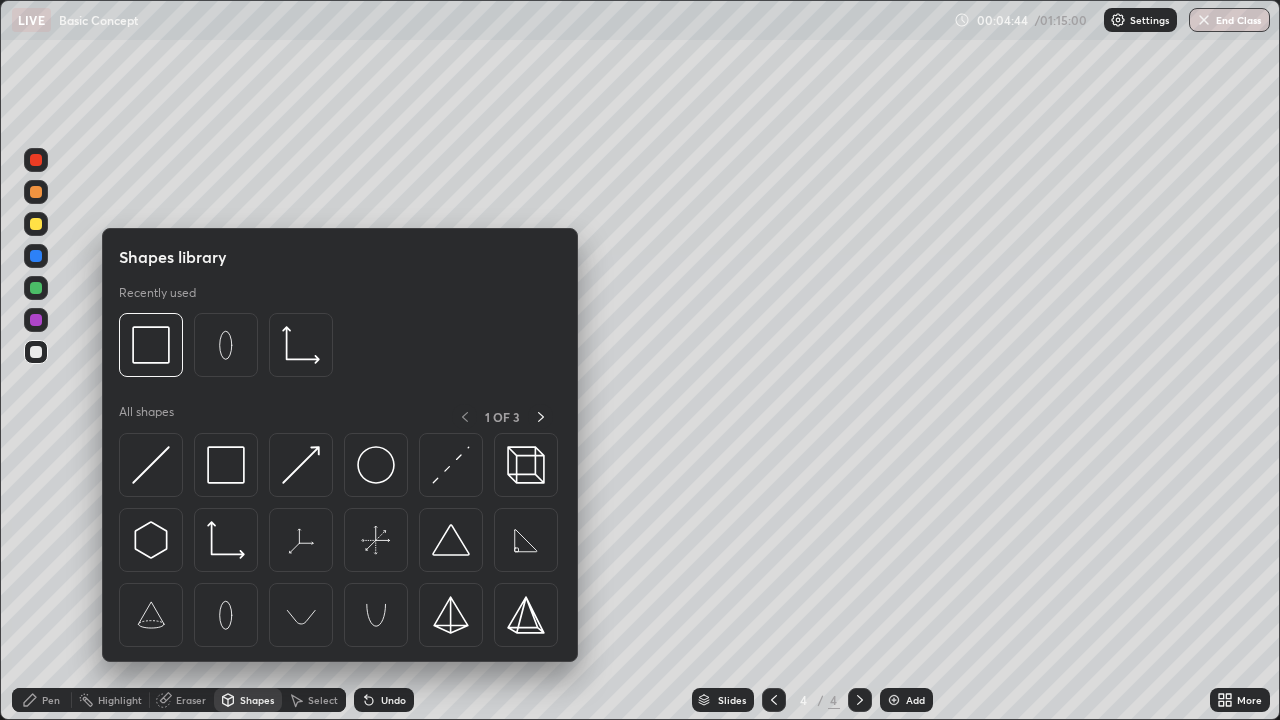 click on "Shapes" at bounding box center [257, 700] 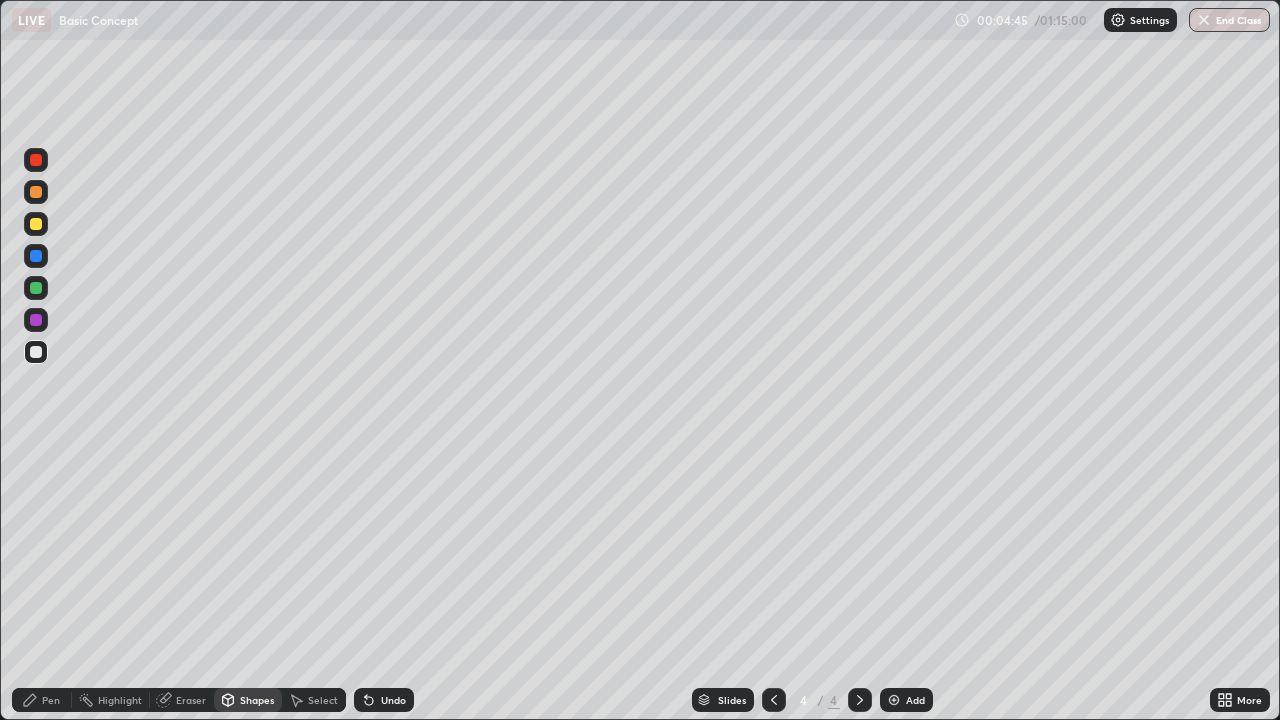 click on "Eraser" at bounding box center [191, 700] 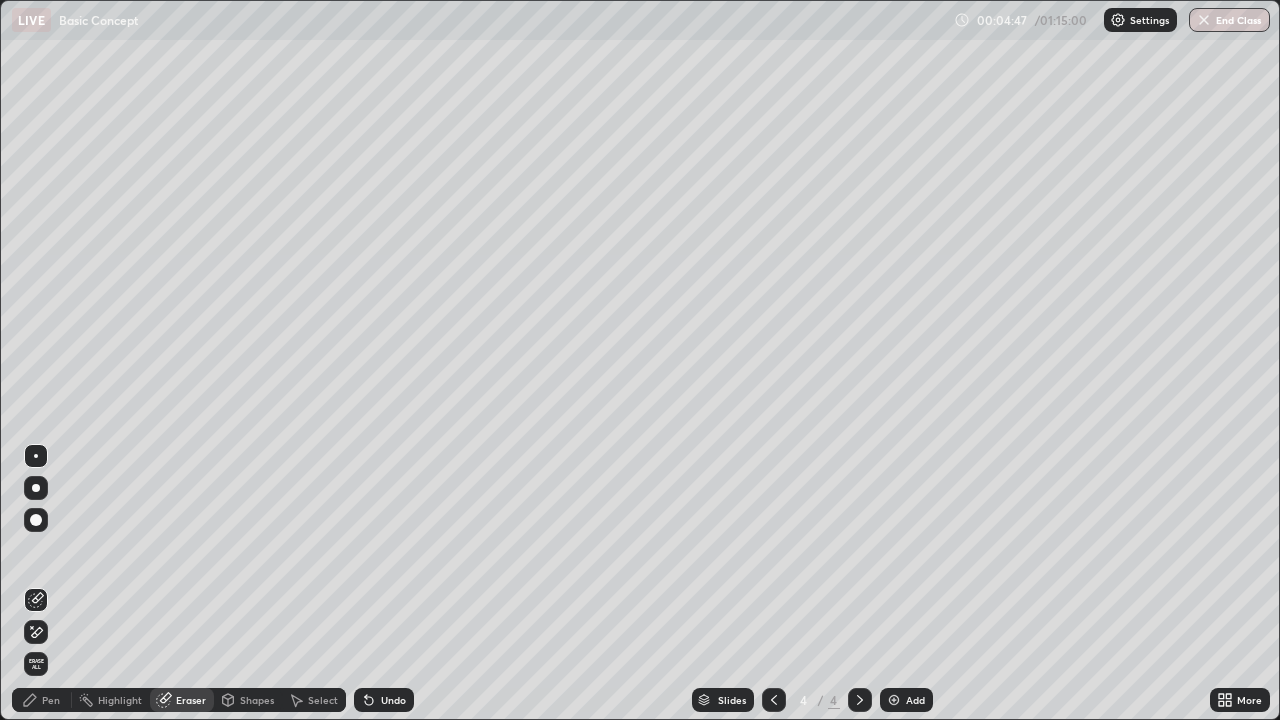 click on "Pen" at bounding box center (51, 700) 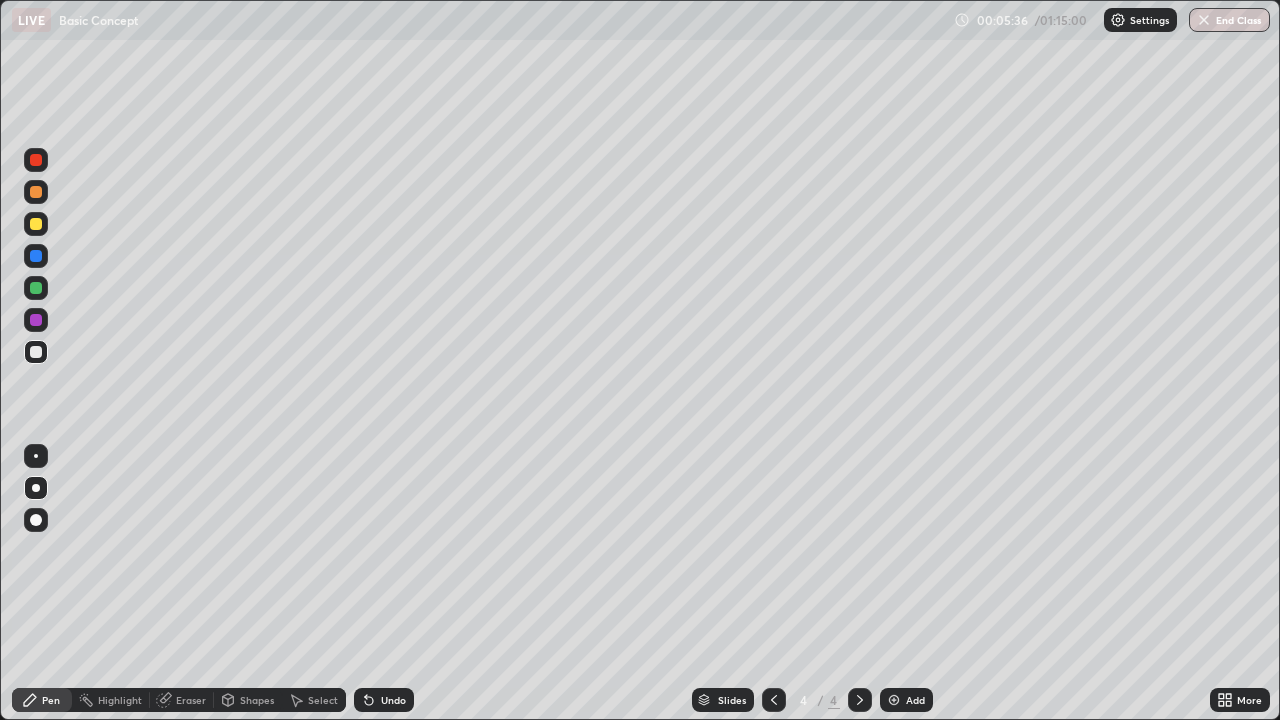 click on "Add" at bounding box center [915, 700] 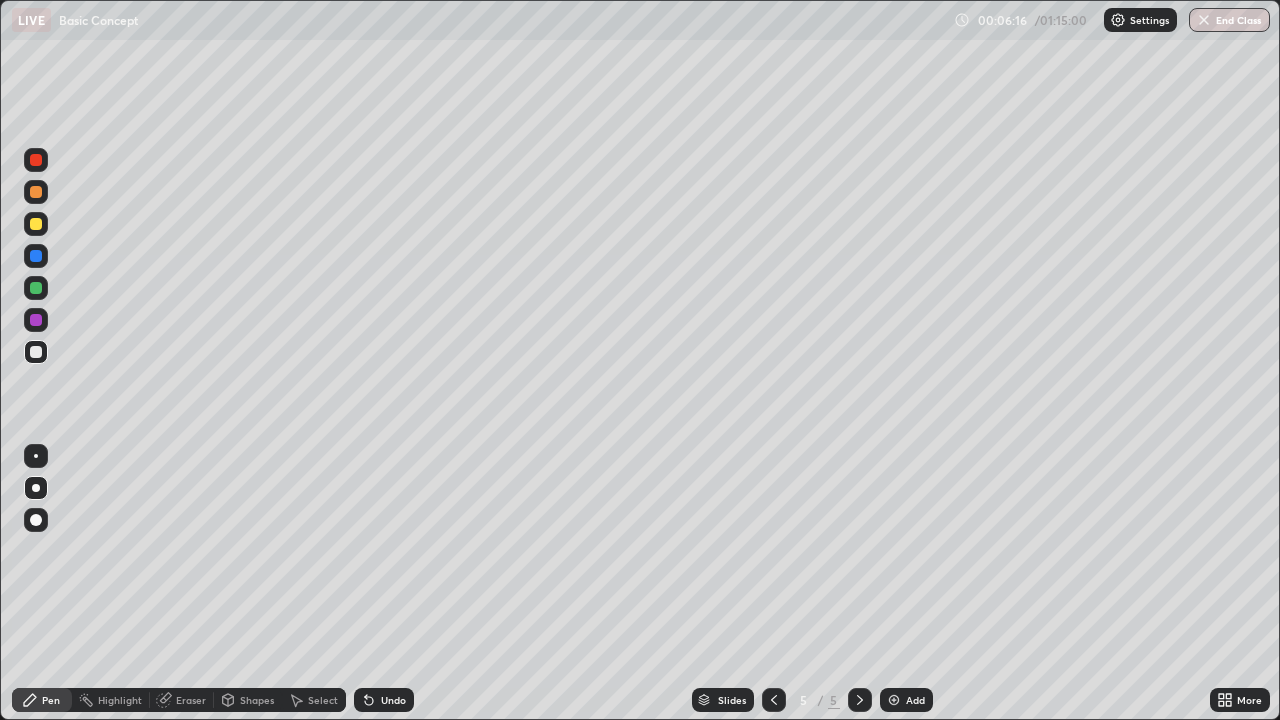 click on "Eraser" at bounding box center [191, 700] 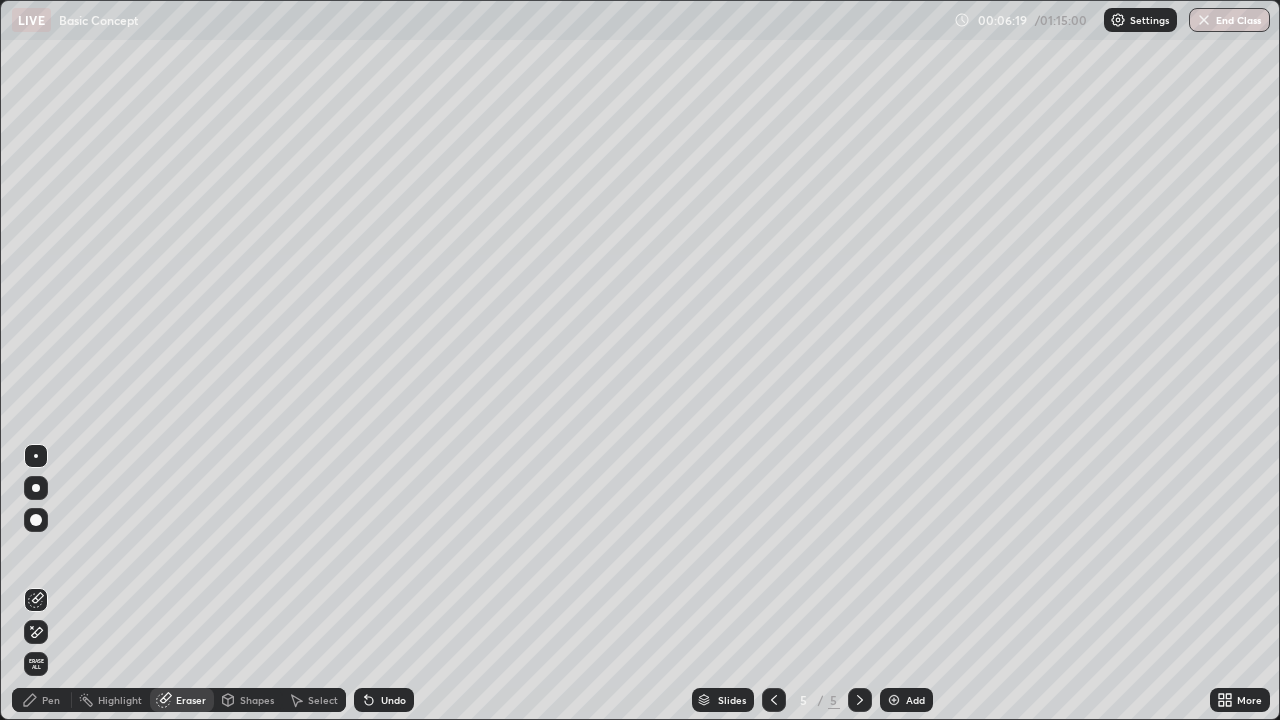 click on "Pen" at bounding box center (51, 700) 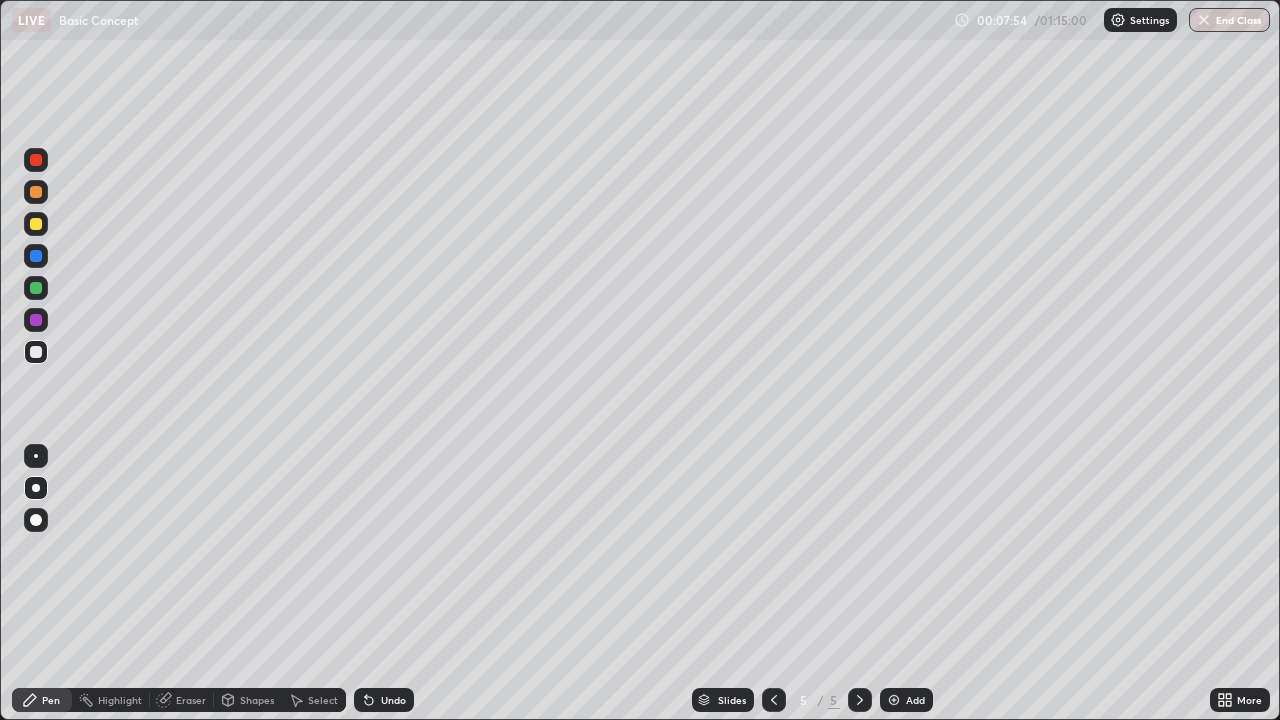 click on "Pen" at bounding box center [42, 700] 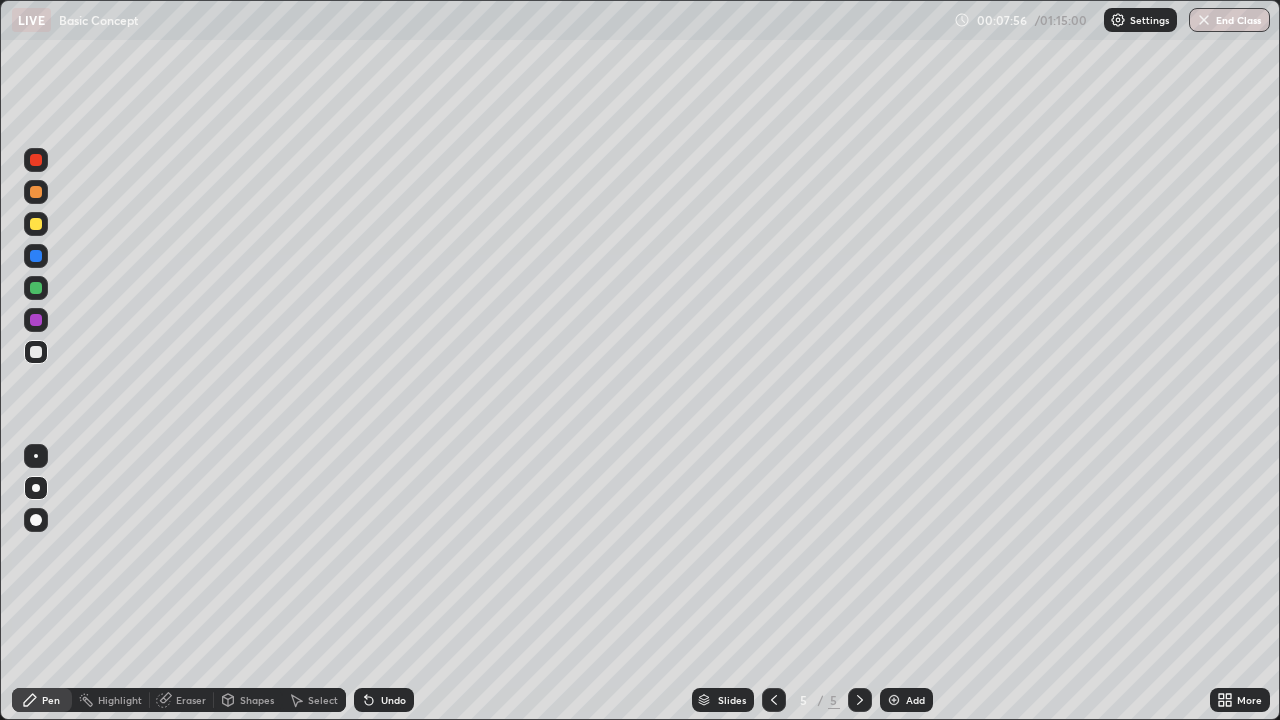 click at bounding box center [36, 192] 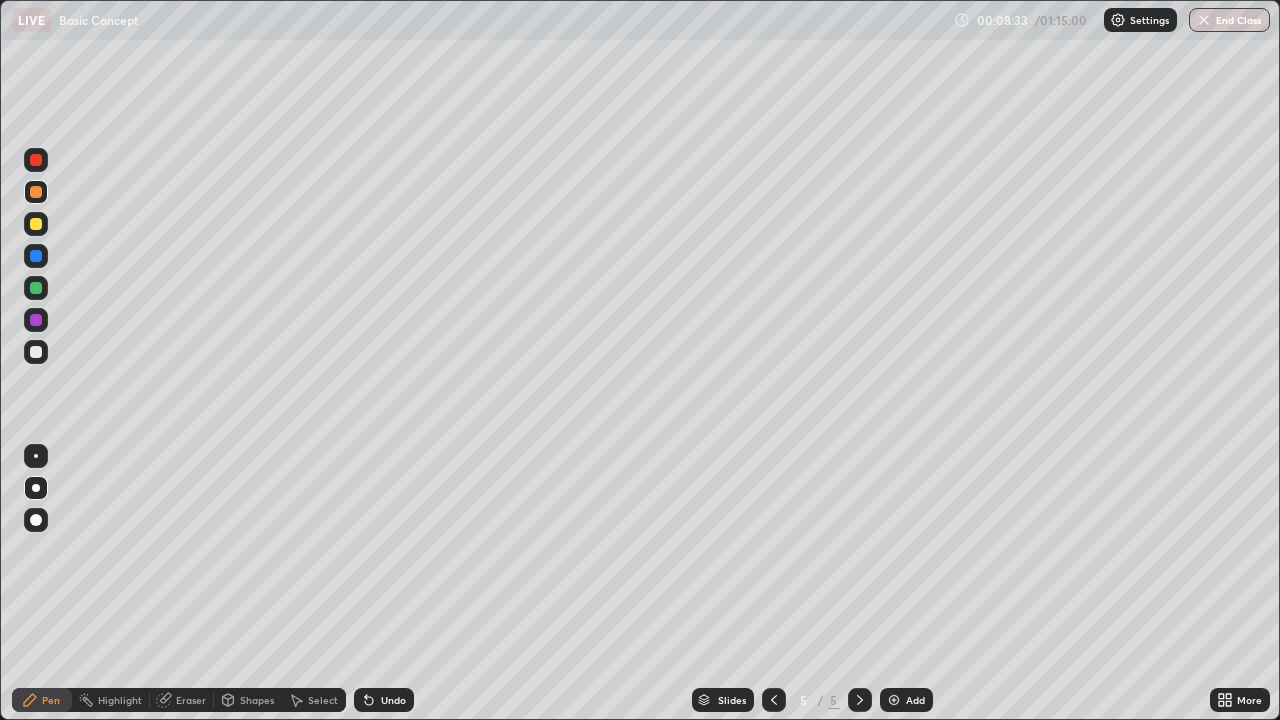 click on "Eraser" at bounding box center [191, 700] 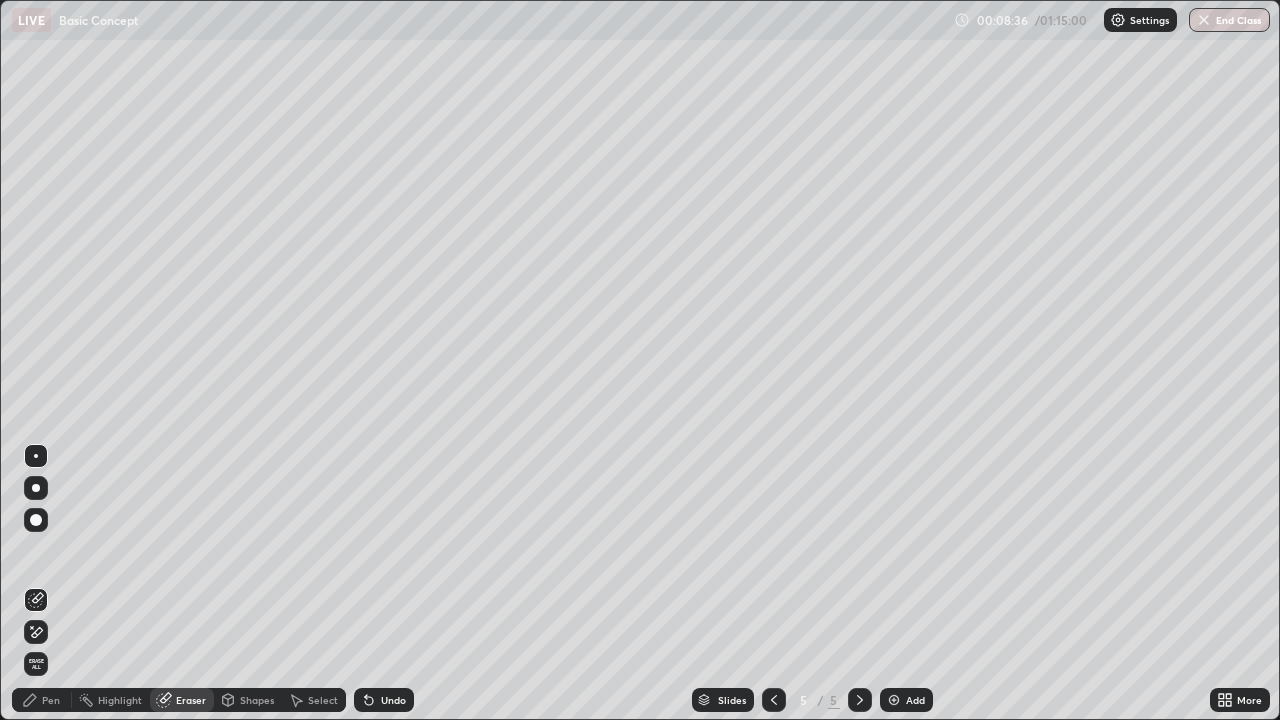click on "Pen" at bounding box center (51, 700) 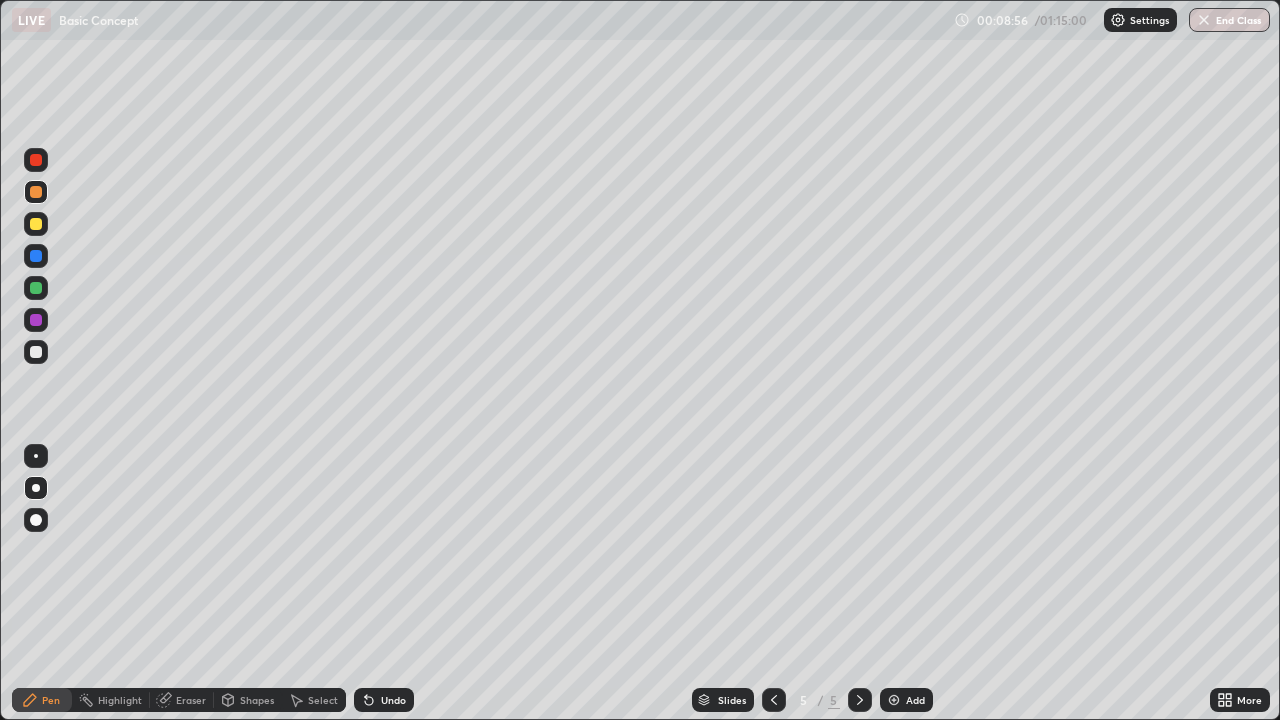 click on "Eraser" at bounding box center [191, 700] 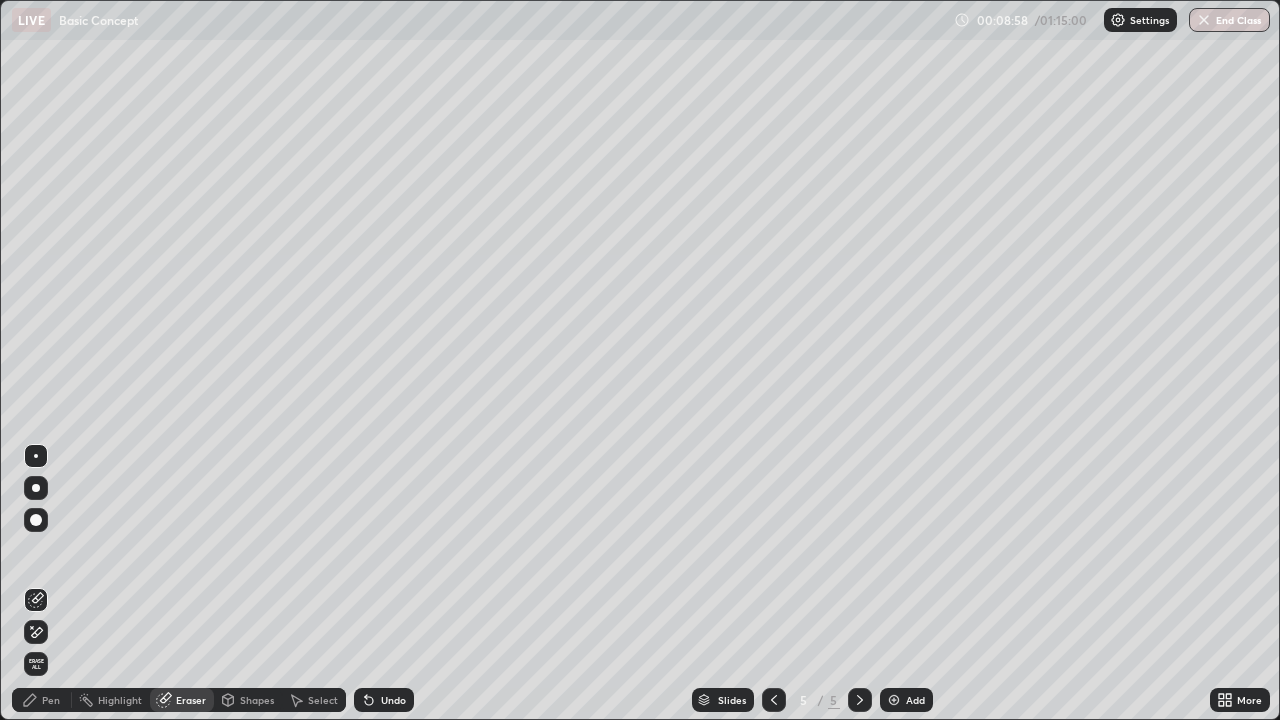click on "Pen" at bounding box center (42, 700) 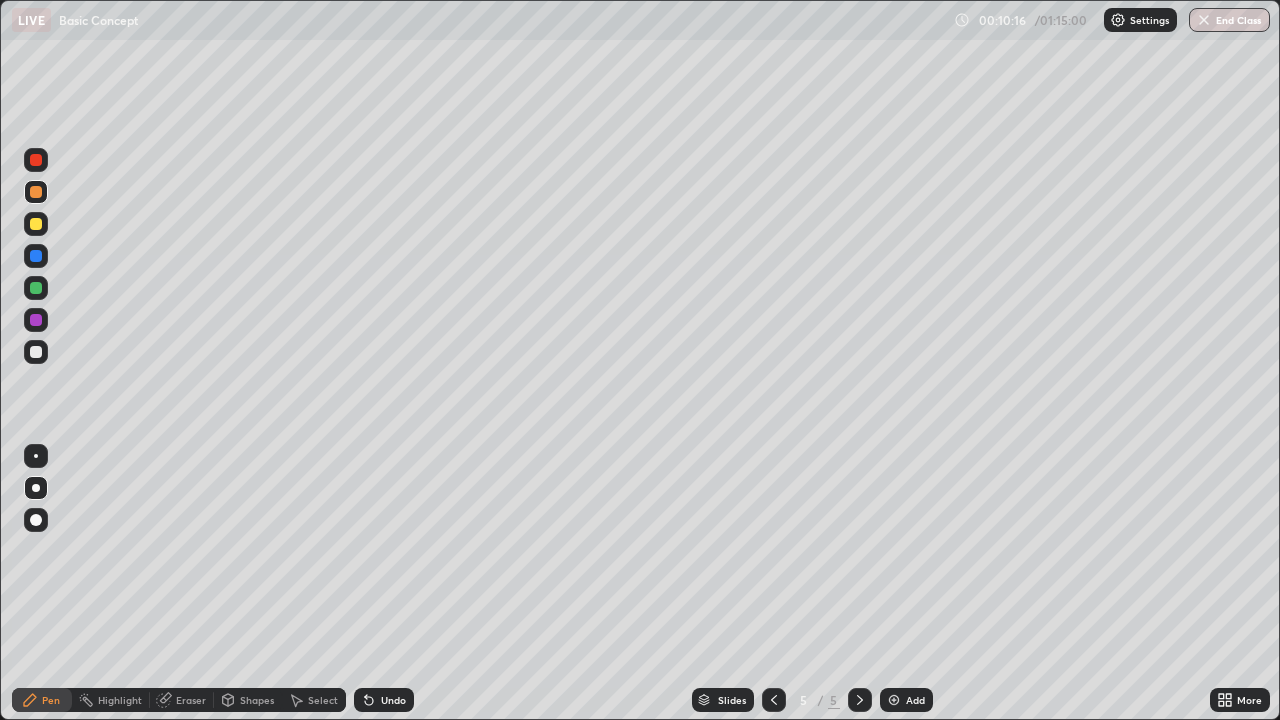 click on "Add" at bounding box center (915, 700) 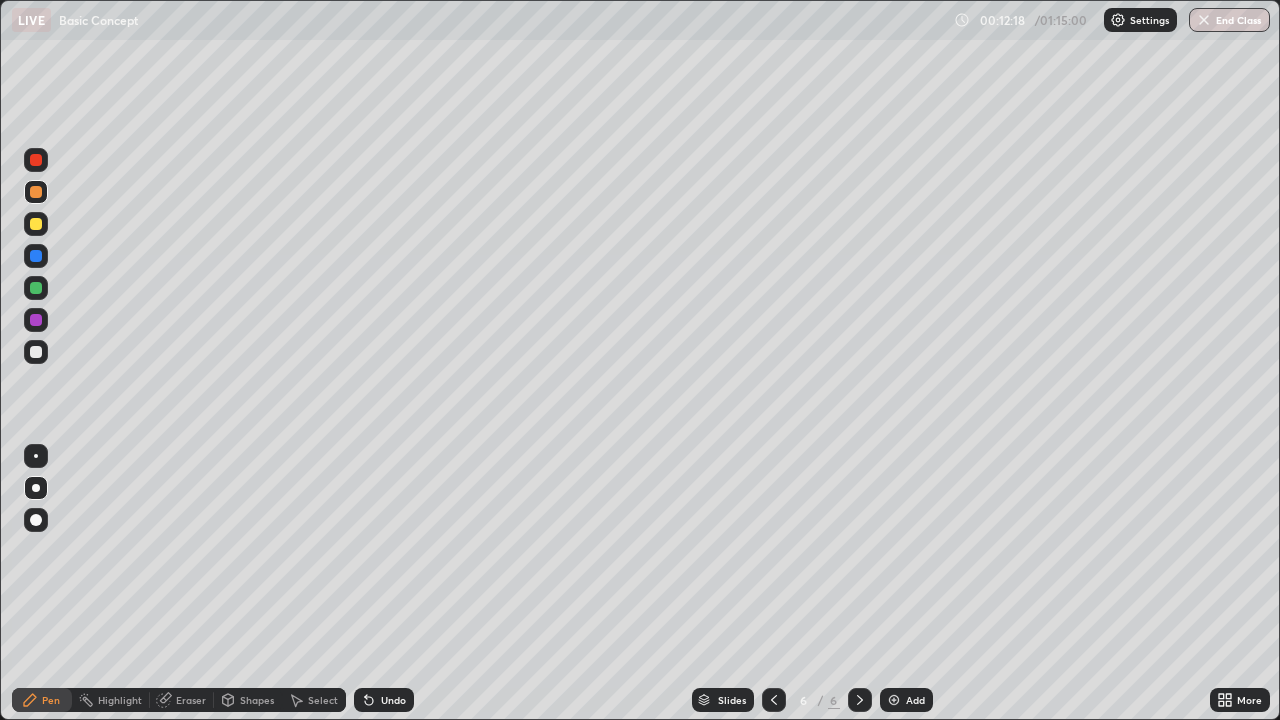 click at bounding box center [894, 700] 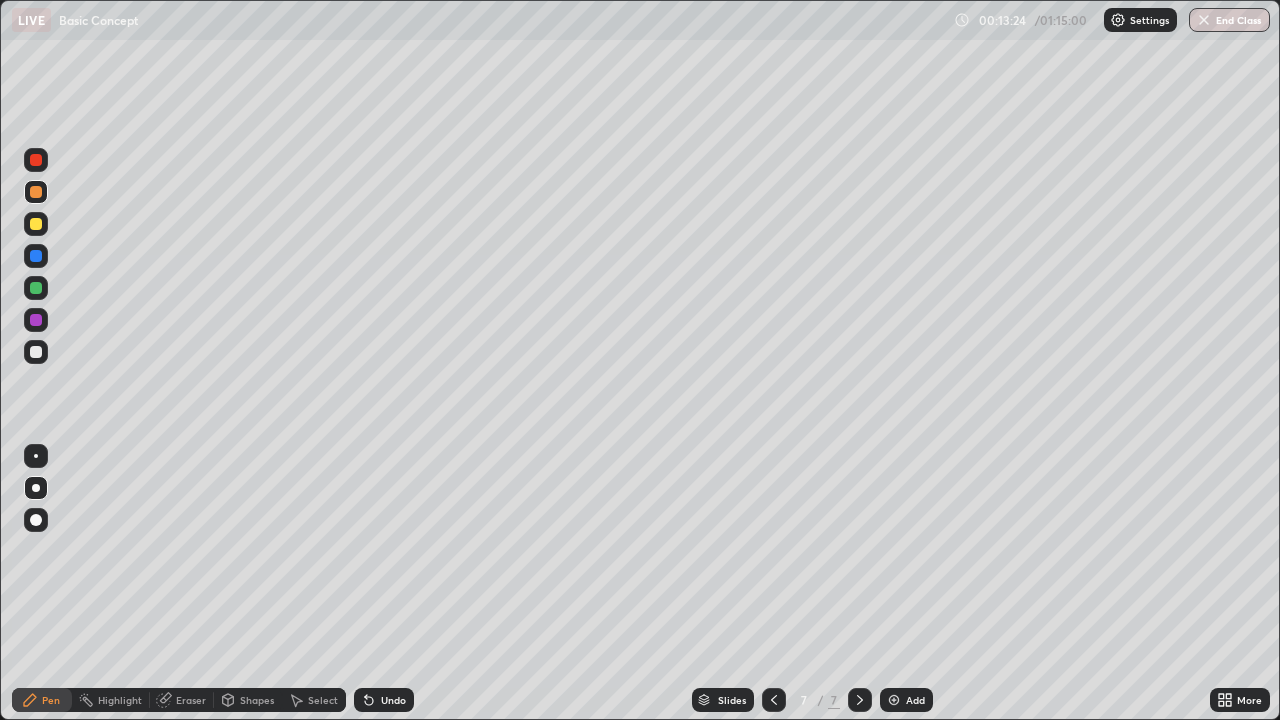 click at bounding box center [774, 700] 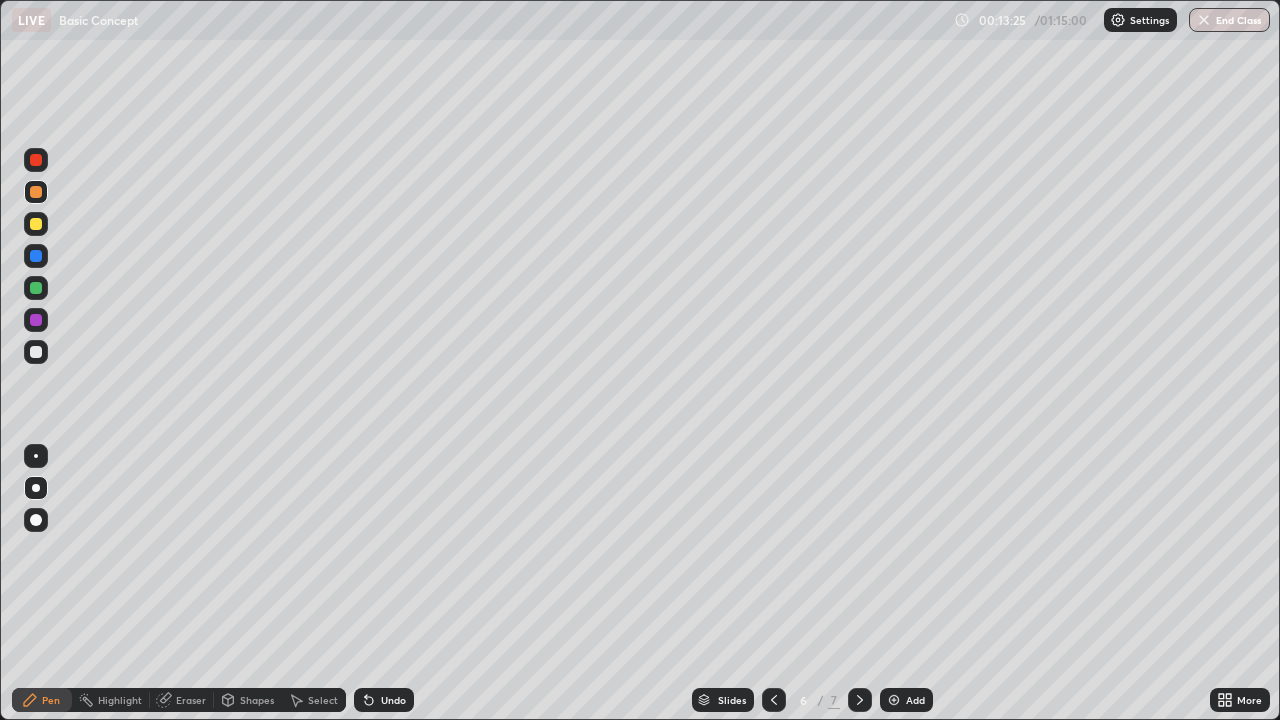 click at bounding box center [774, 700] 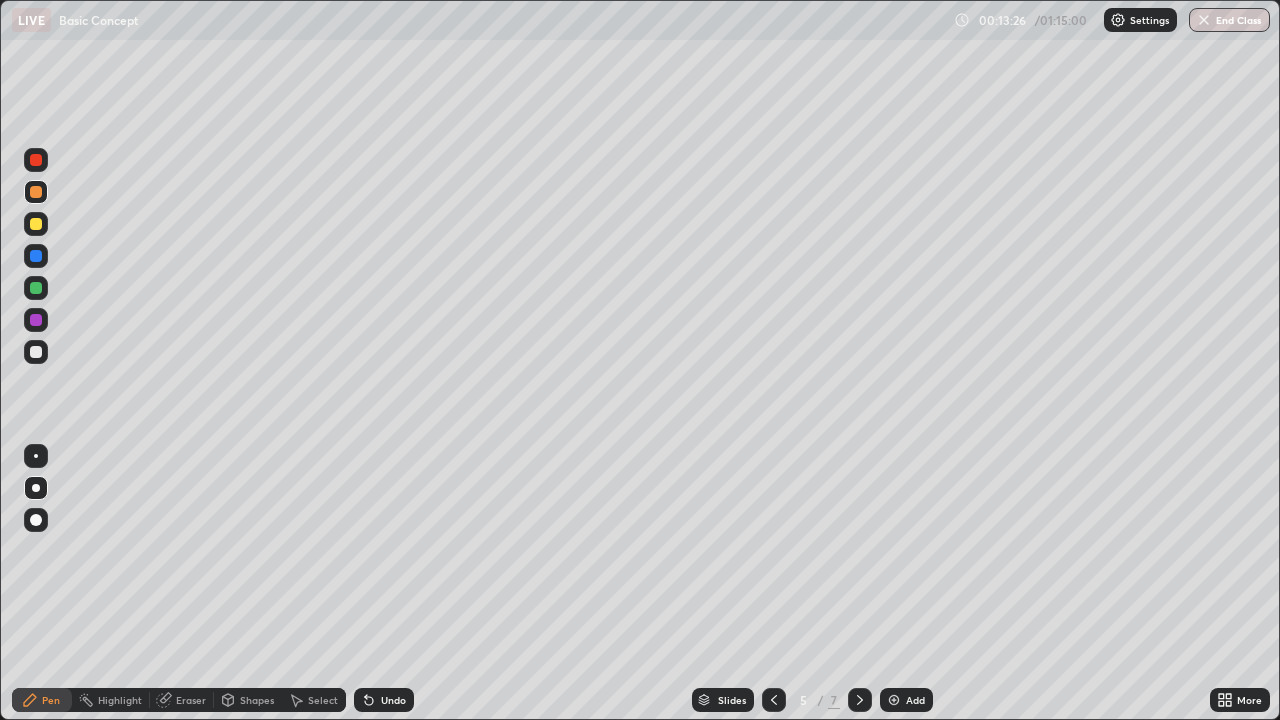 click 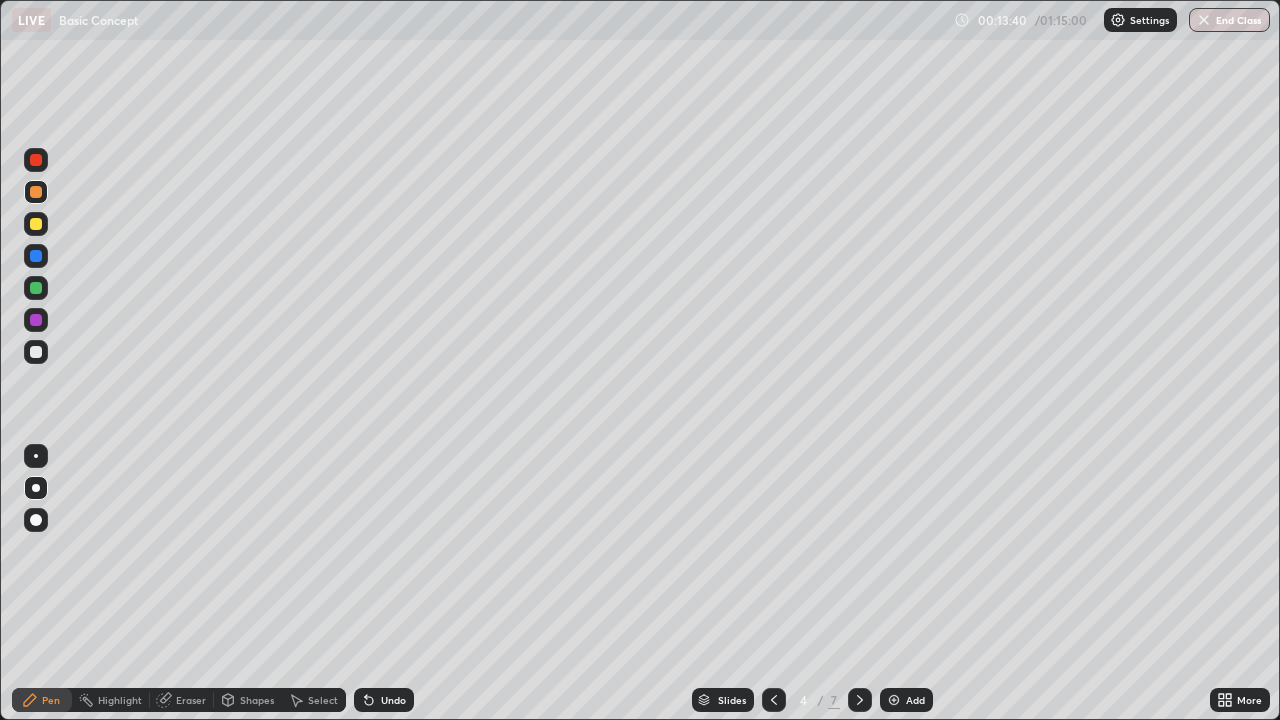 click 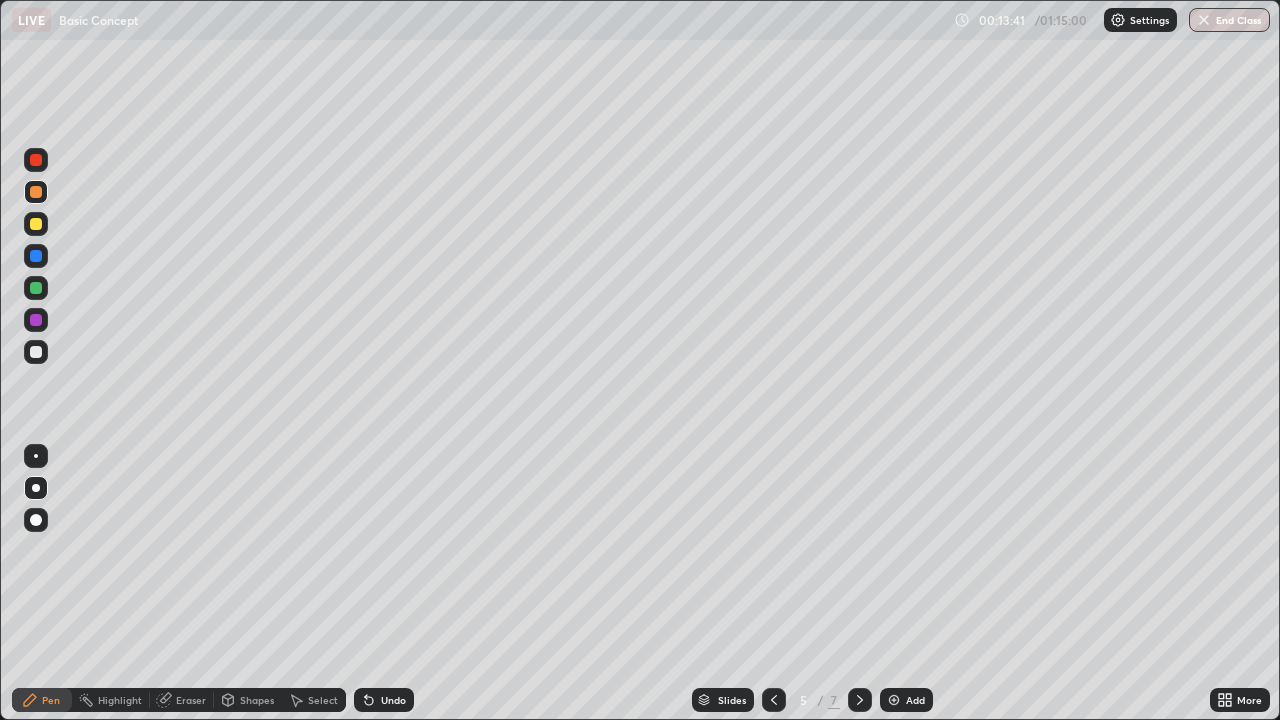 click 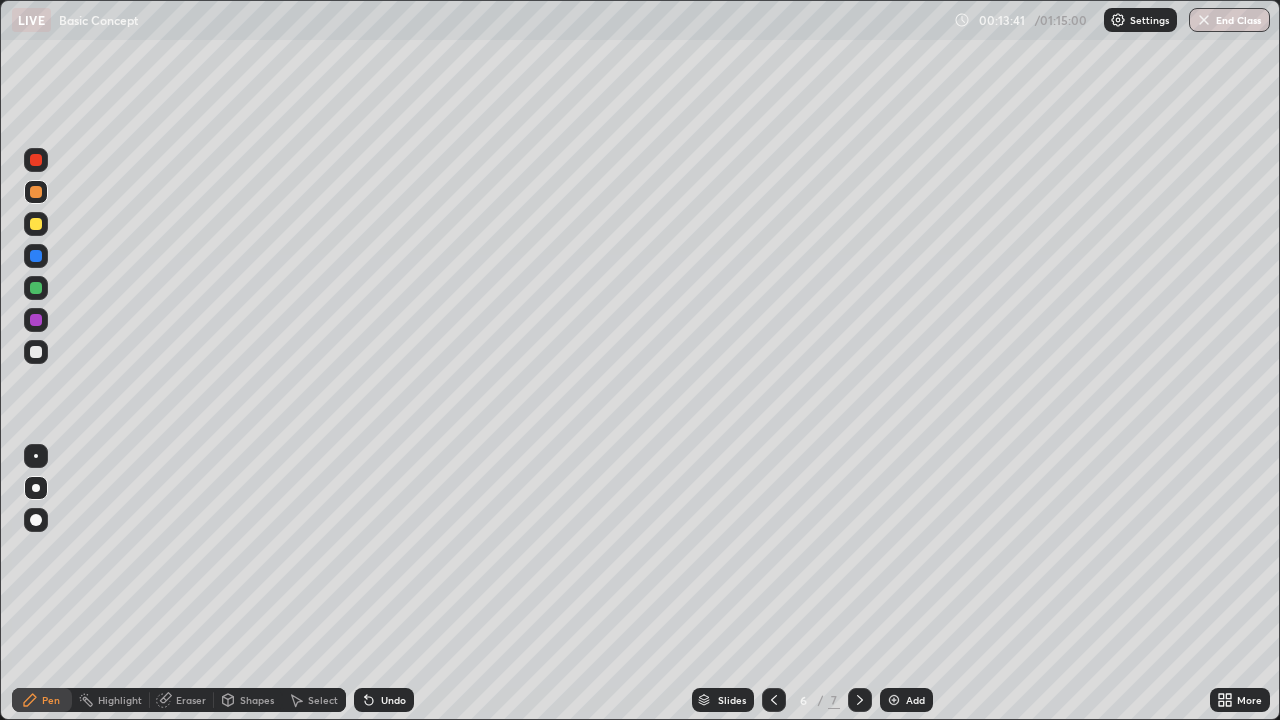 click 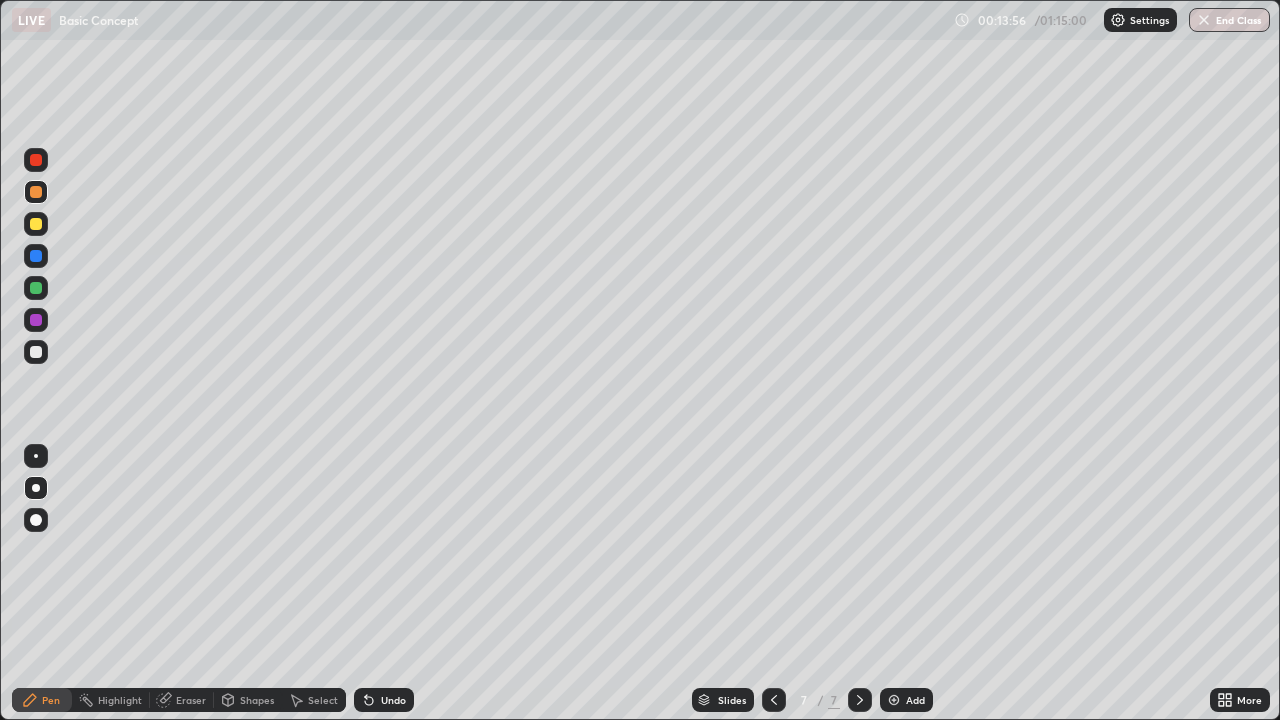 click on "Eraser" at bounding box center (191, 700) 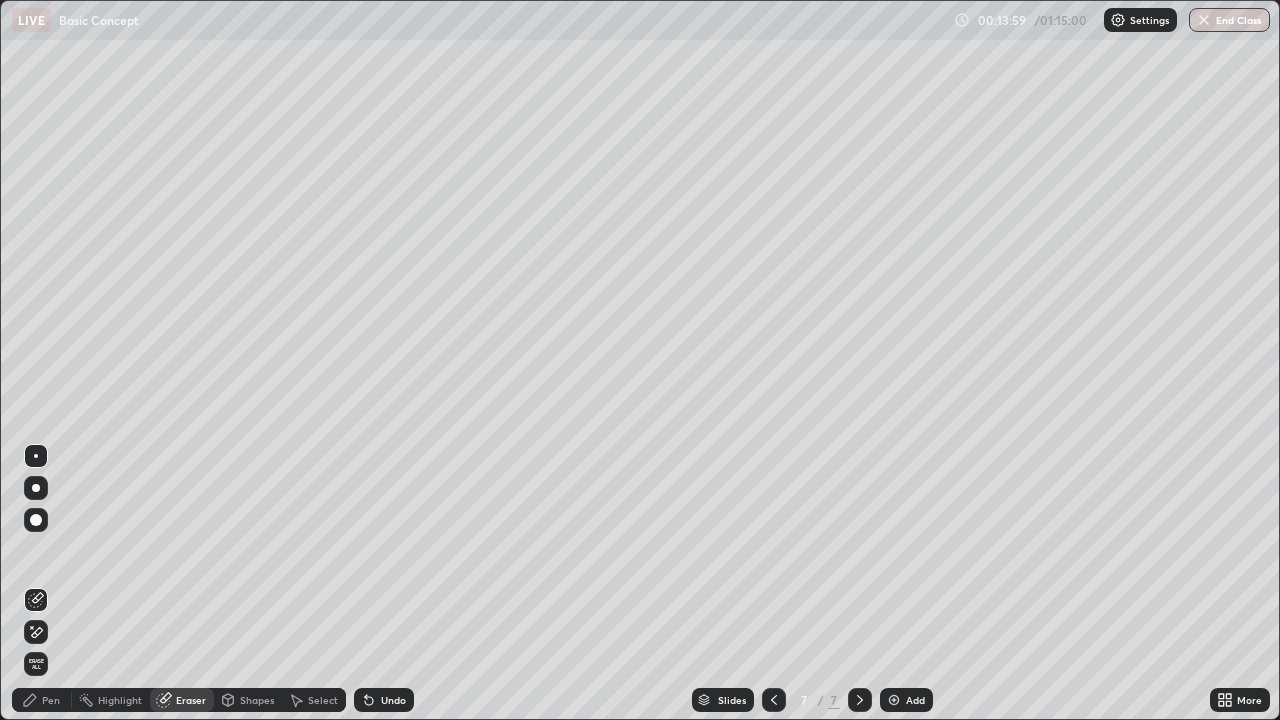 click on "Pen" at bounding box center (51, 700) 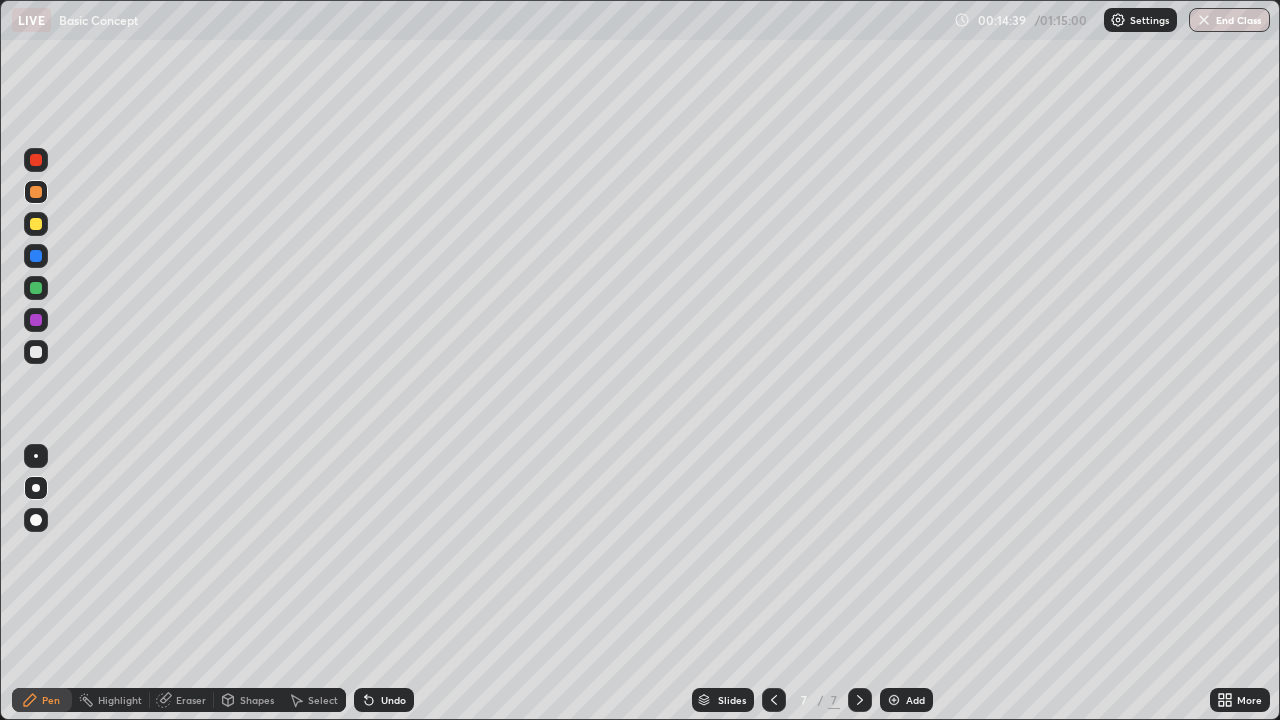 click on "Add" at bounding box center (915, 700) 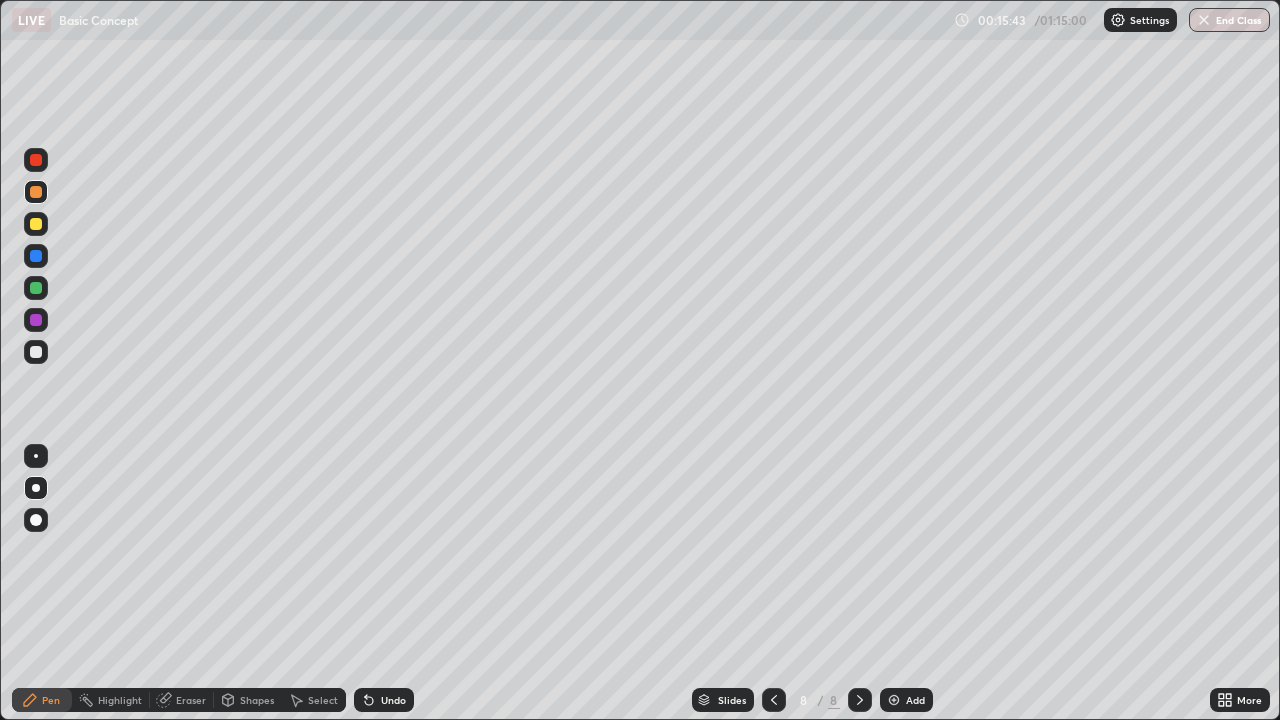 click 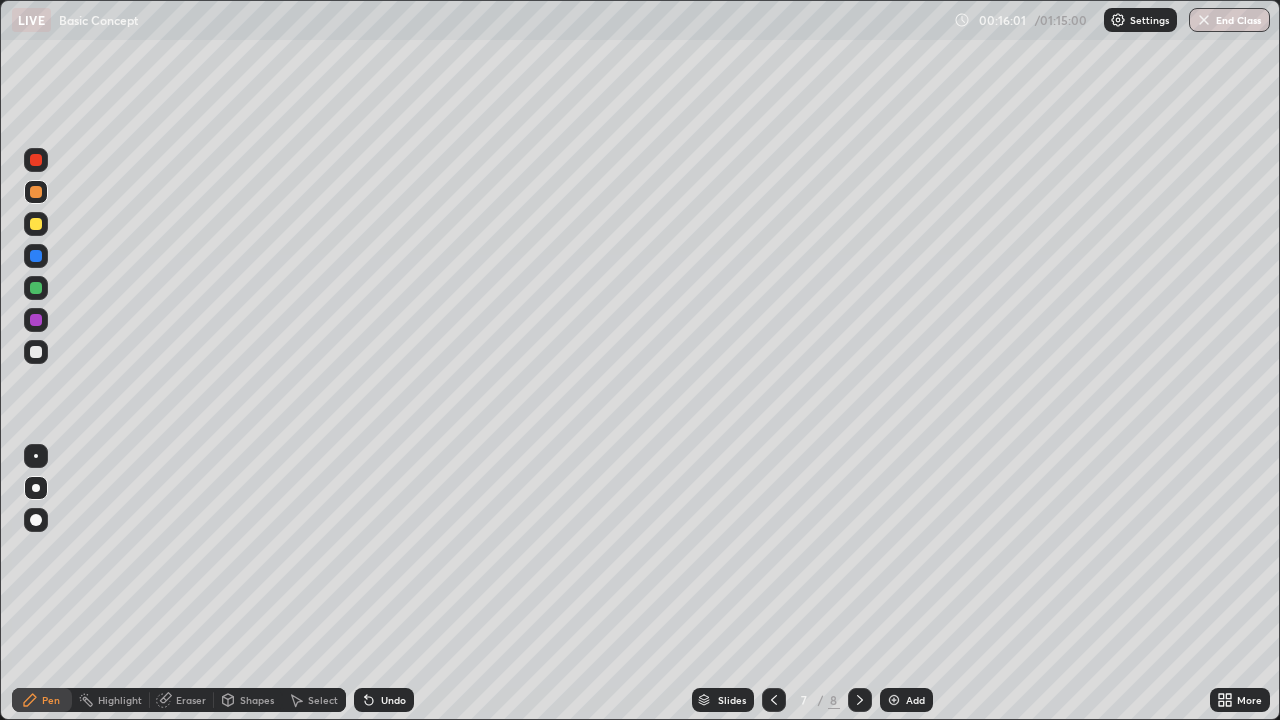 click at bounding box center (860, 700) 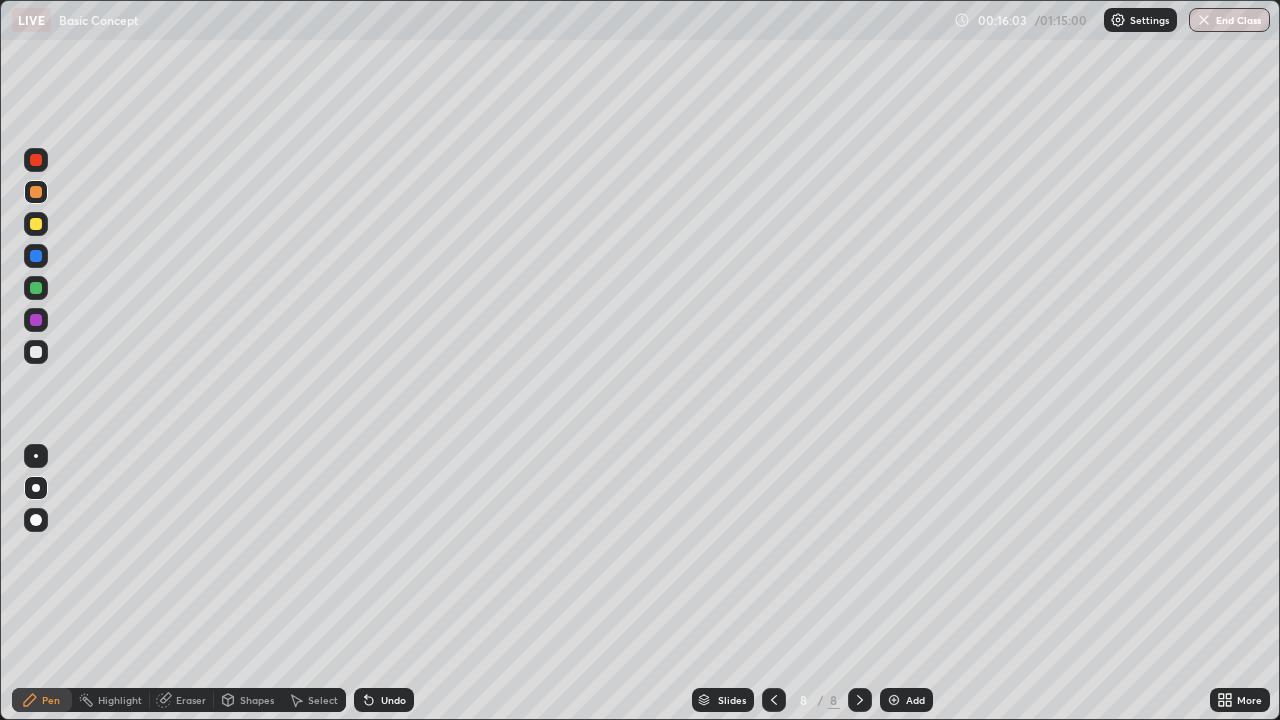 click at bounding box center (894, 700) 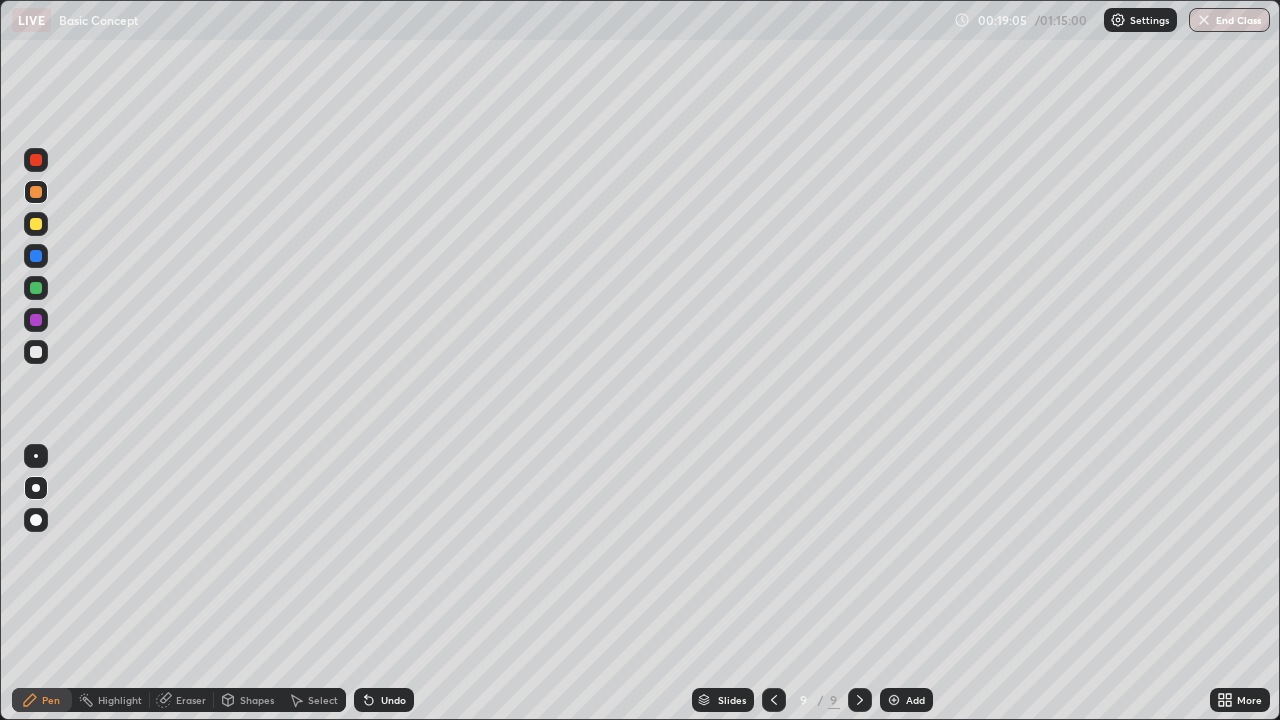 click on "Add" at bounding box center [915, 700] 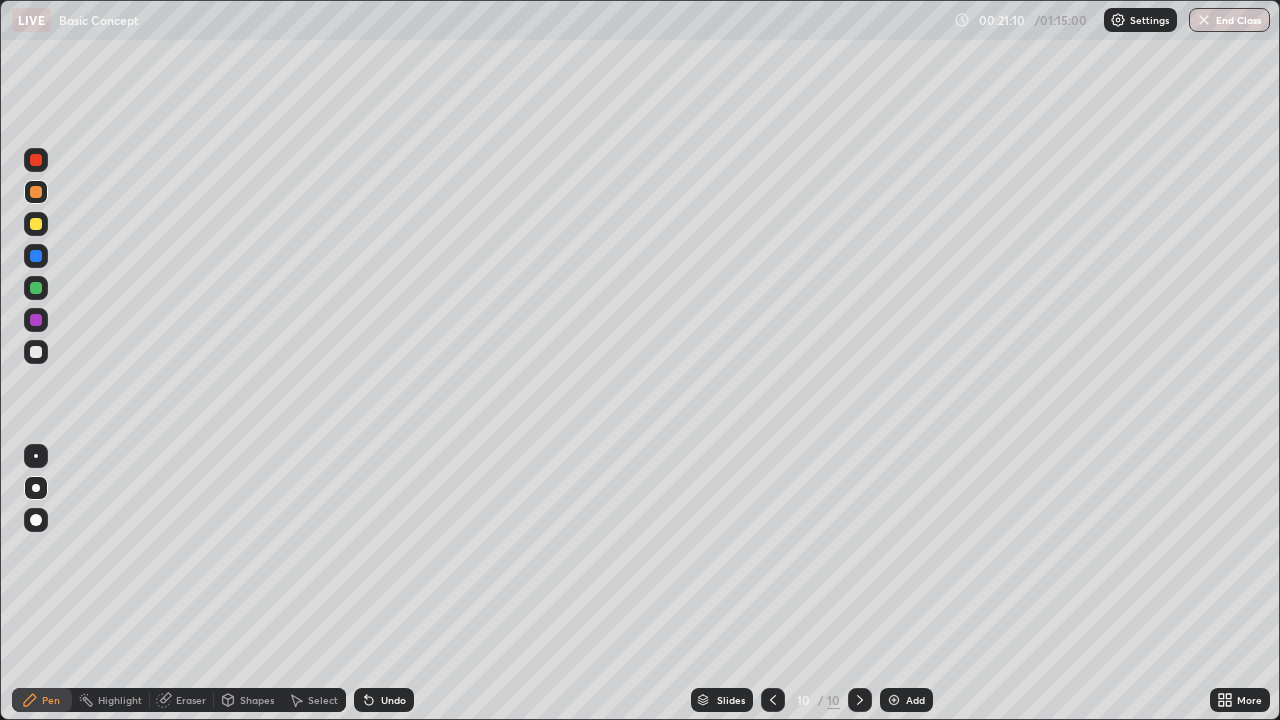 click on "Add" at bounding box center [915, 700] 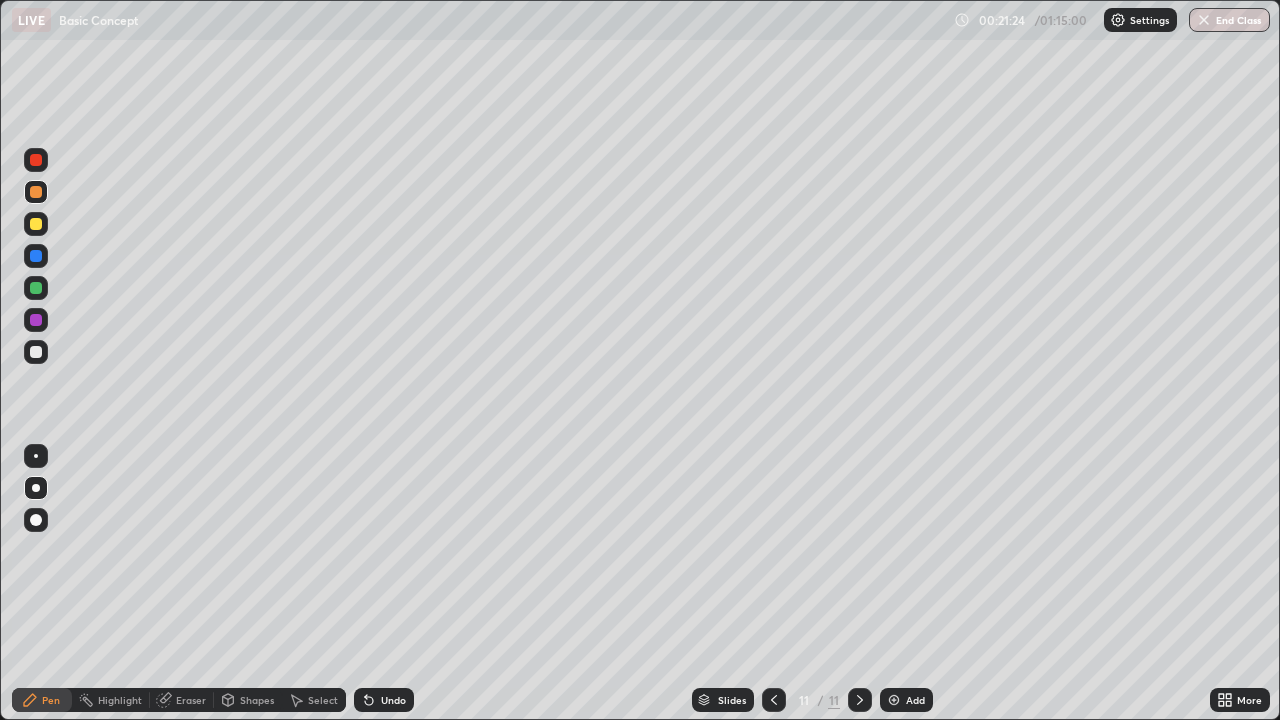 click on "Eraser" at bounding box center (191, 700) 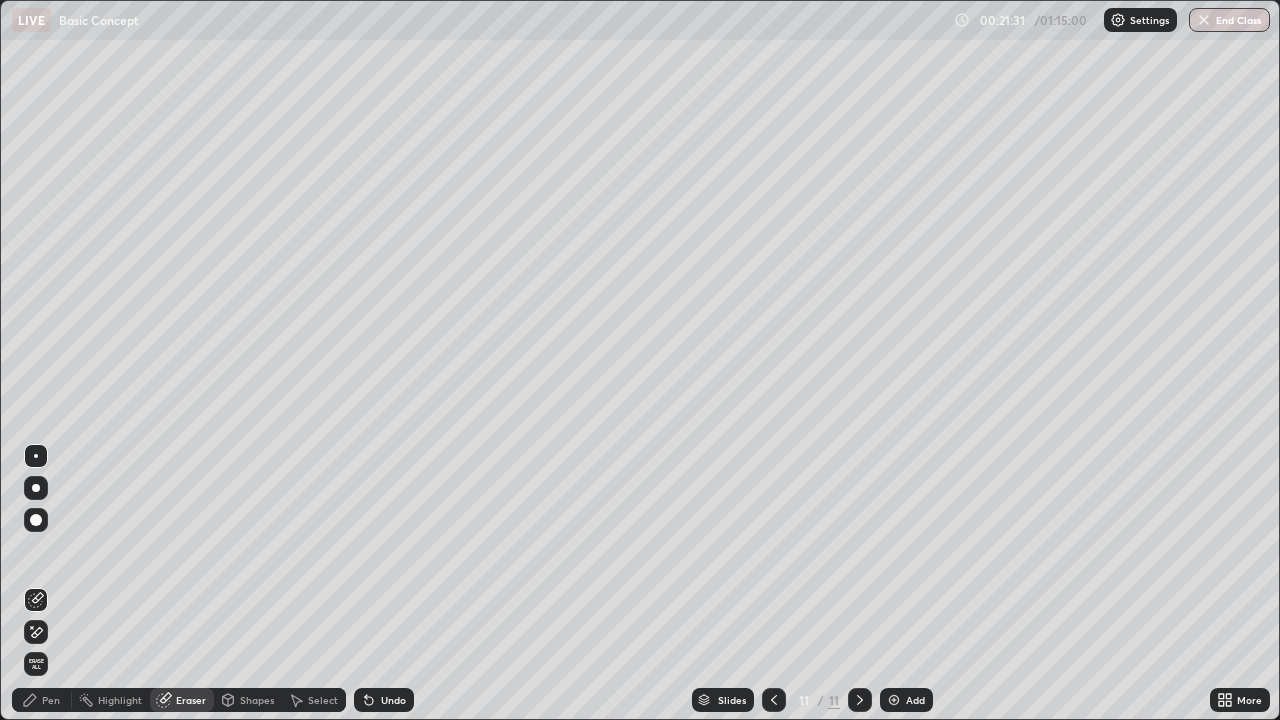click at bounding box center (36, 520) 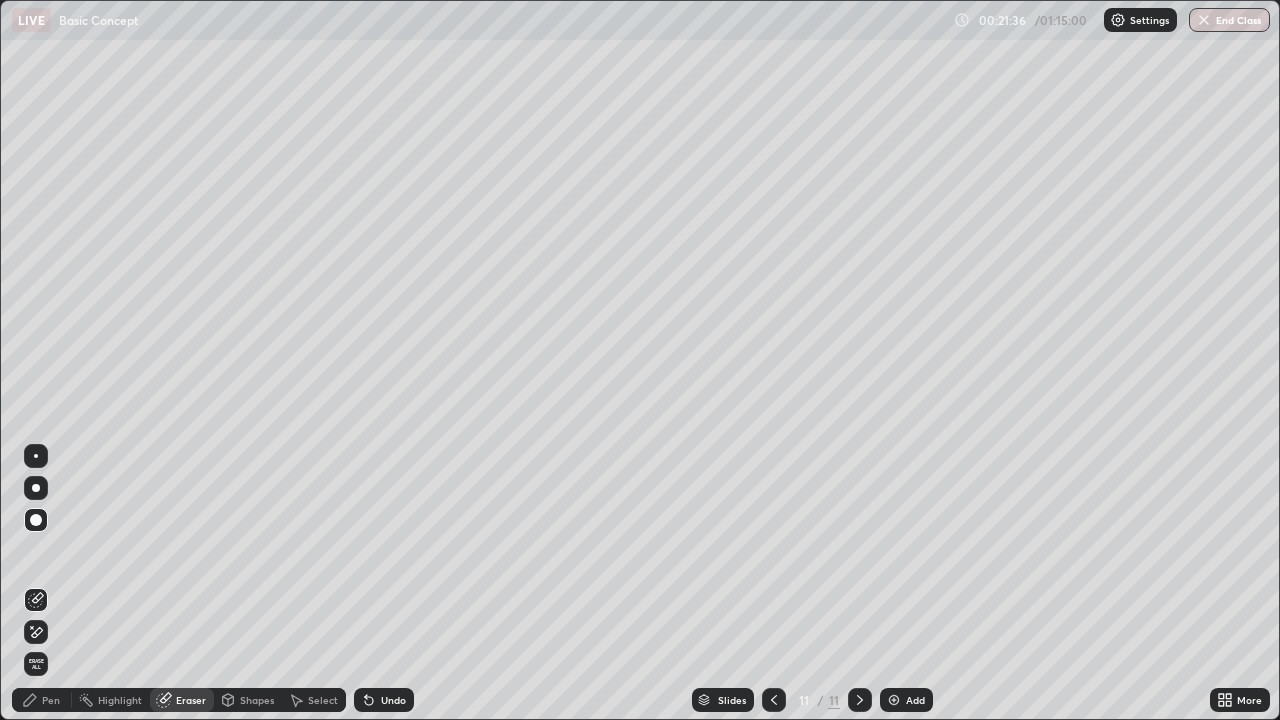 click on "Pen" at bounding box center [51, 700] 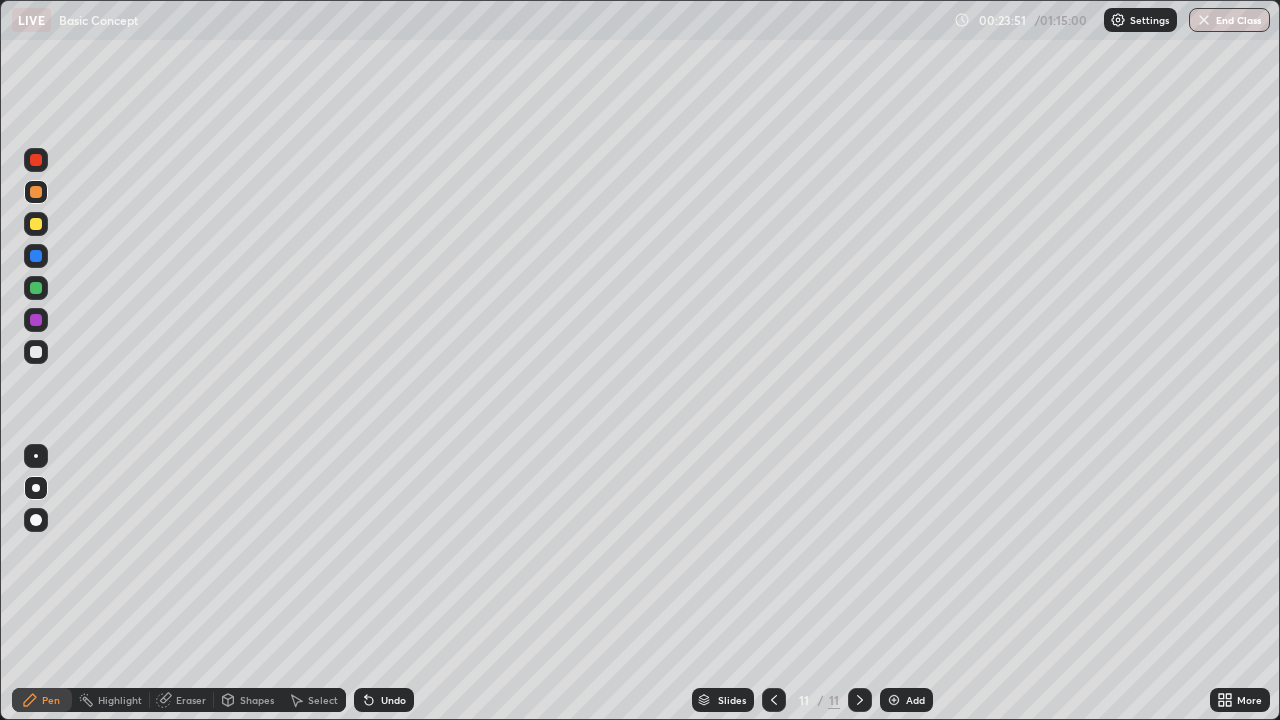 click on "Eraser" at bounding box center [191, 700] 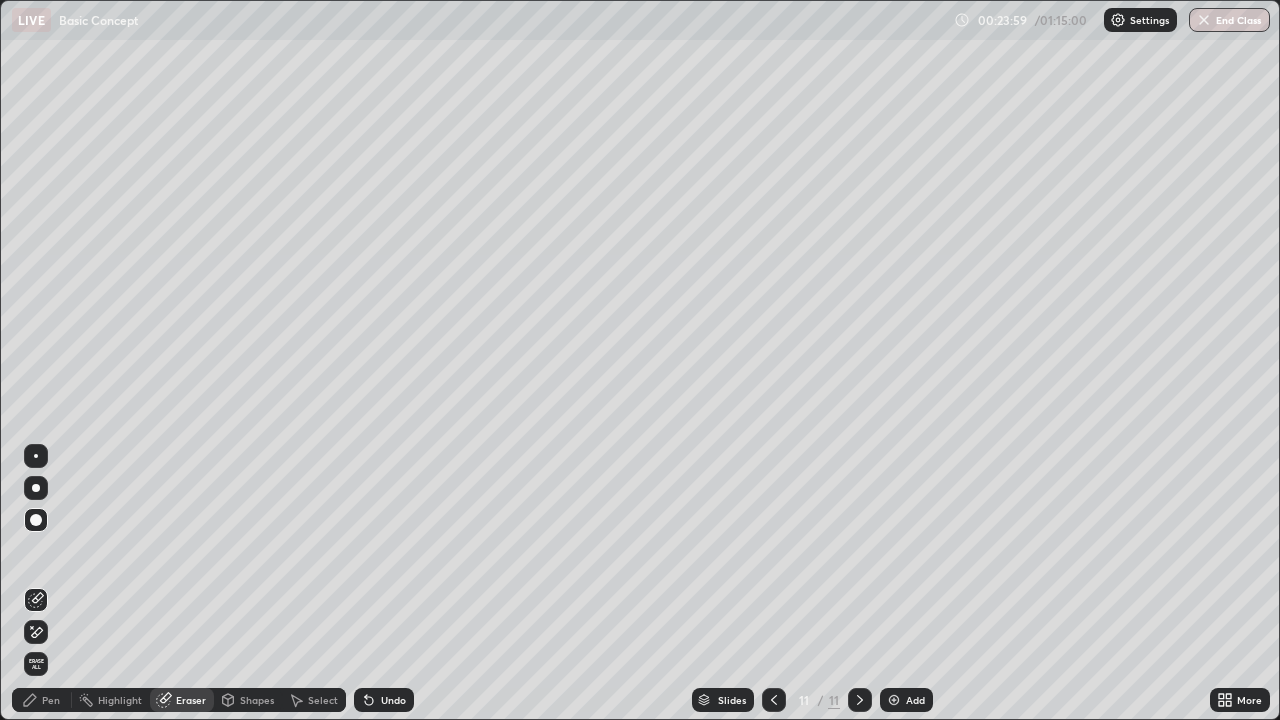 click 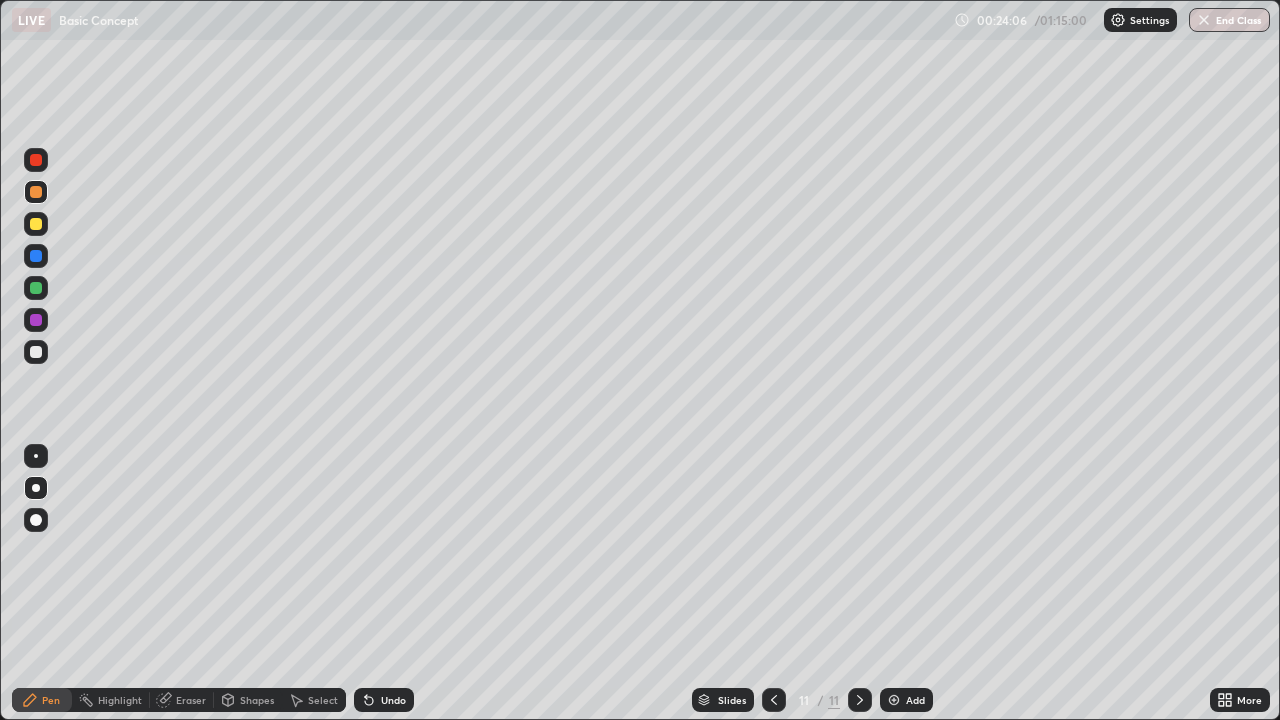 click on "Eraser" at bounding box center [182, 700] 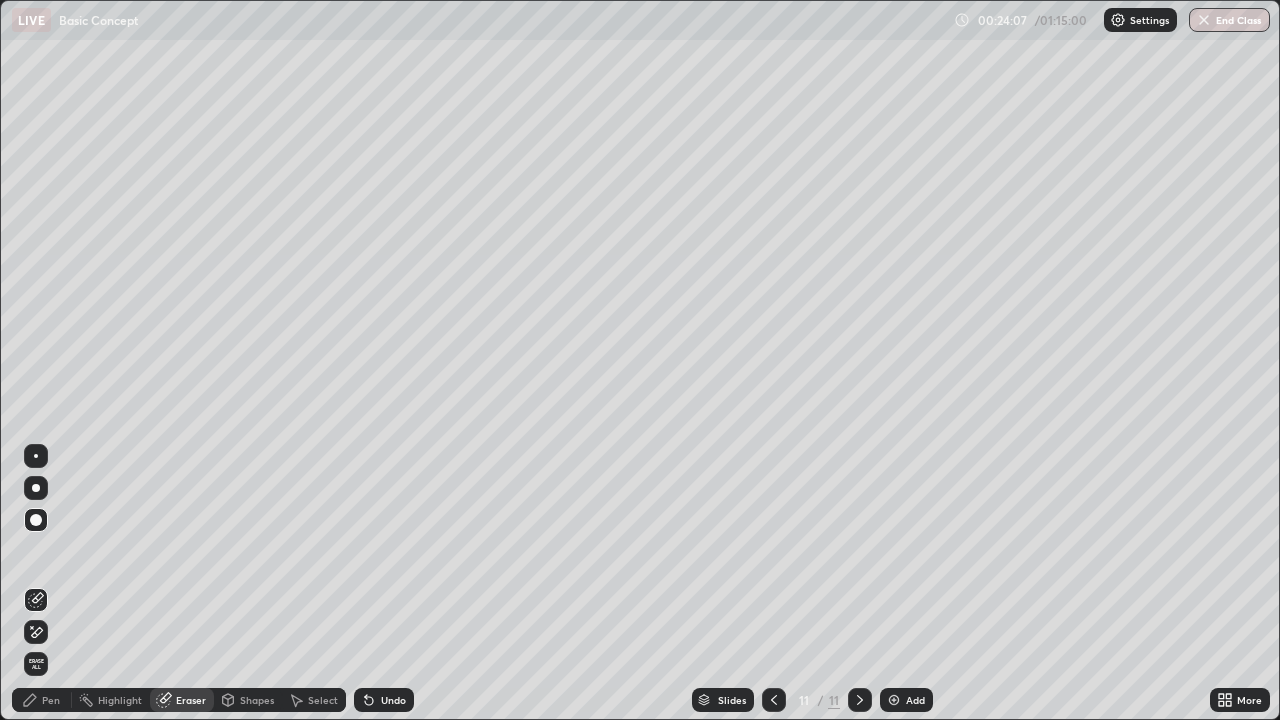 click at bounding box center [36, 456] 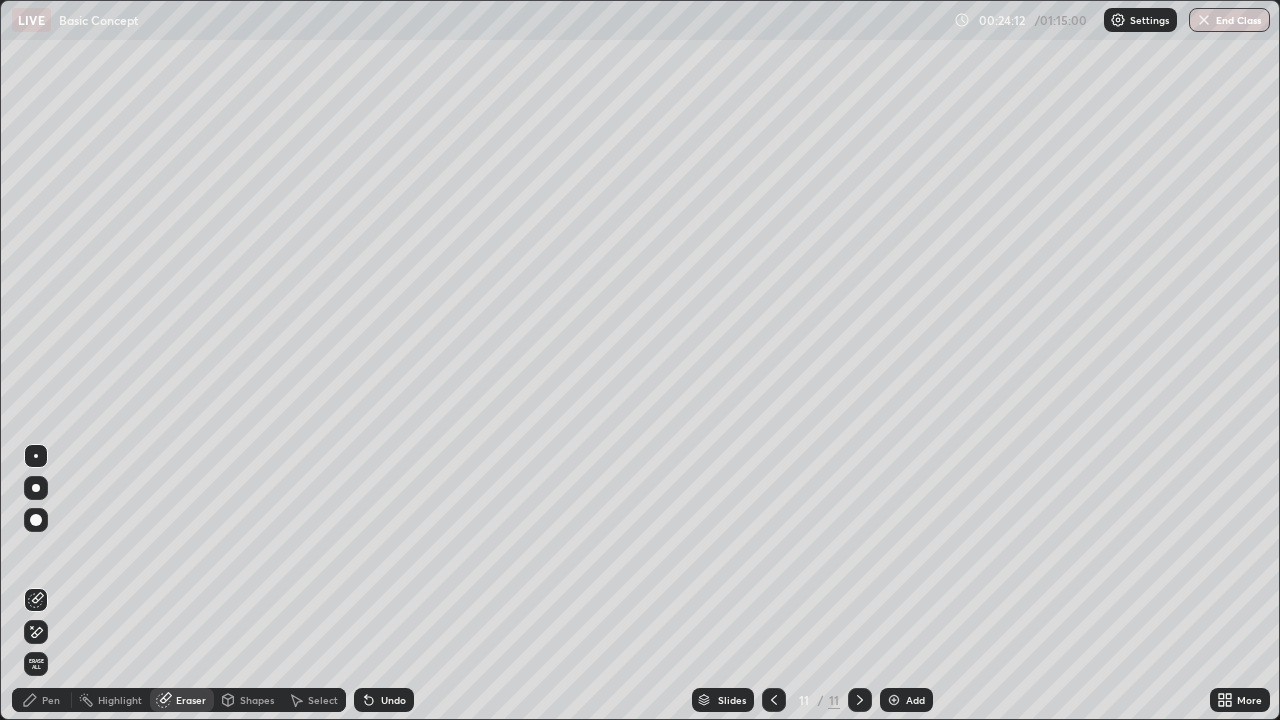 click on "Pen" at bounding box center [51, 700] 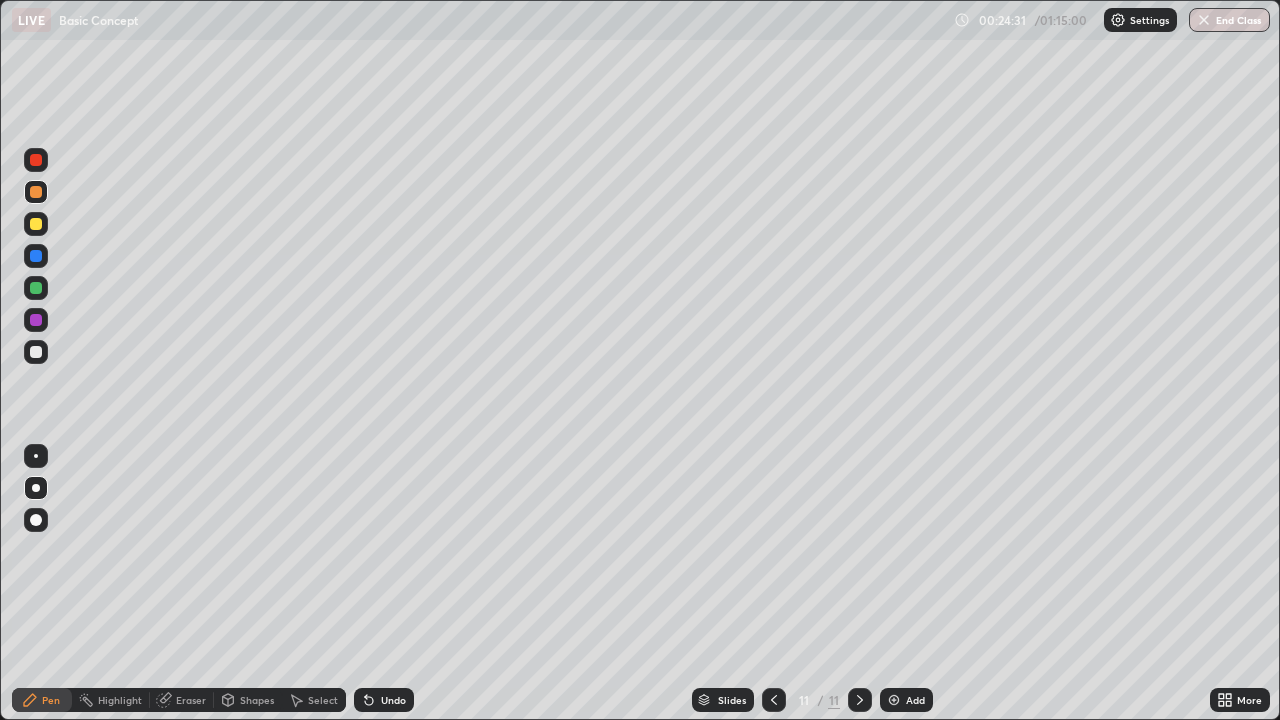 click on "Highlight" at bounding box center [120, 700] 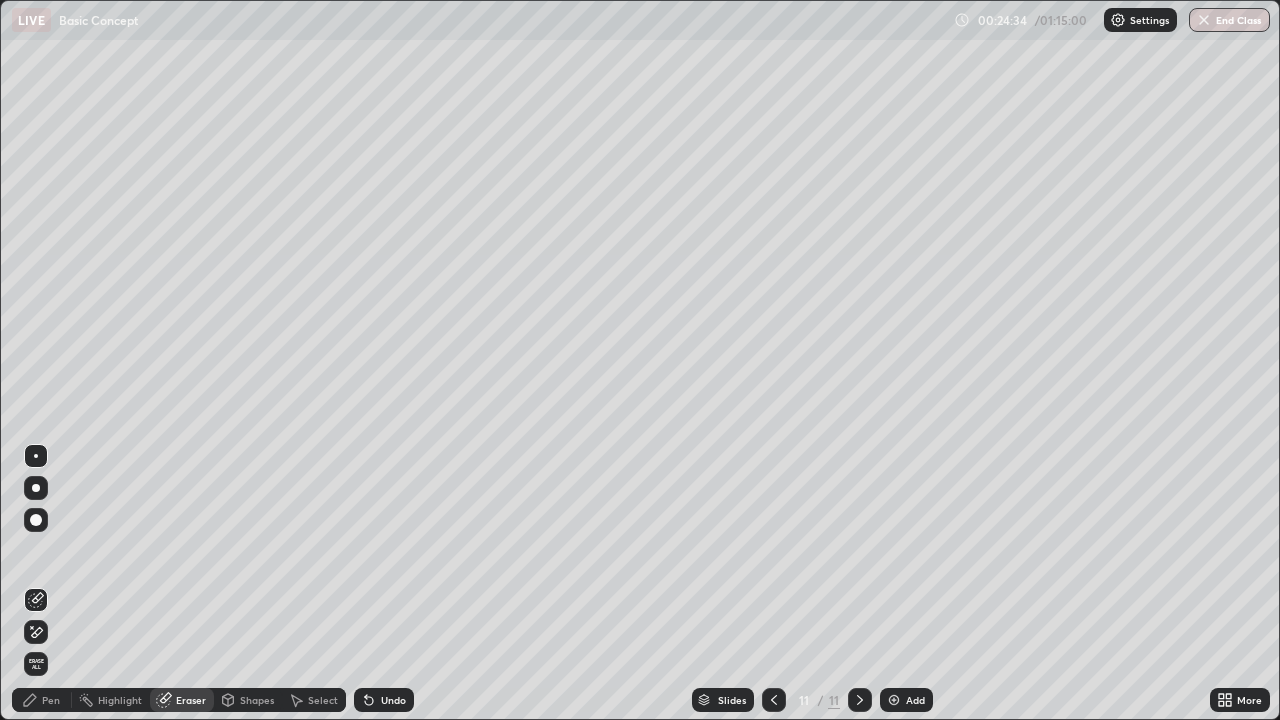 click on "Pen" at bounding box center [51, 700] 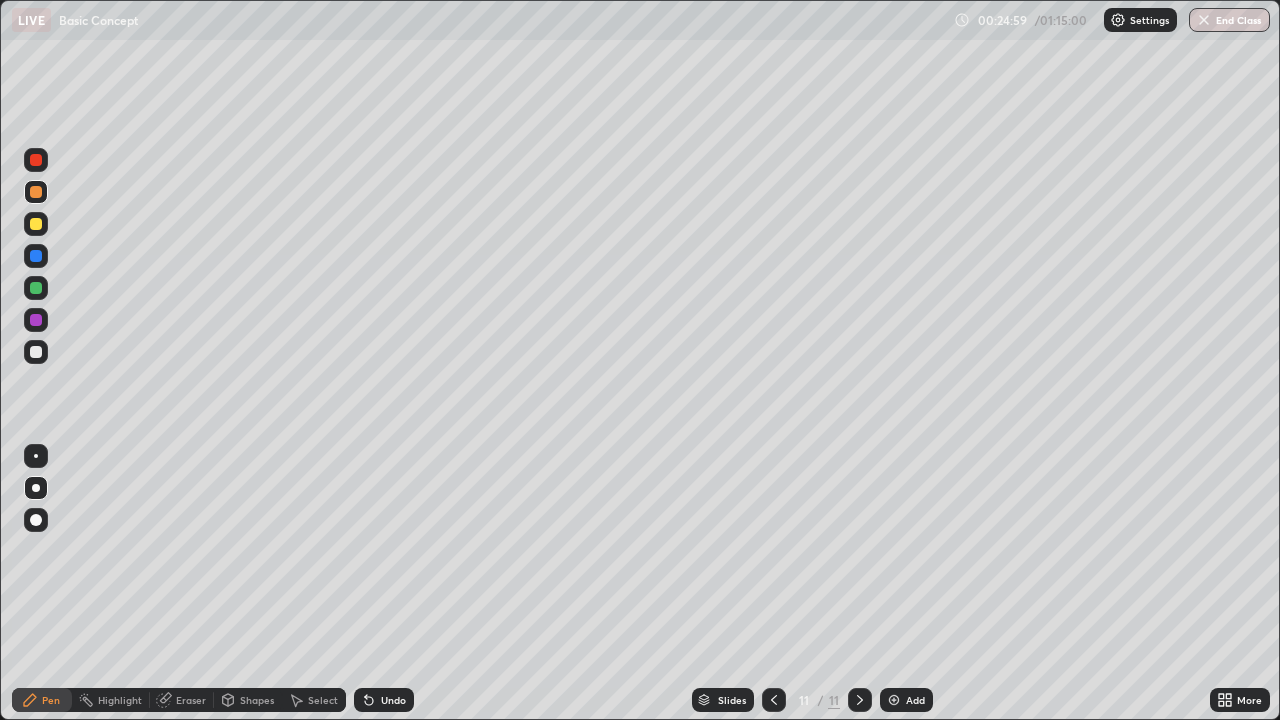 click on "Add" at bounding box center (906, 700) 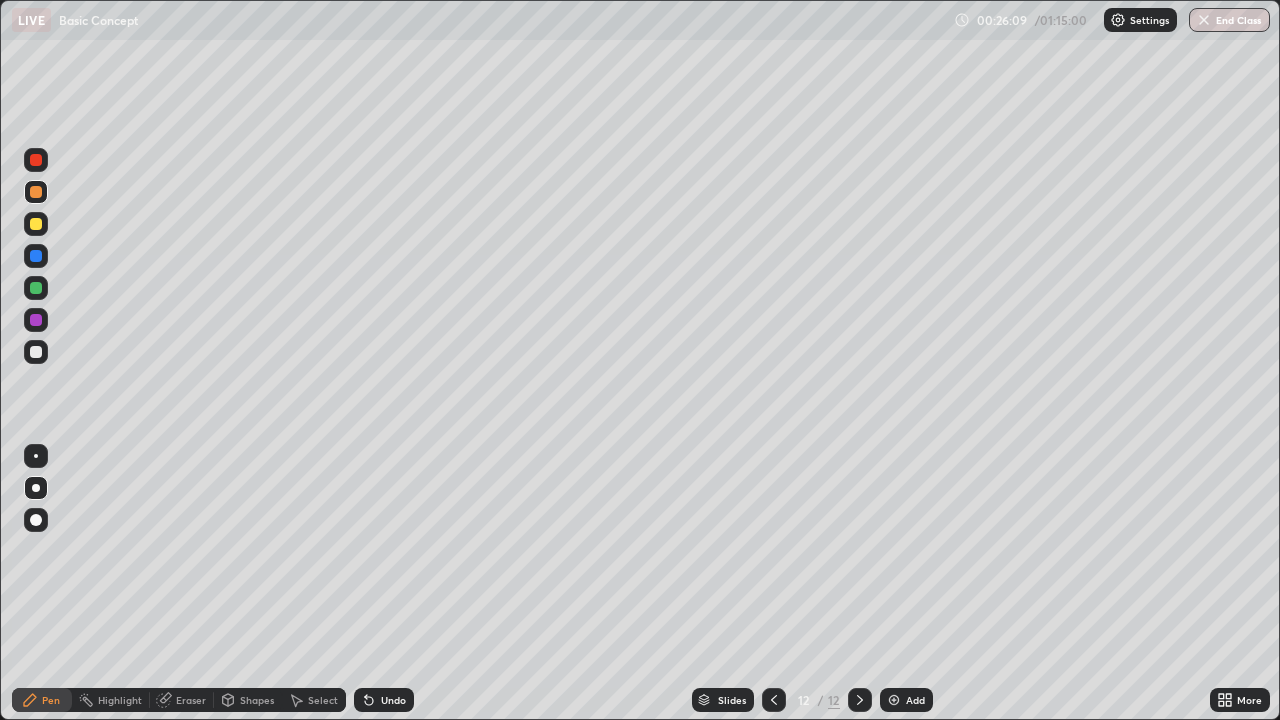 click at bounding box center (894, 700) 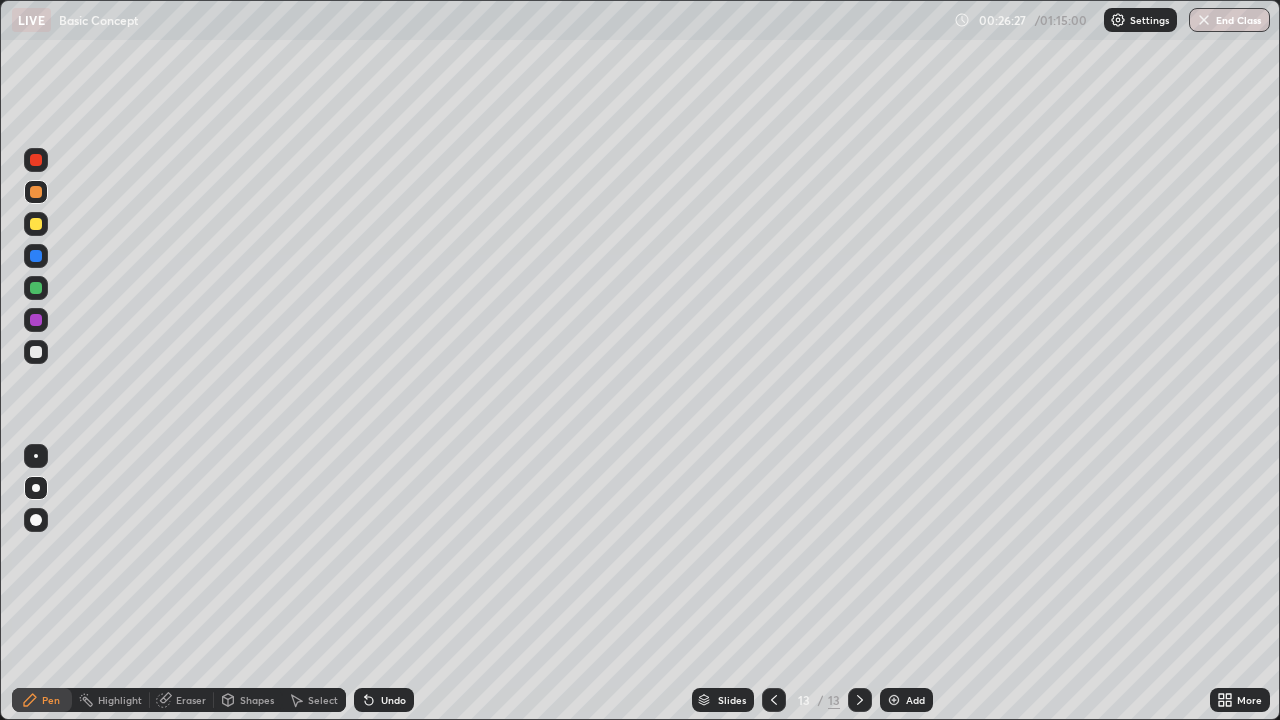 click on "Eraser" at bounding box center (182, 700) 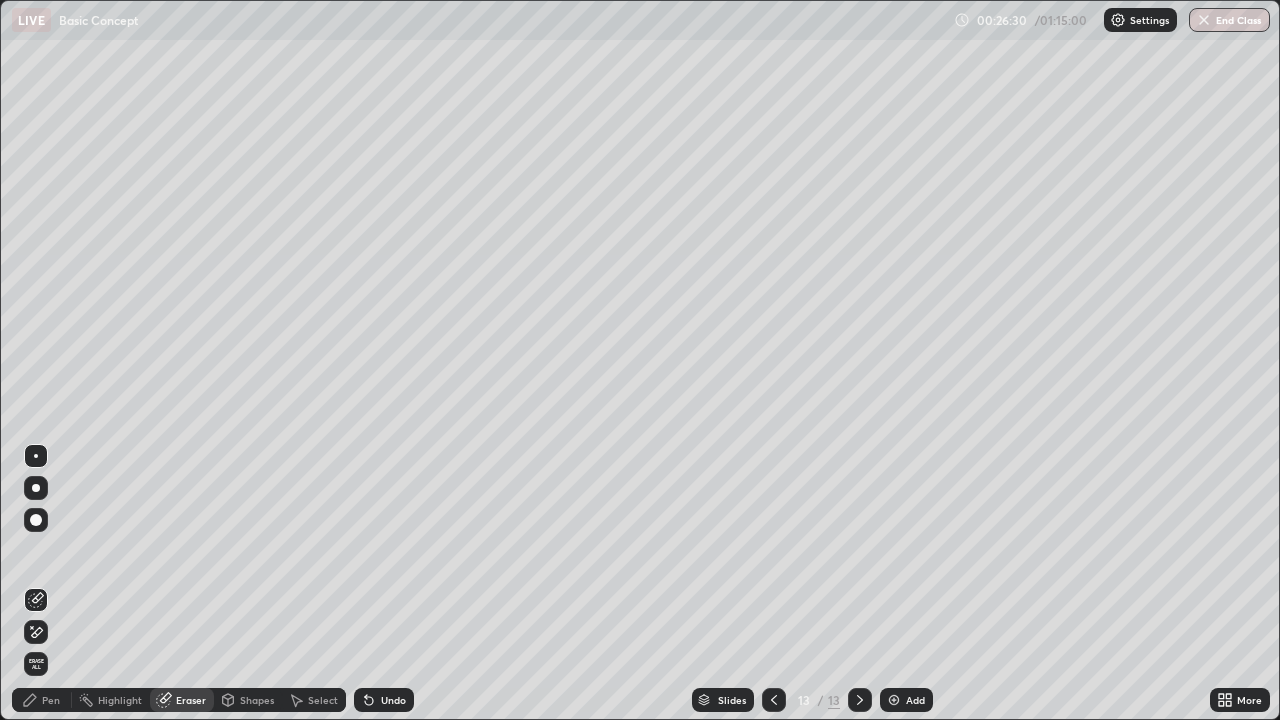 click on "Pen" at bounding box center (42, 700) 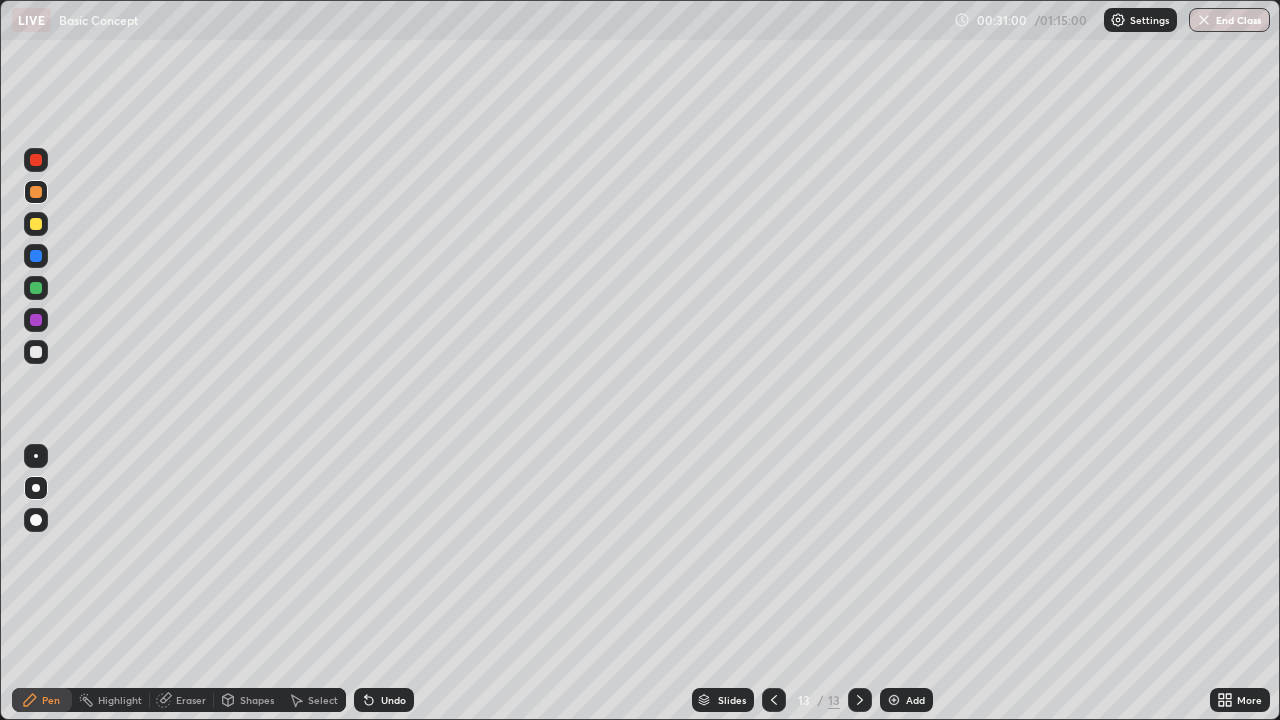 click on "Add" at bounding box center (906, 700) 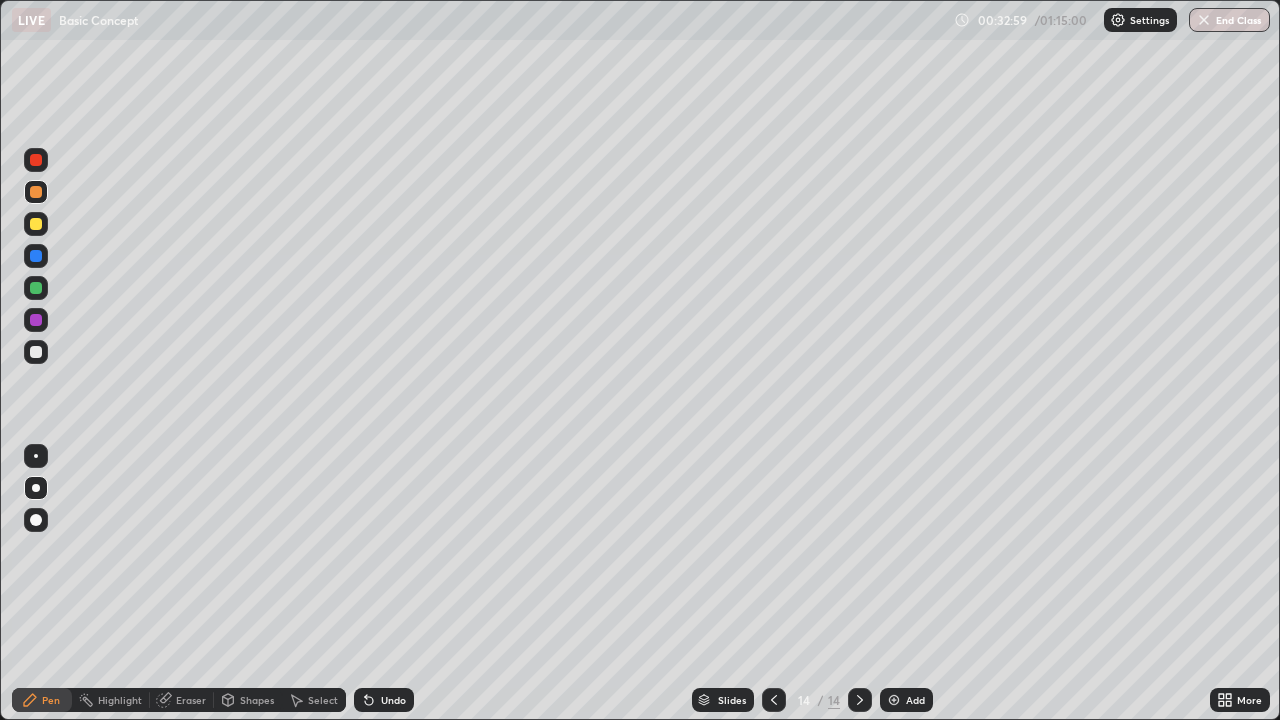 click 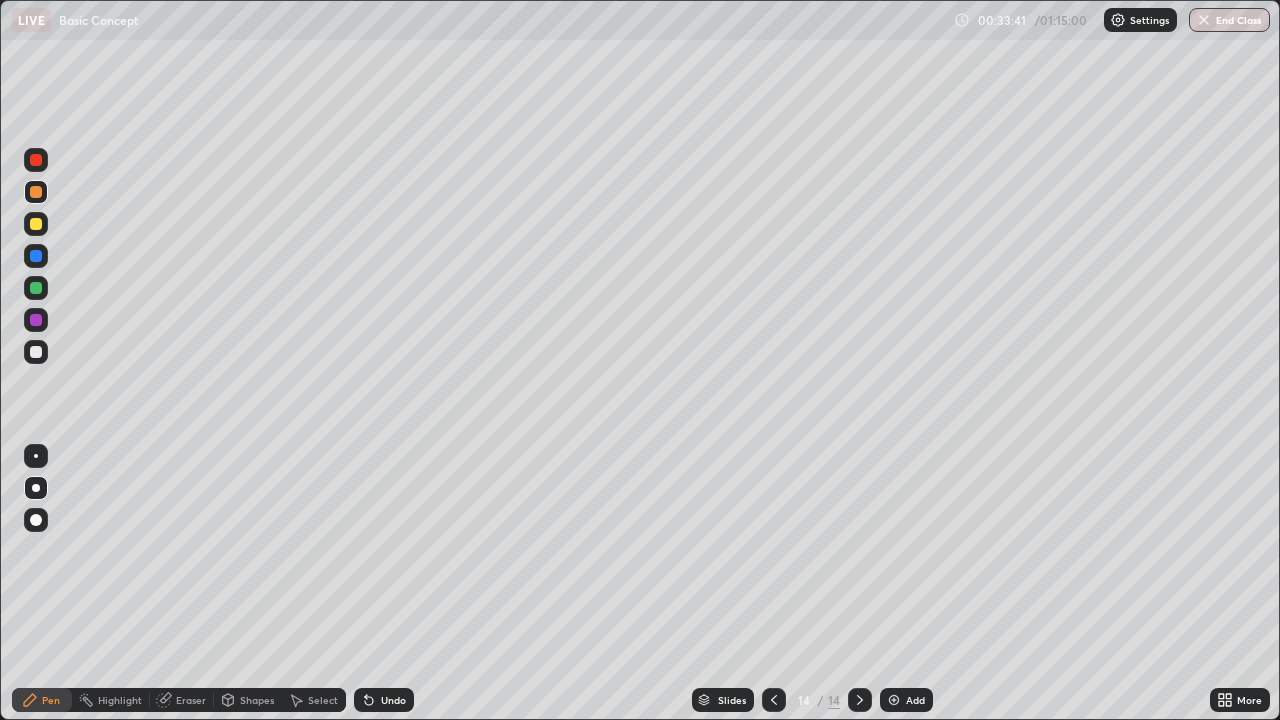 click on "Eraser" at bounding box center (182, 700) 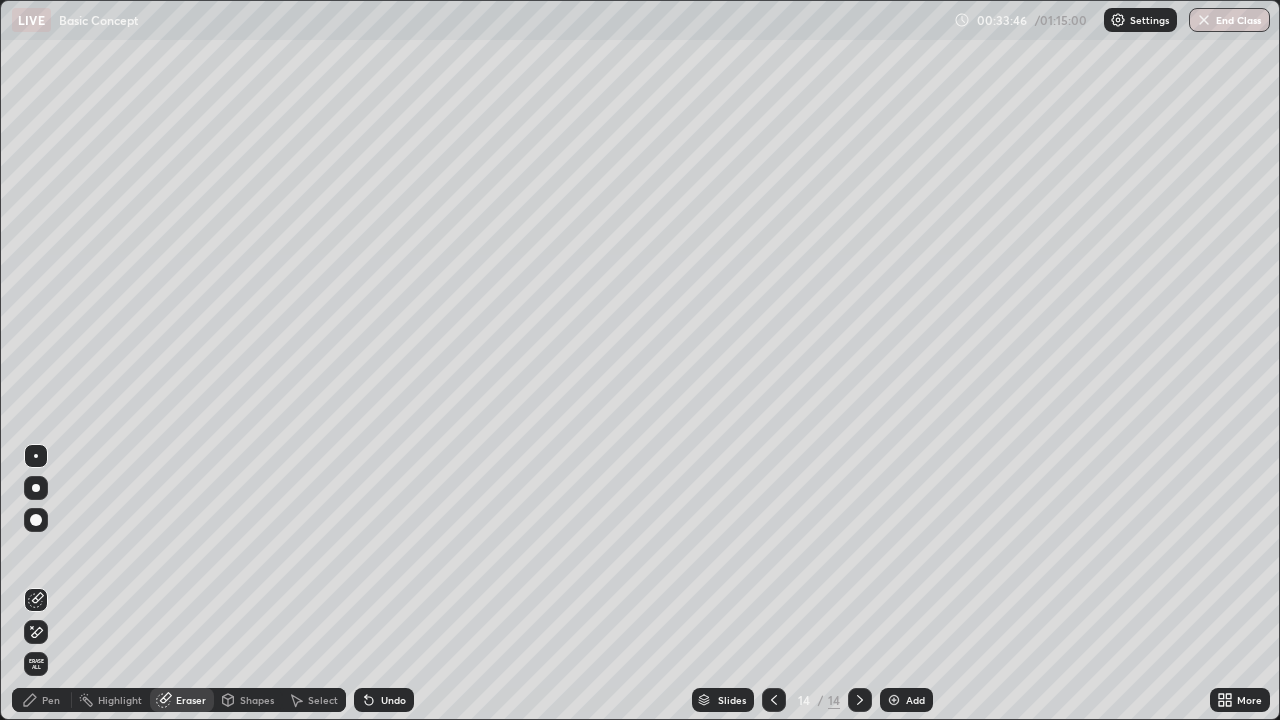 click on "Pen" at bounding box center (42, 700) 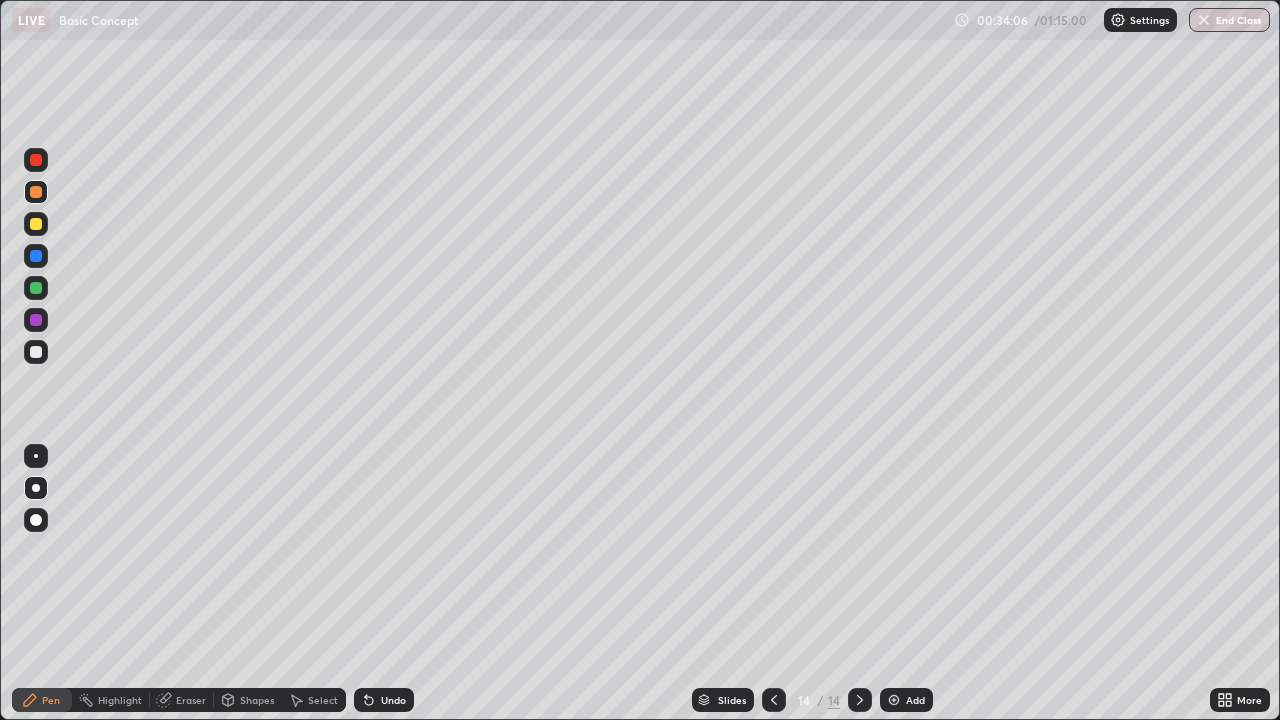 click on "Undo" at bounding box center (393, 700) 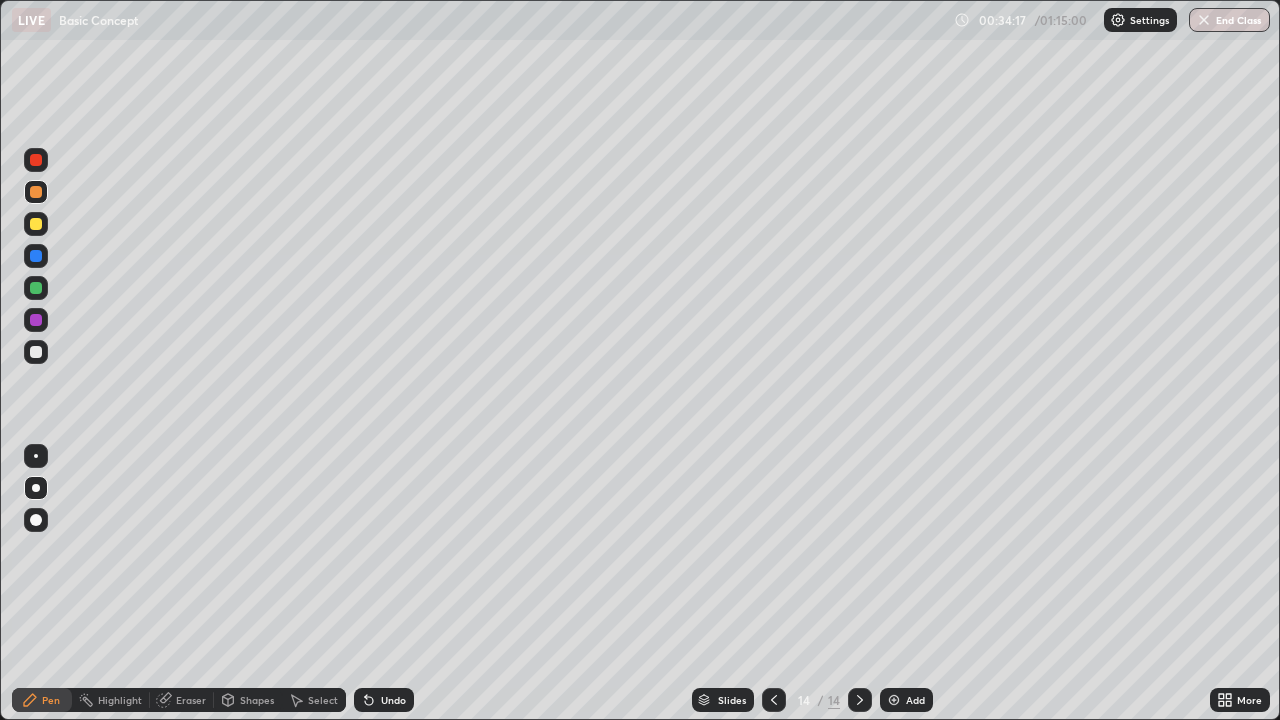 click 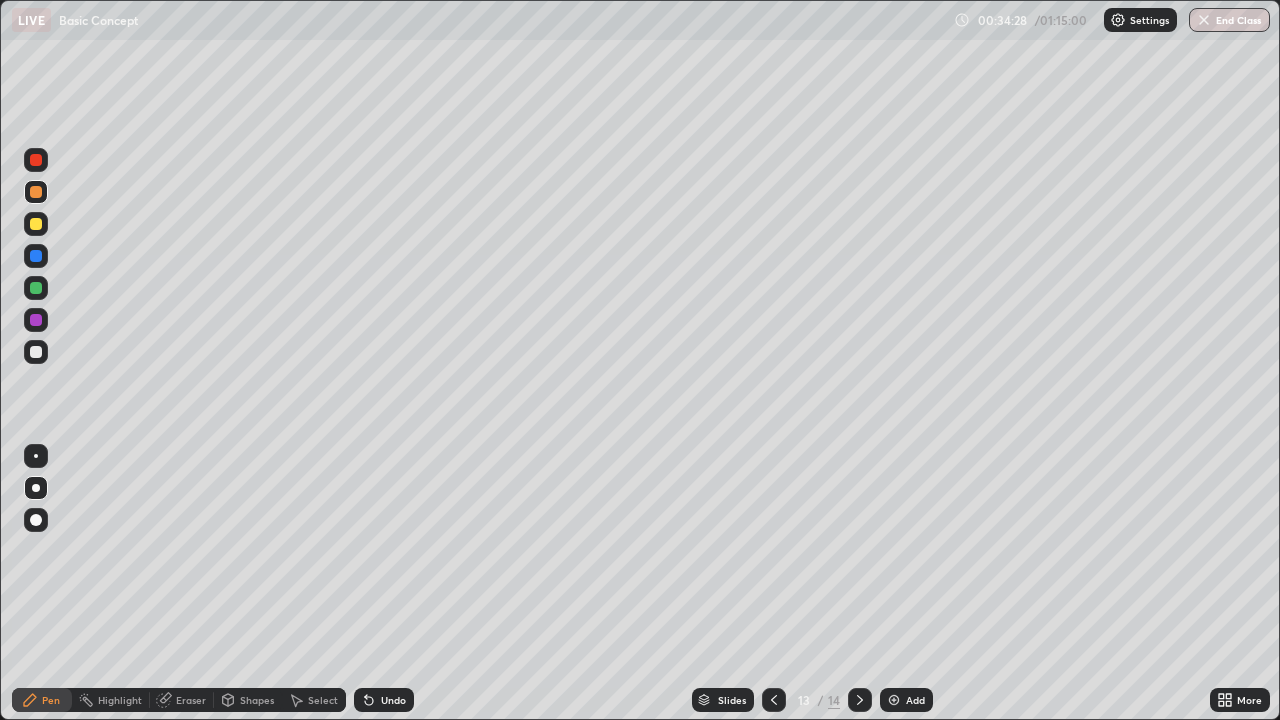 click on "Slides" at bounding box center (723, 700) 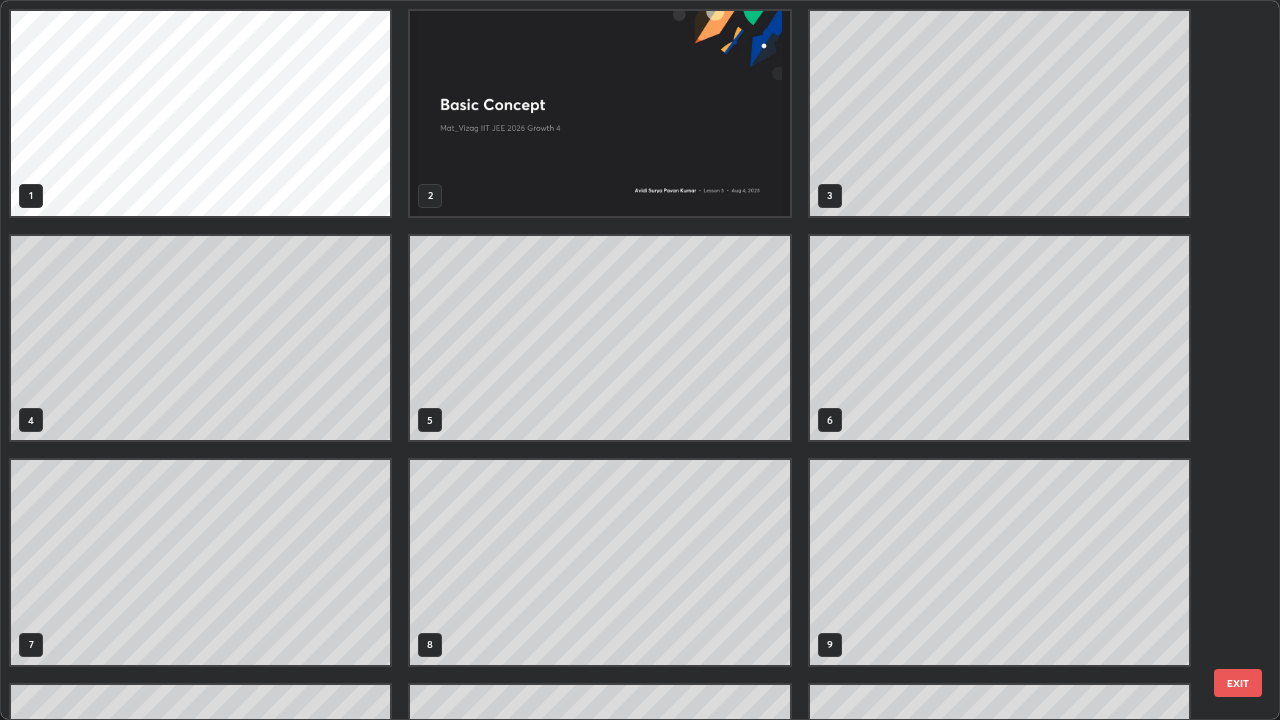 scroll, scrollTop: 405, scrollLeft: 0, axis: vertical 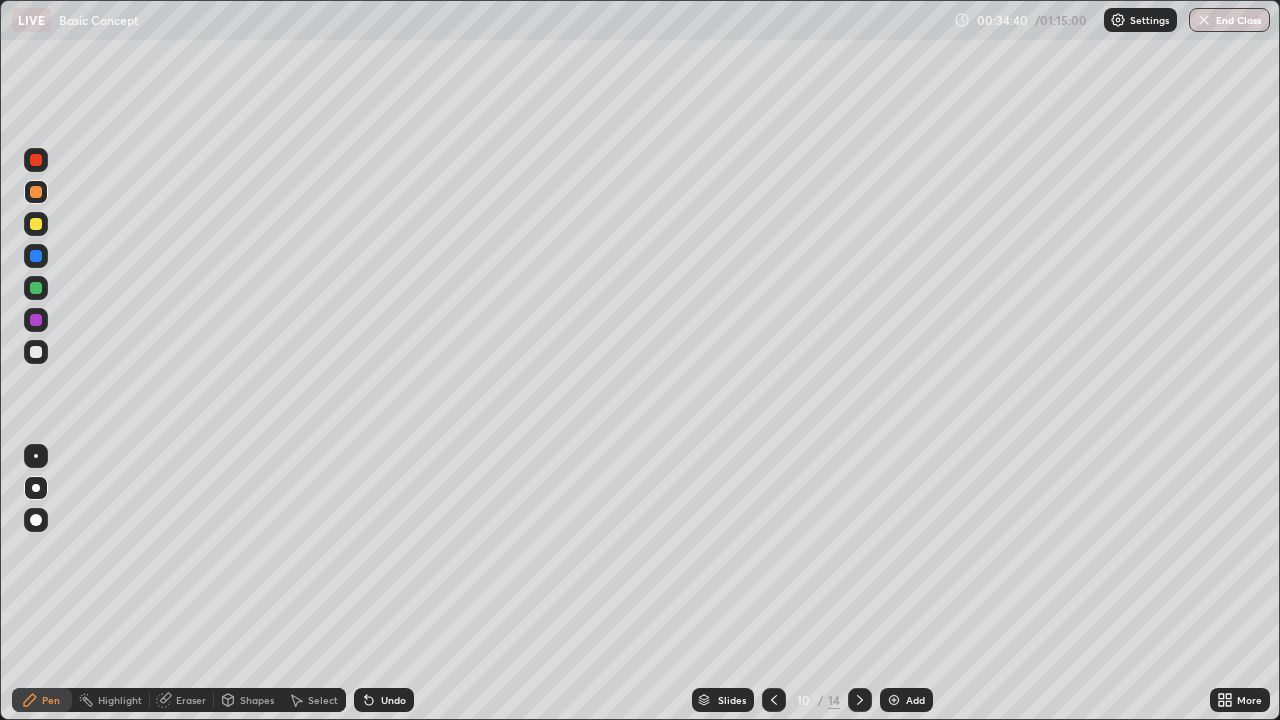 click 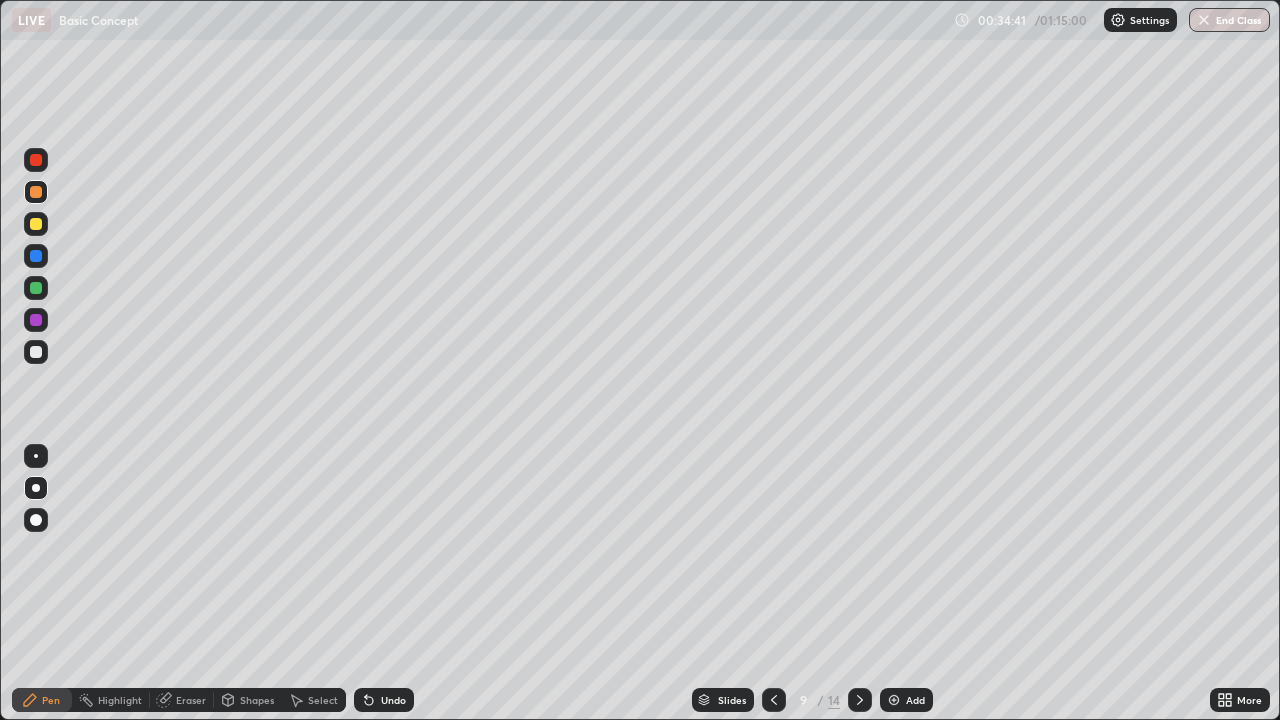 click 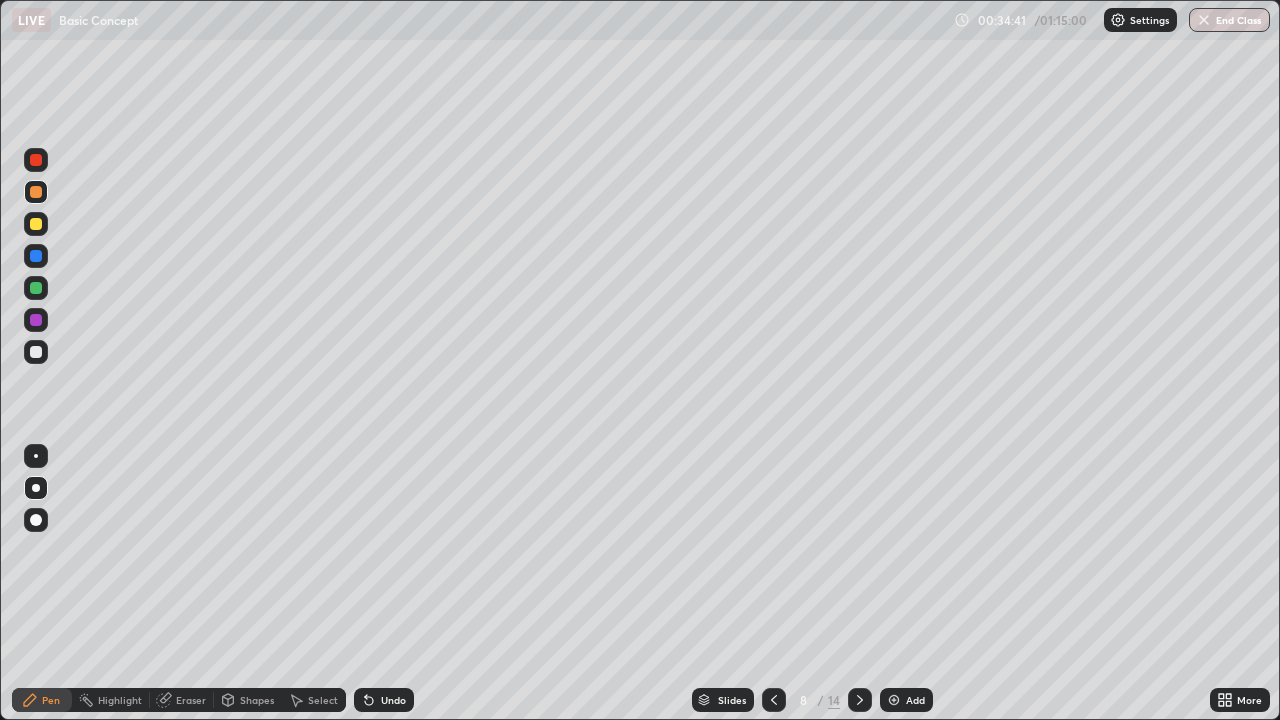 click at bounding box center [774, 700] 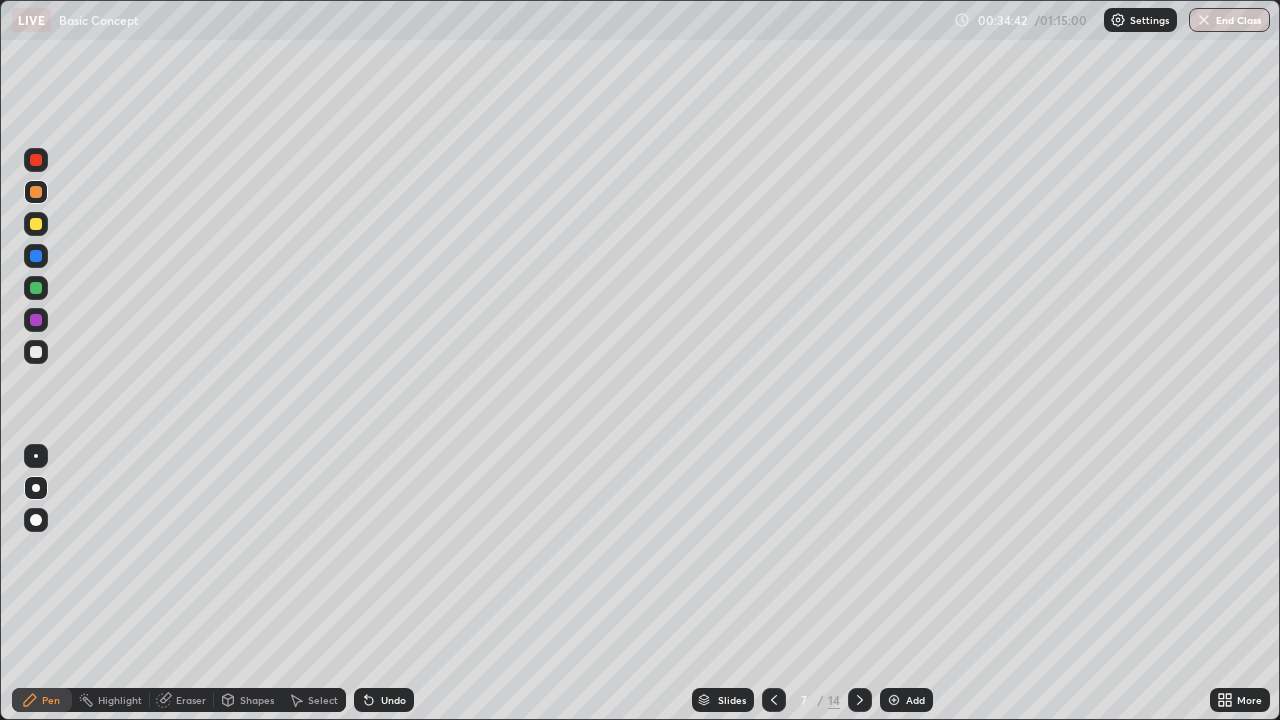 click 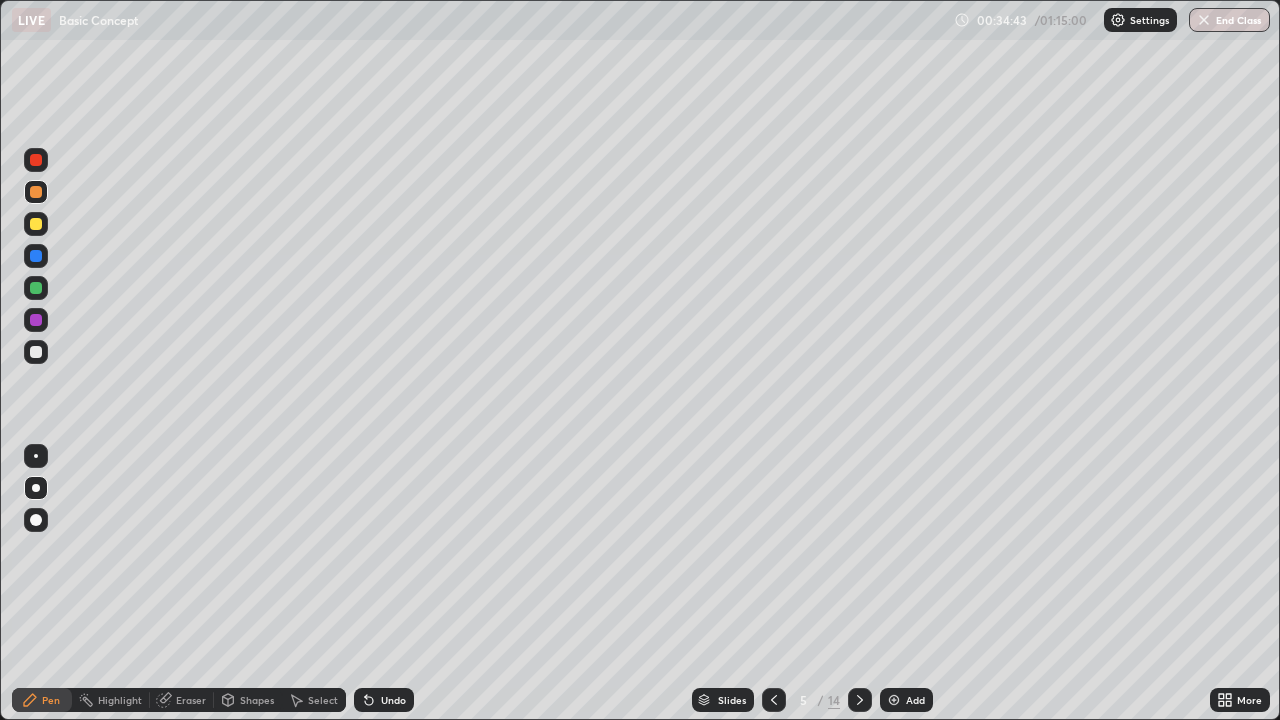 click 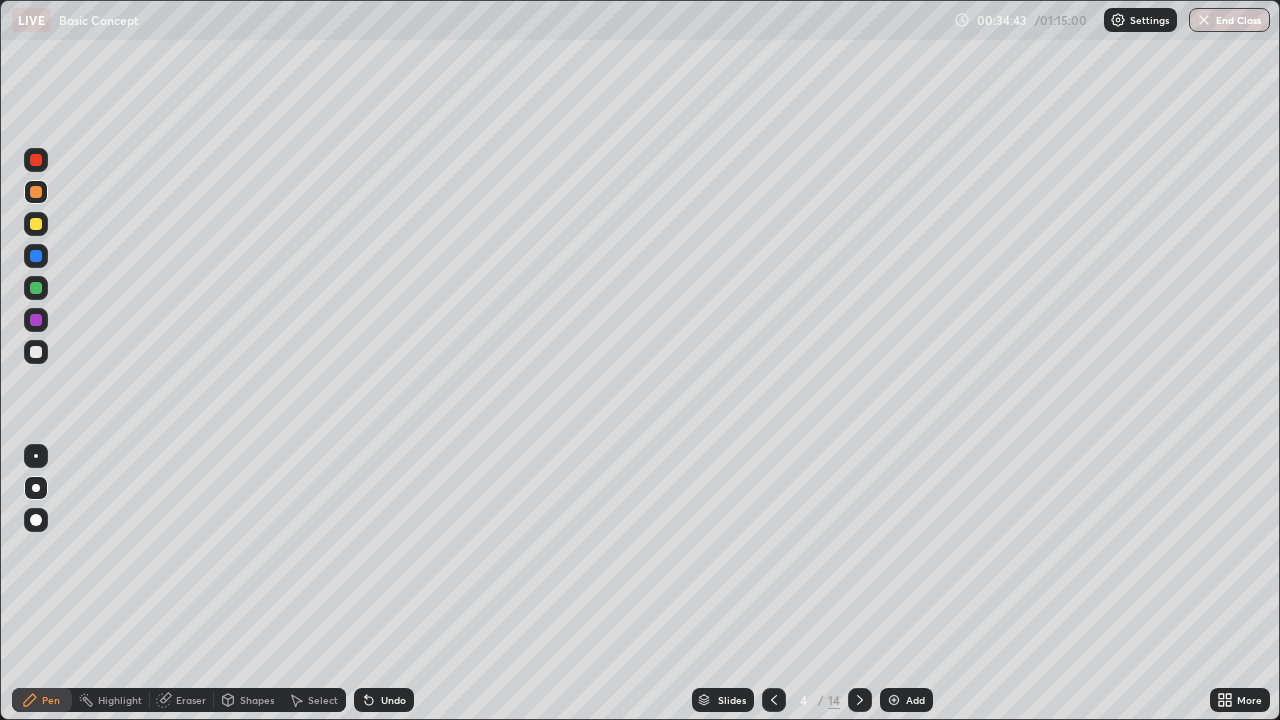 click 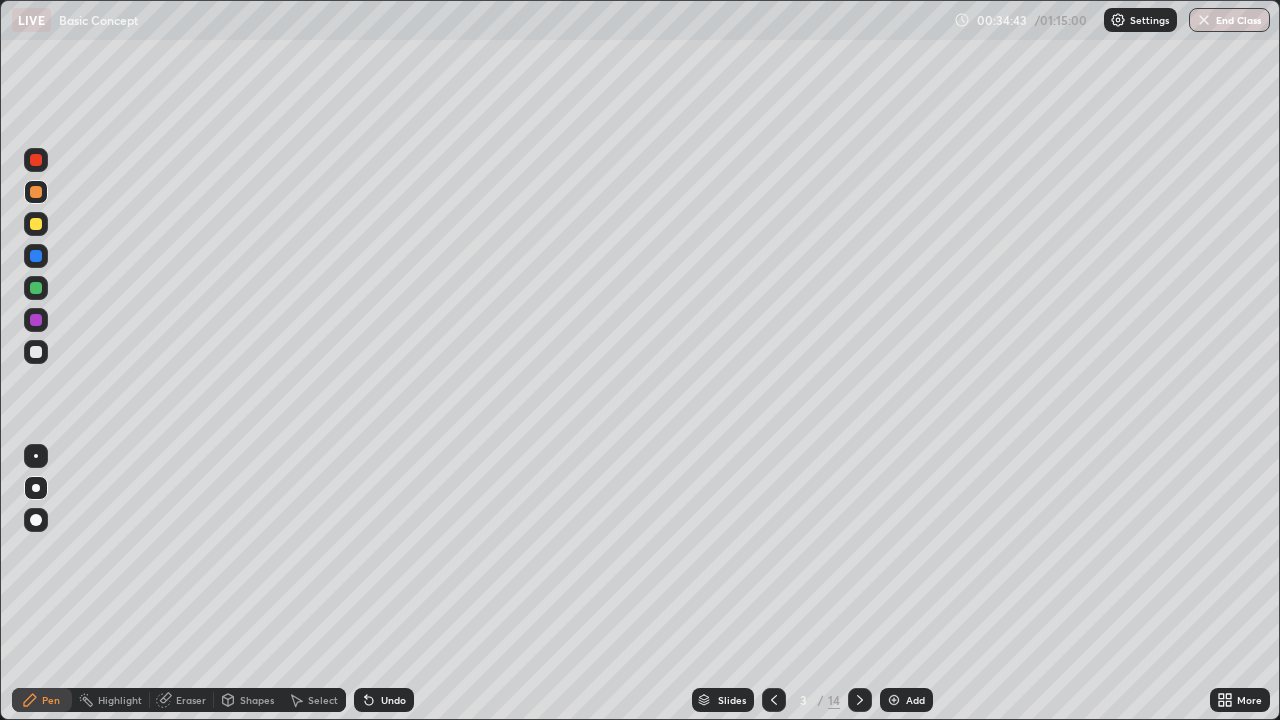 click 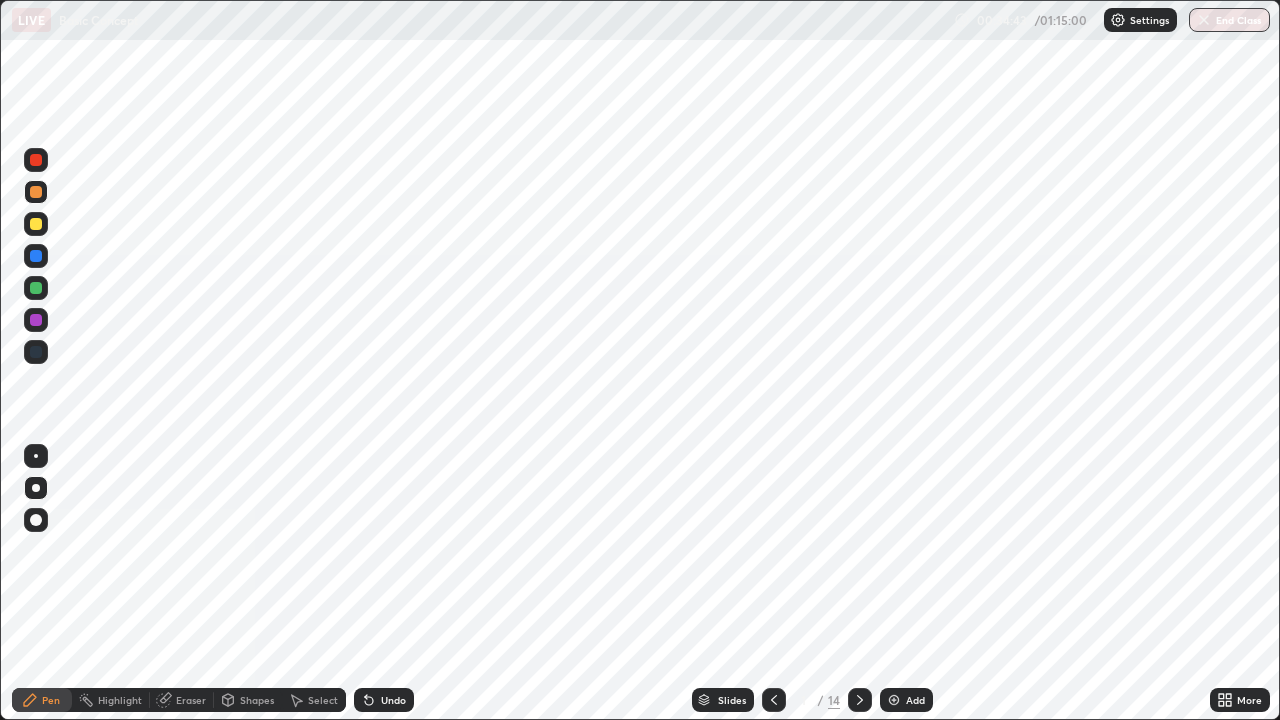 click 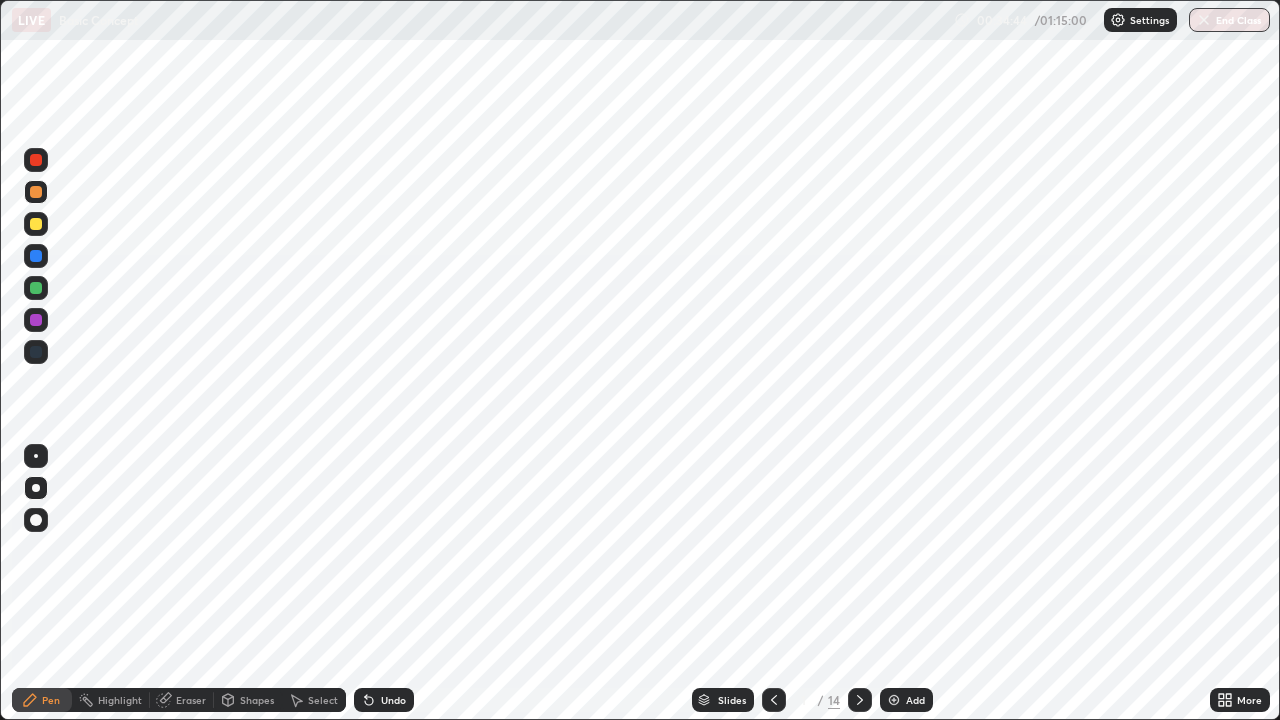 click 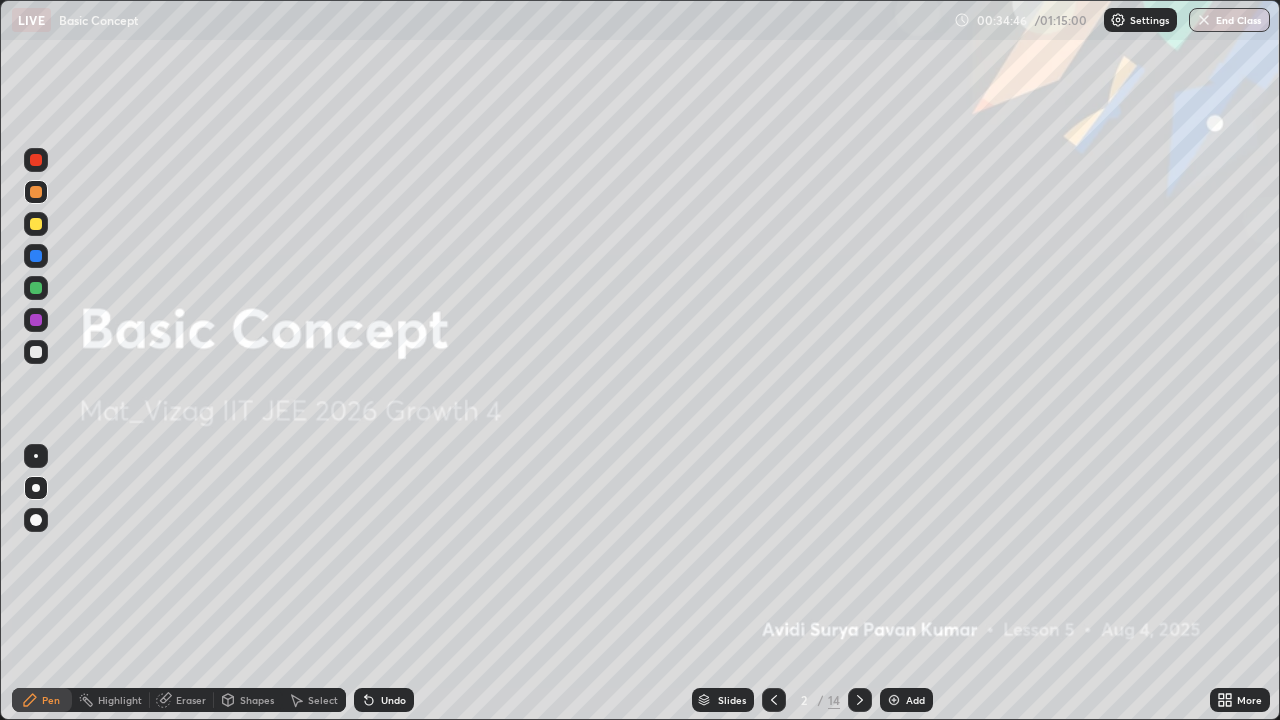 click 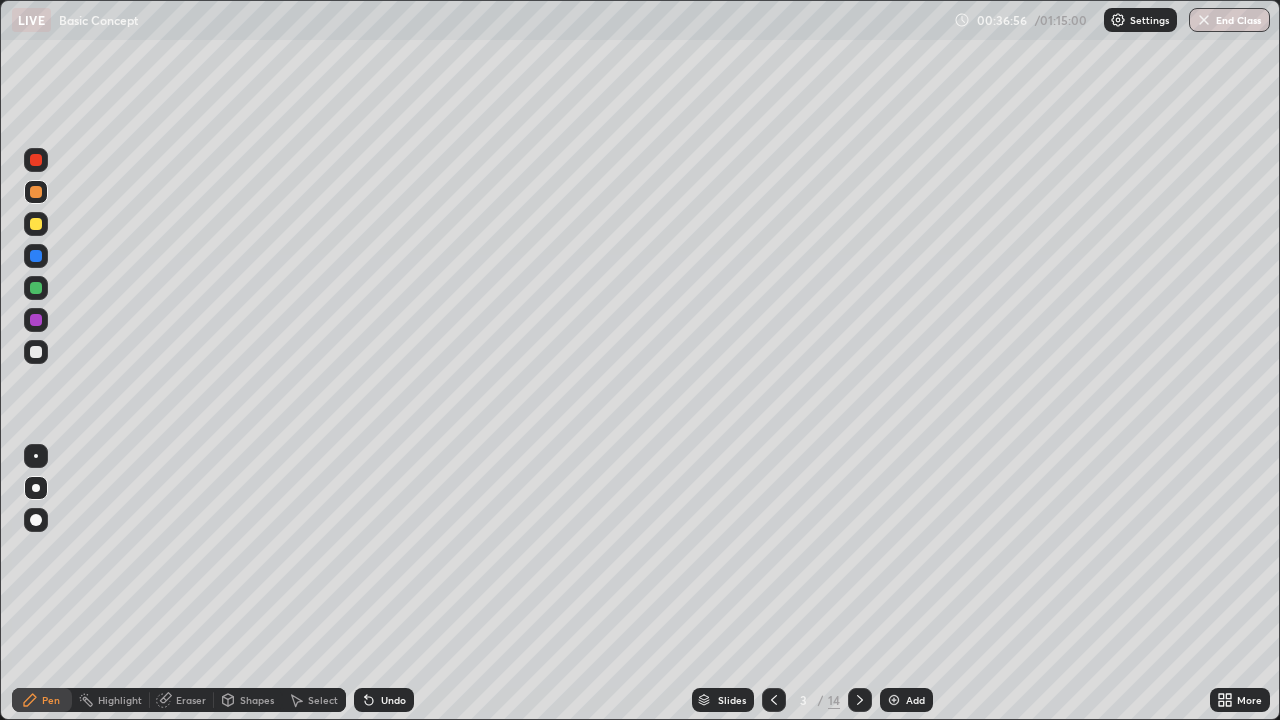 click 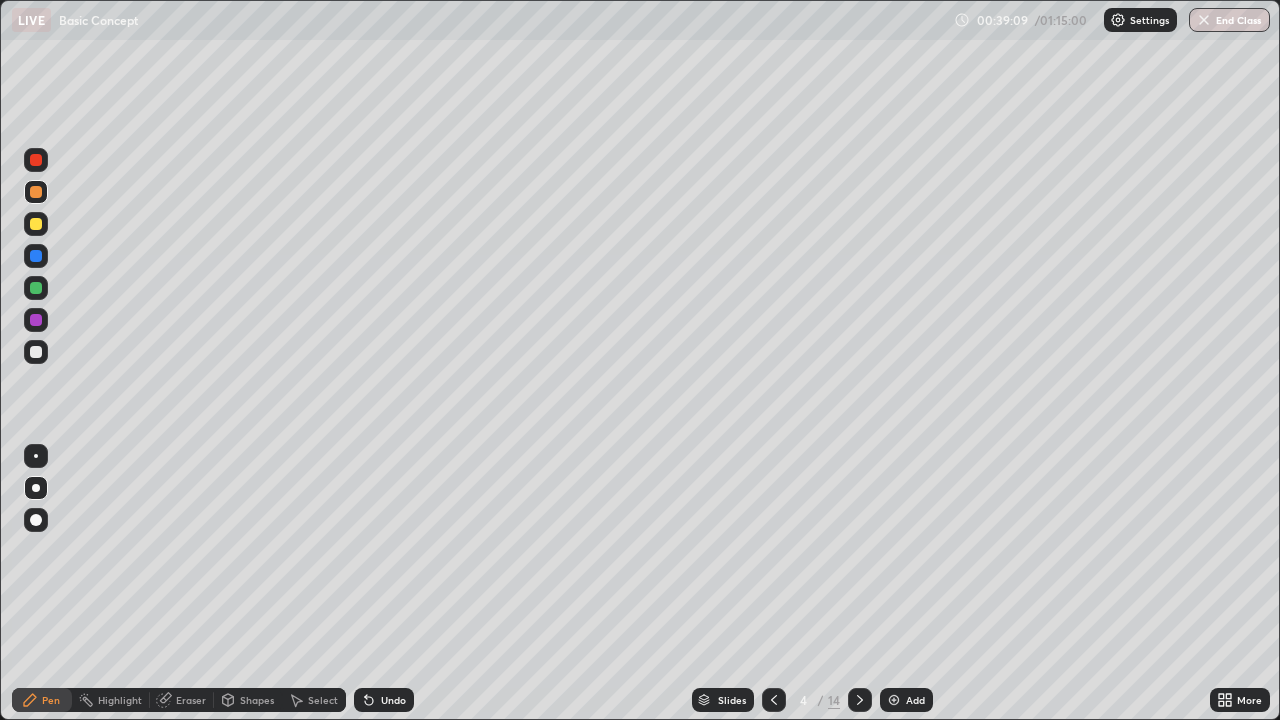 click 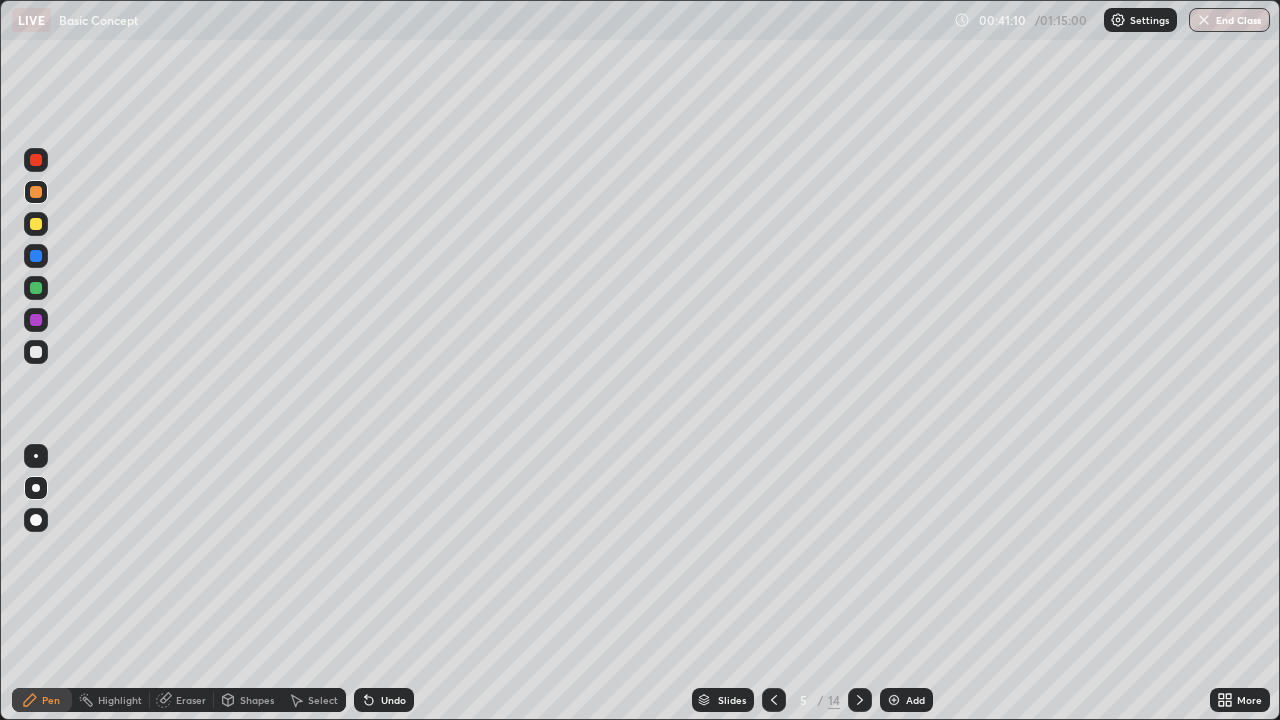 click on "Slides" at bounding box center (732, 700) 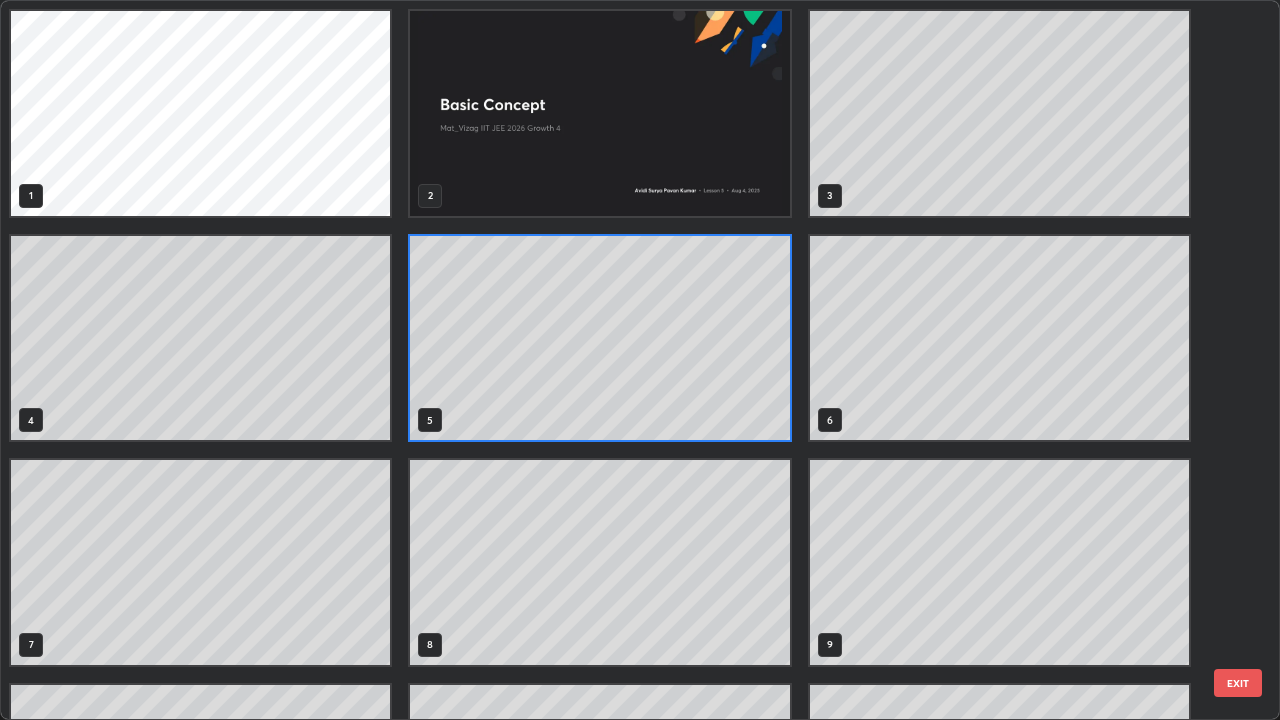 scroll, scrollTop: 7, scrollLeft: 11, axis: both 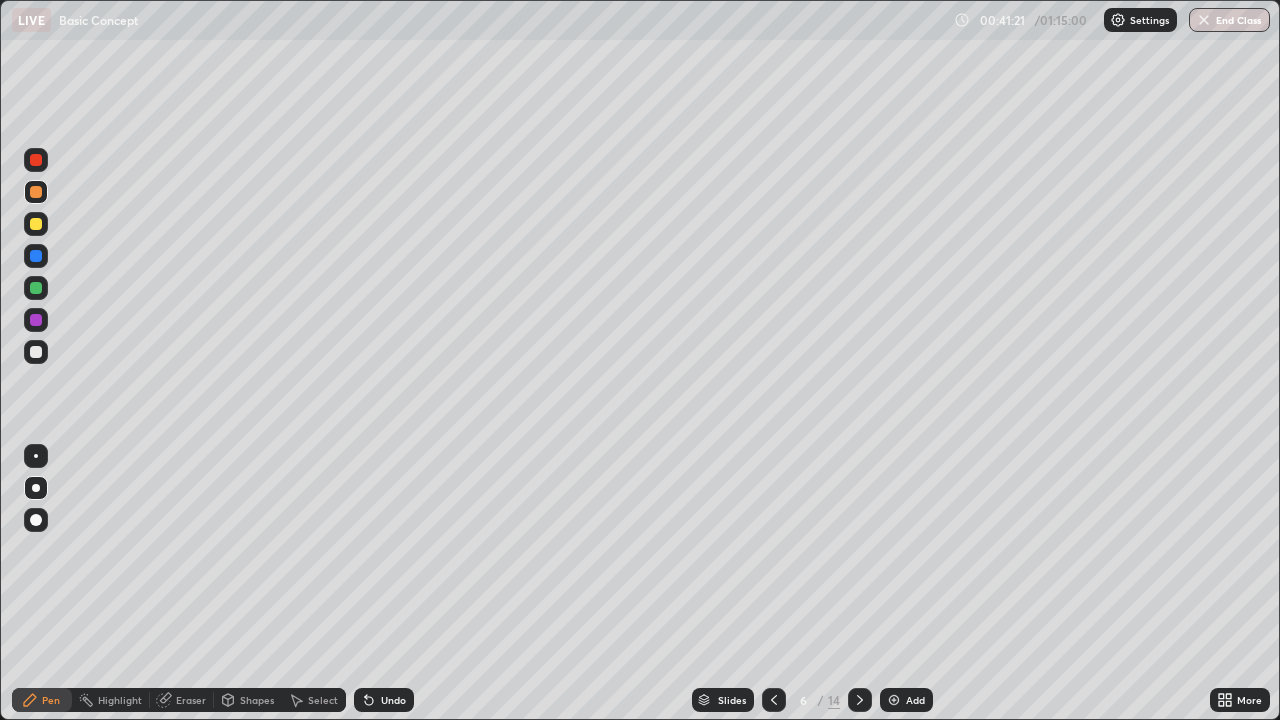 click 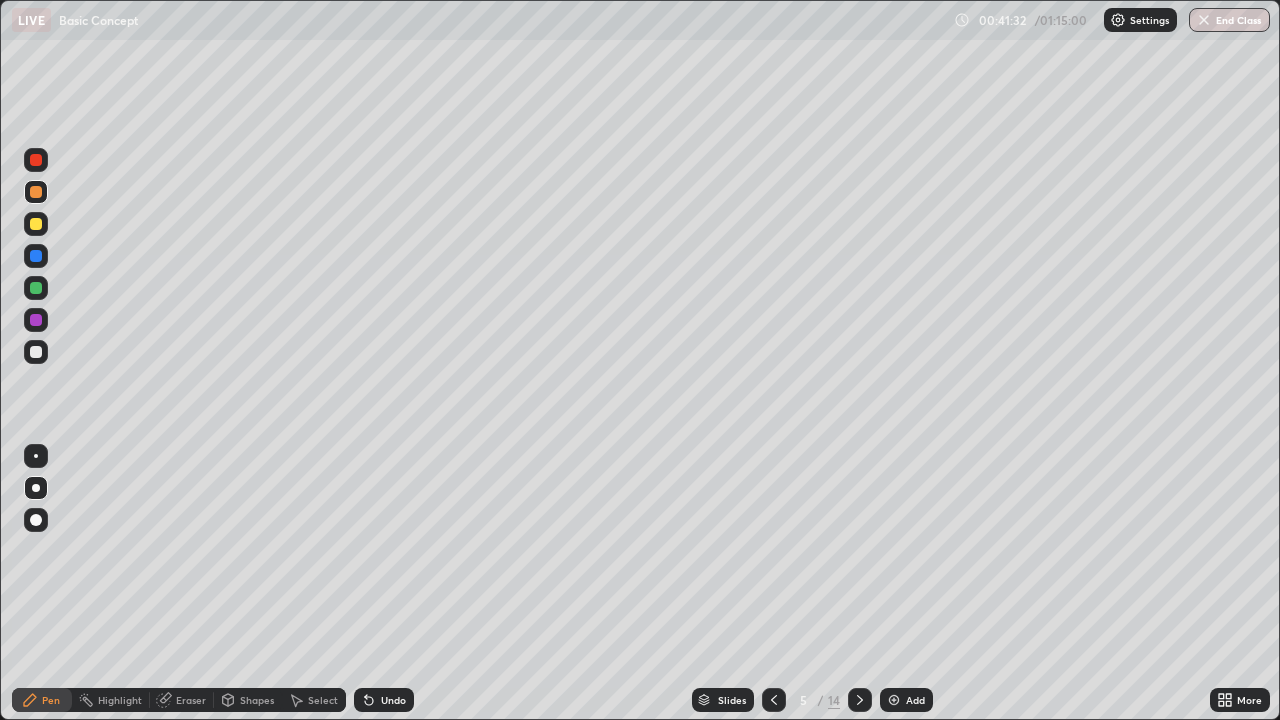 click 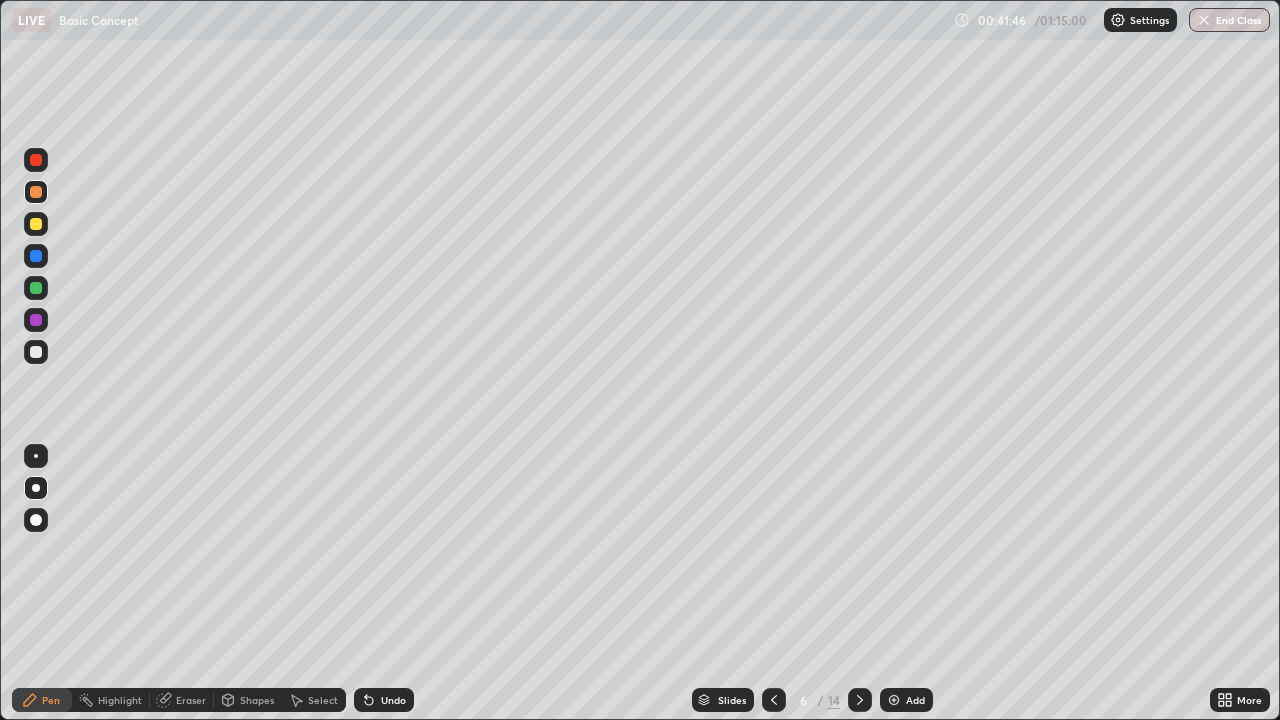 click on "Slides" at bounding box center (732, 700) 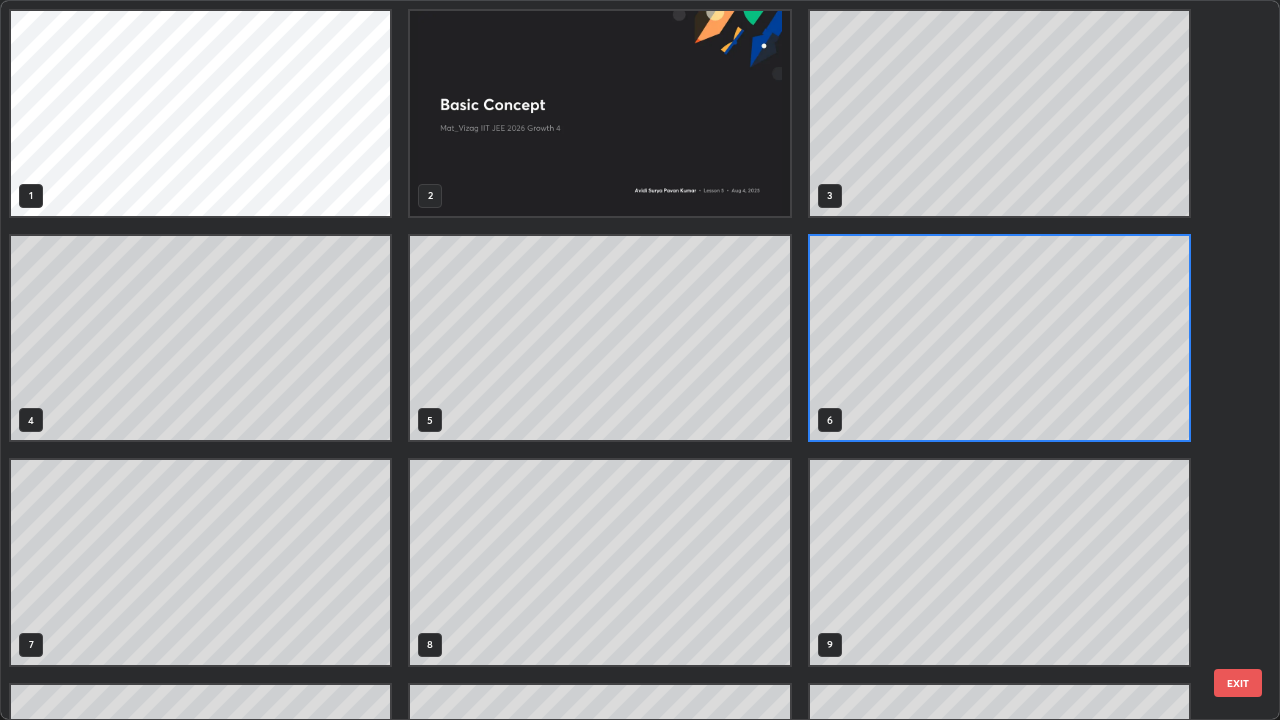 scroll, scrollTop: 7, scrollLeft: 11, axis: both 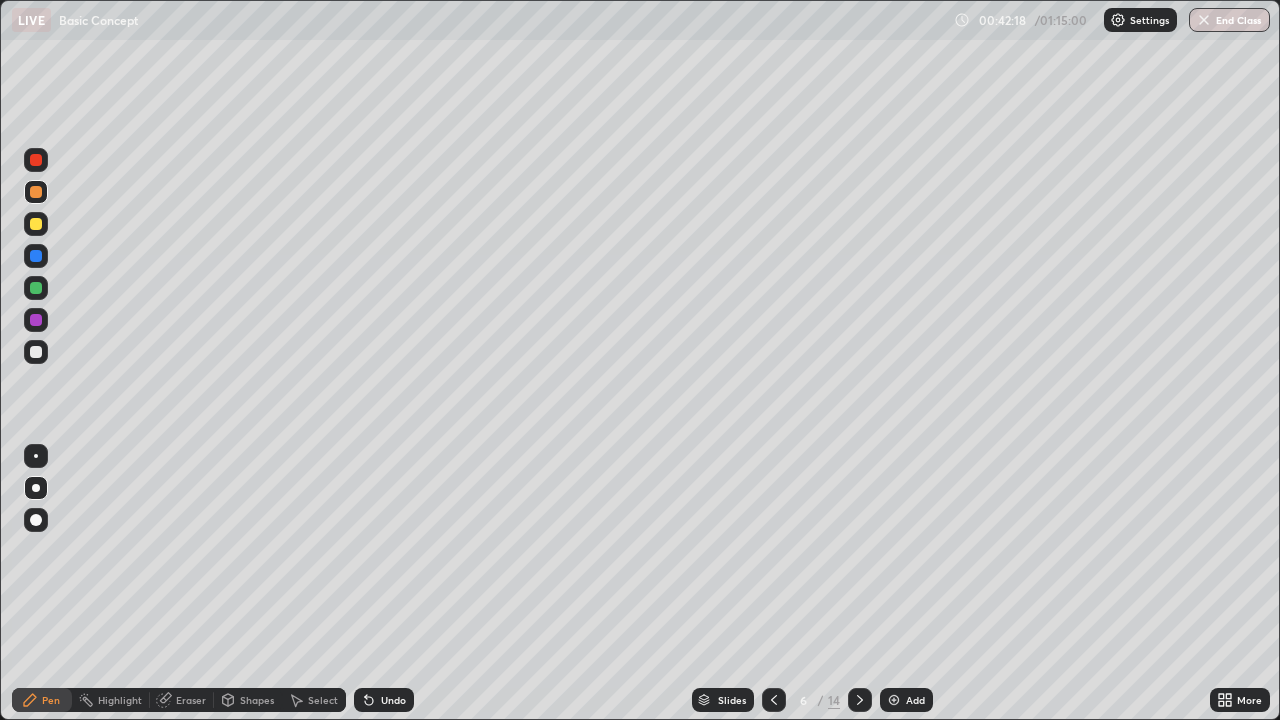 click 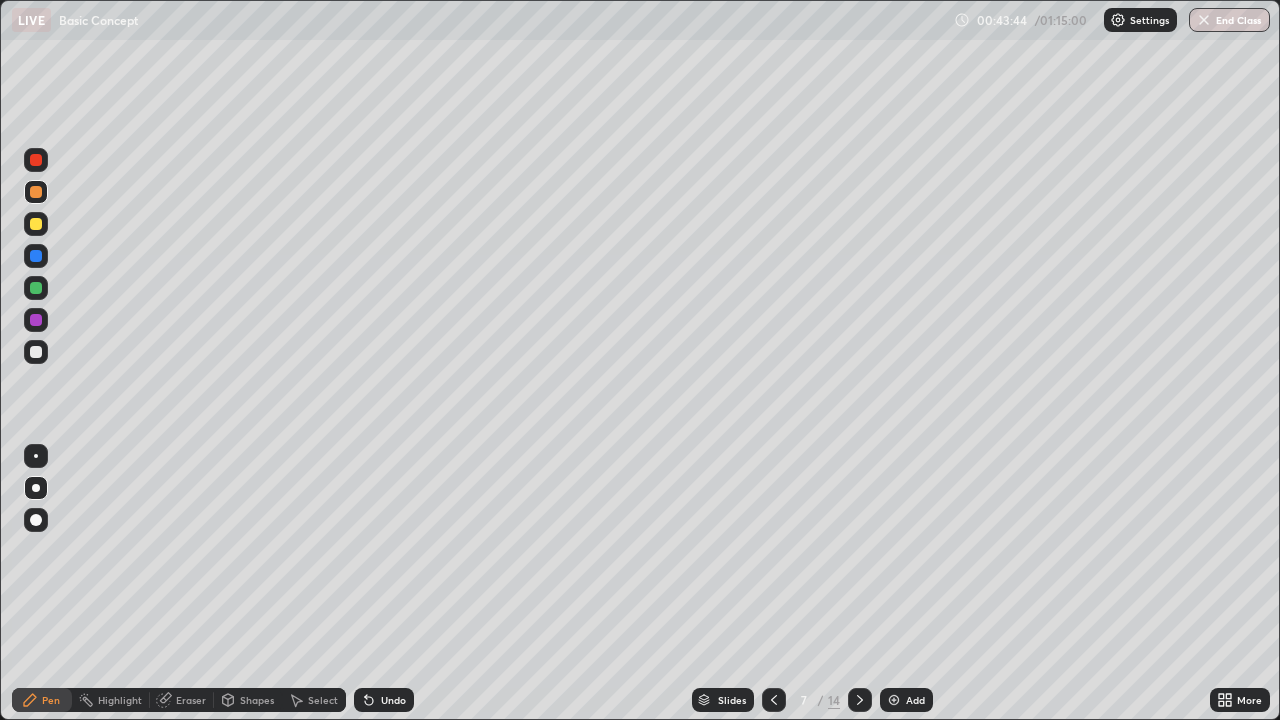 click 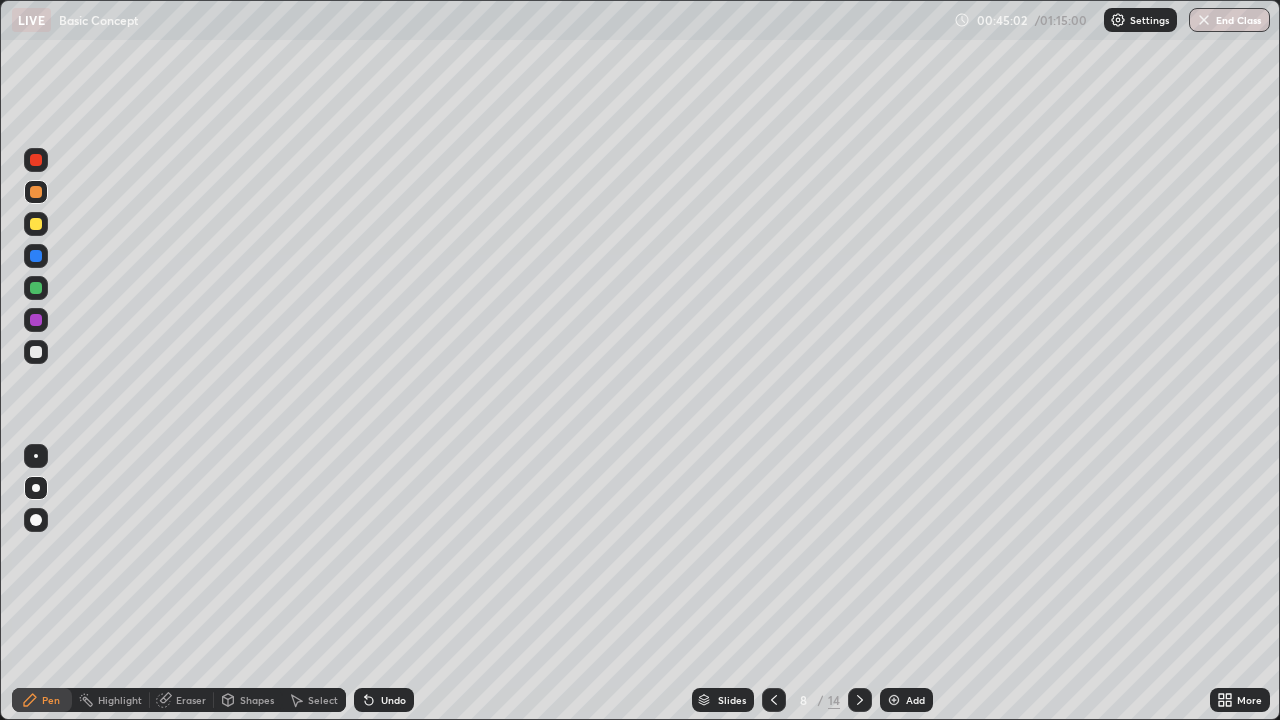 click 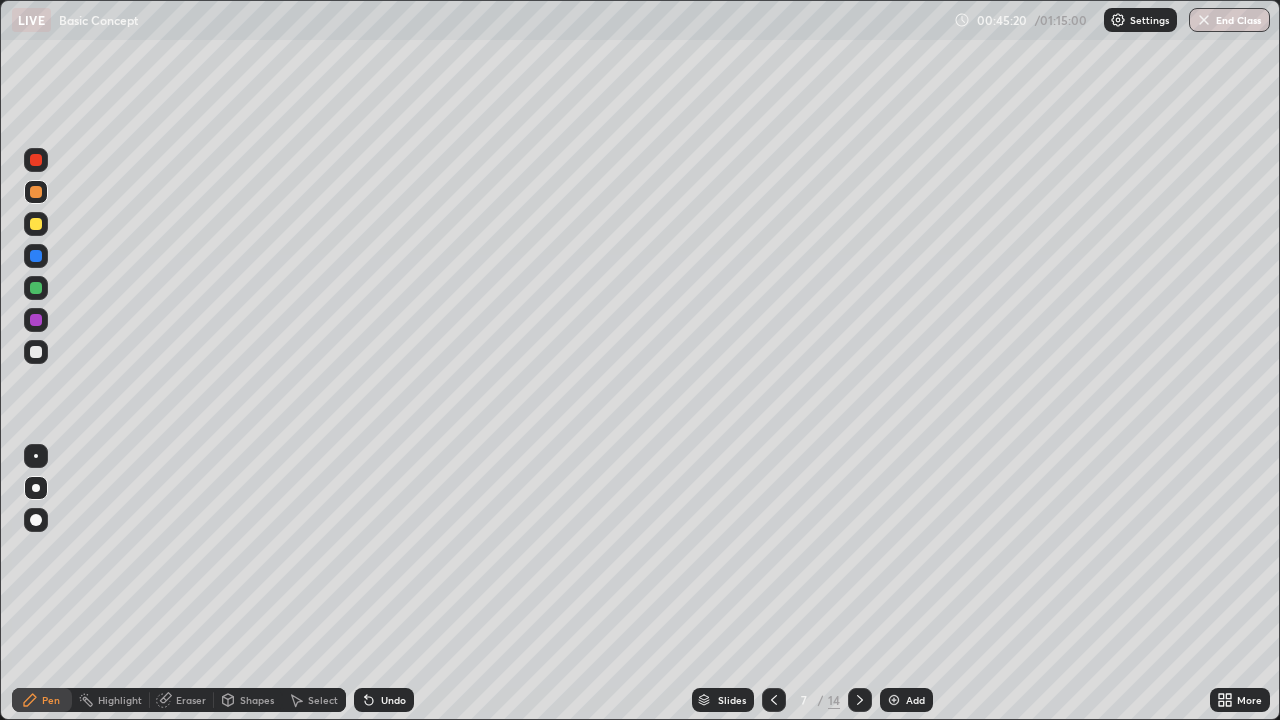 click 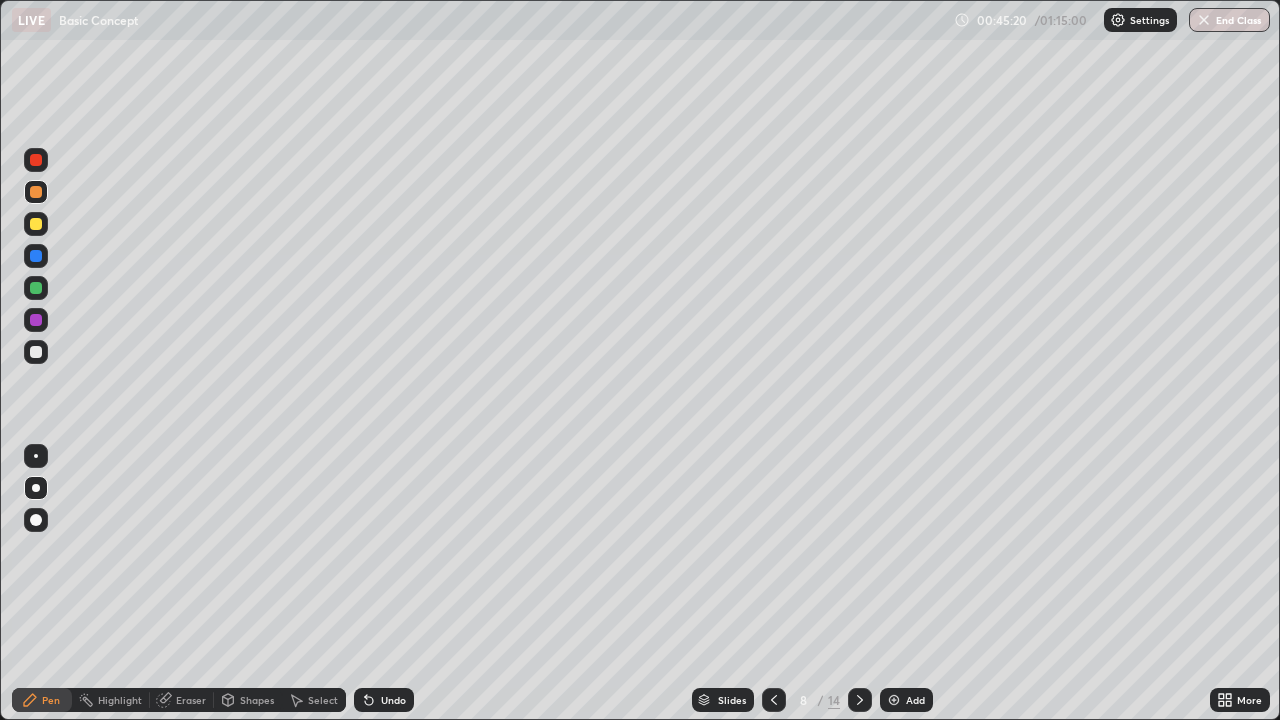 click 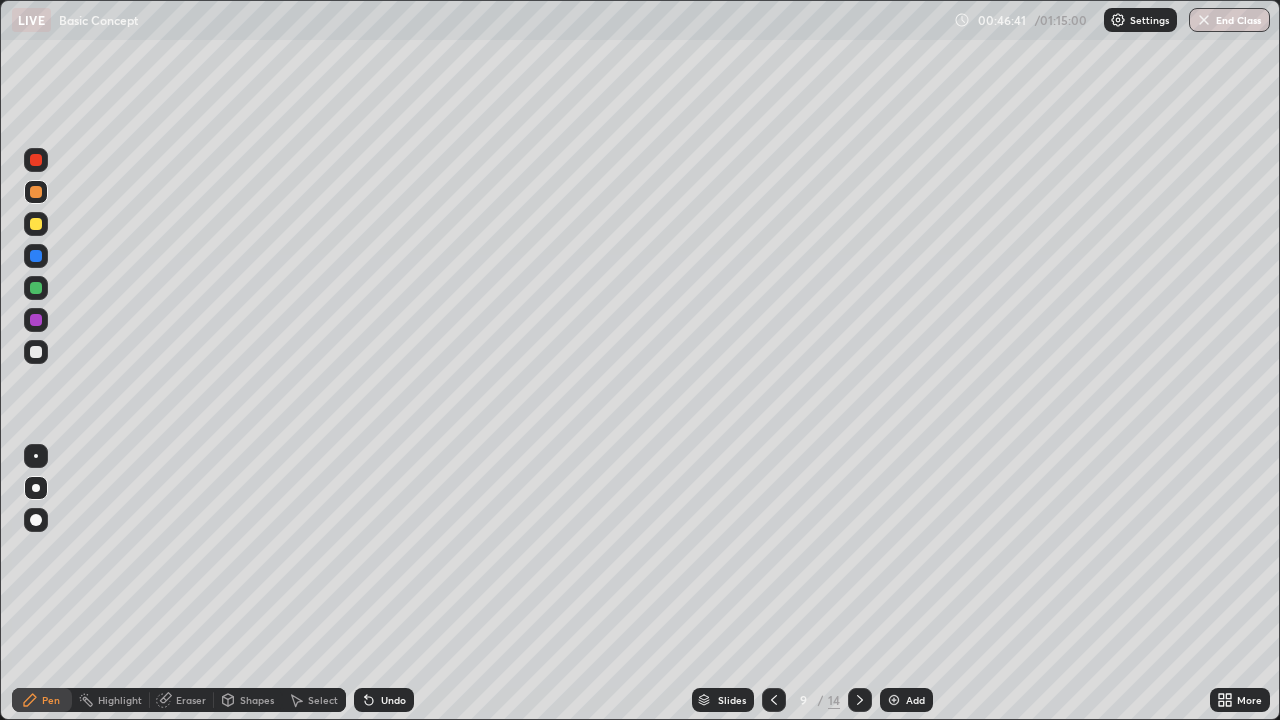click 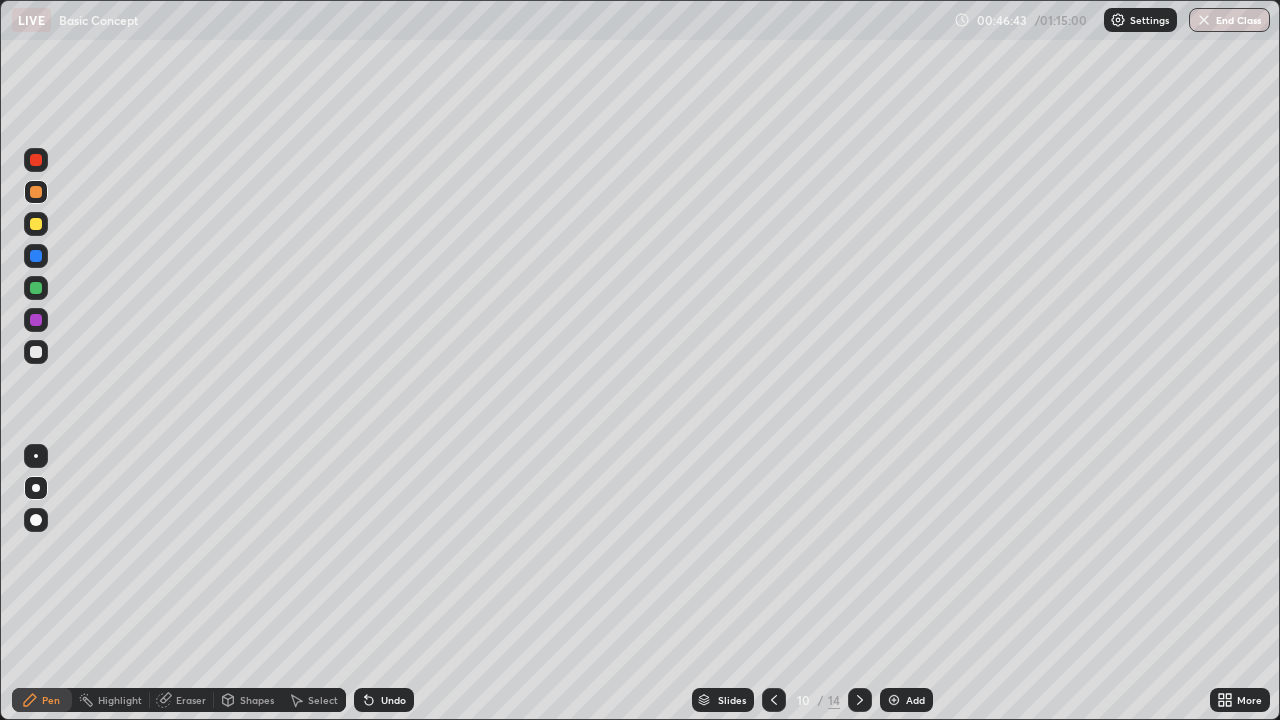 click 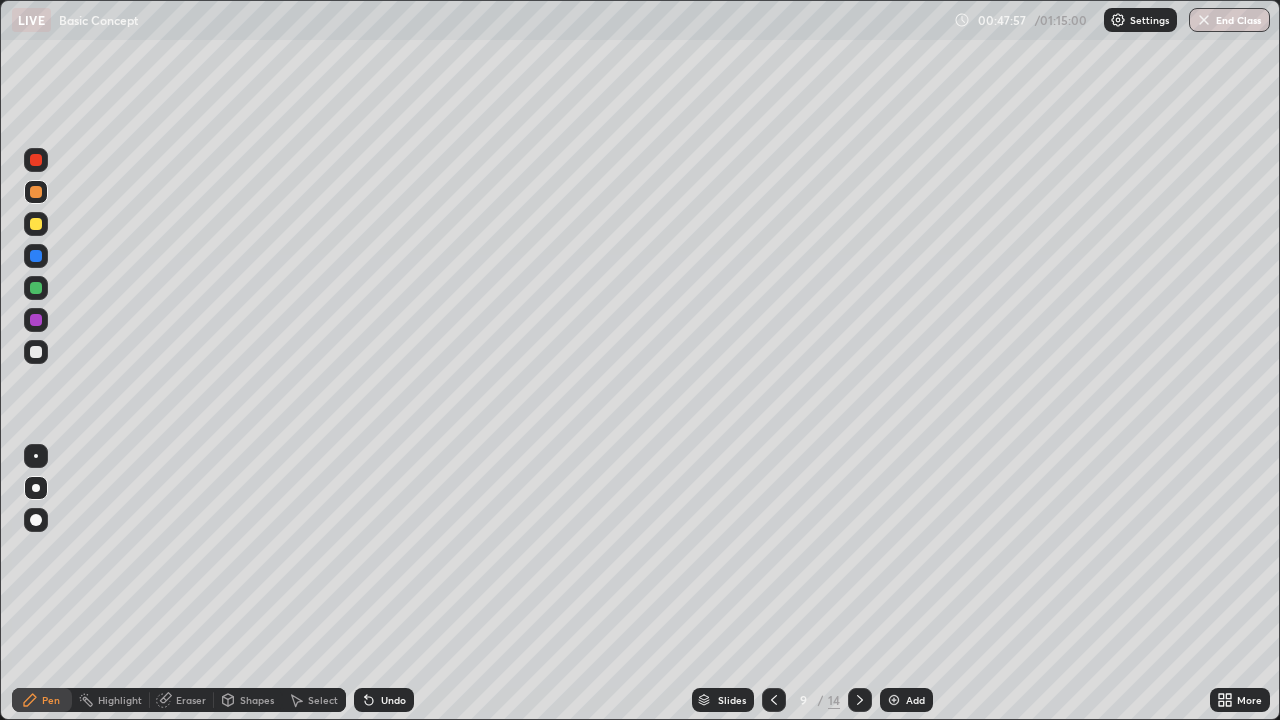 click at bounding box center (860, 700) 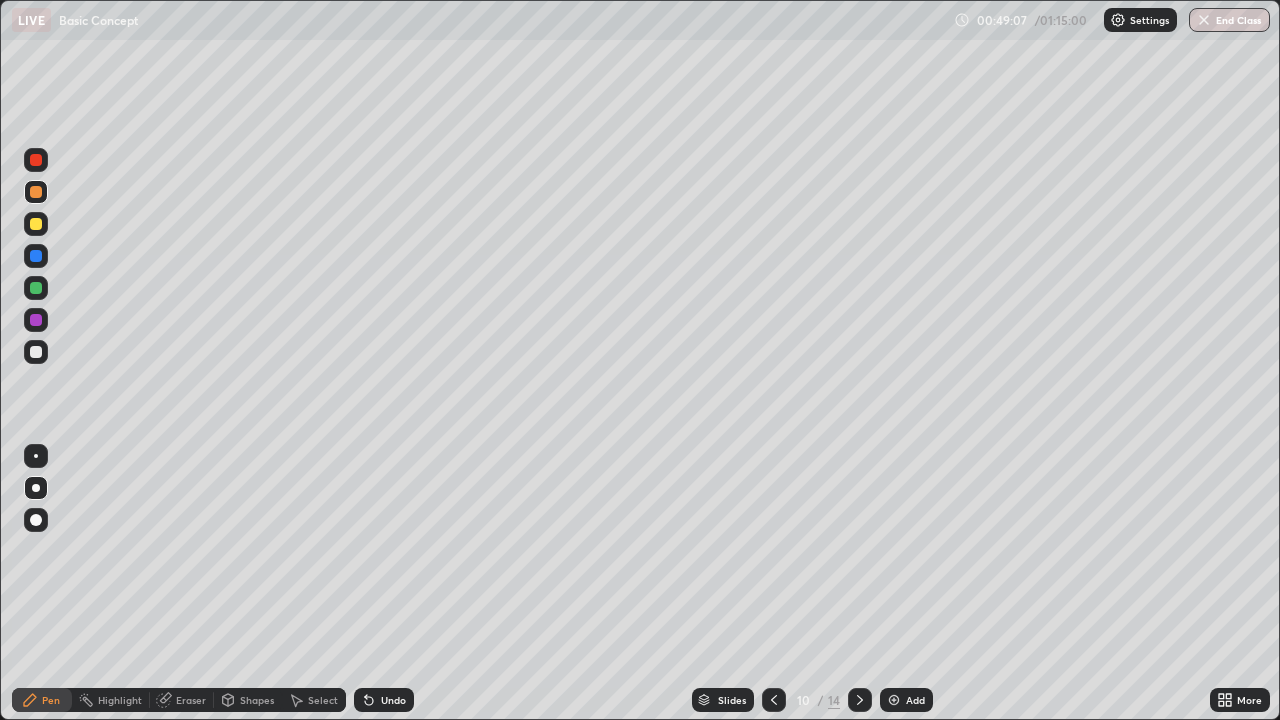 click 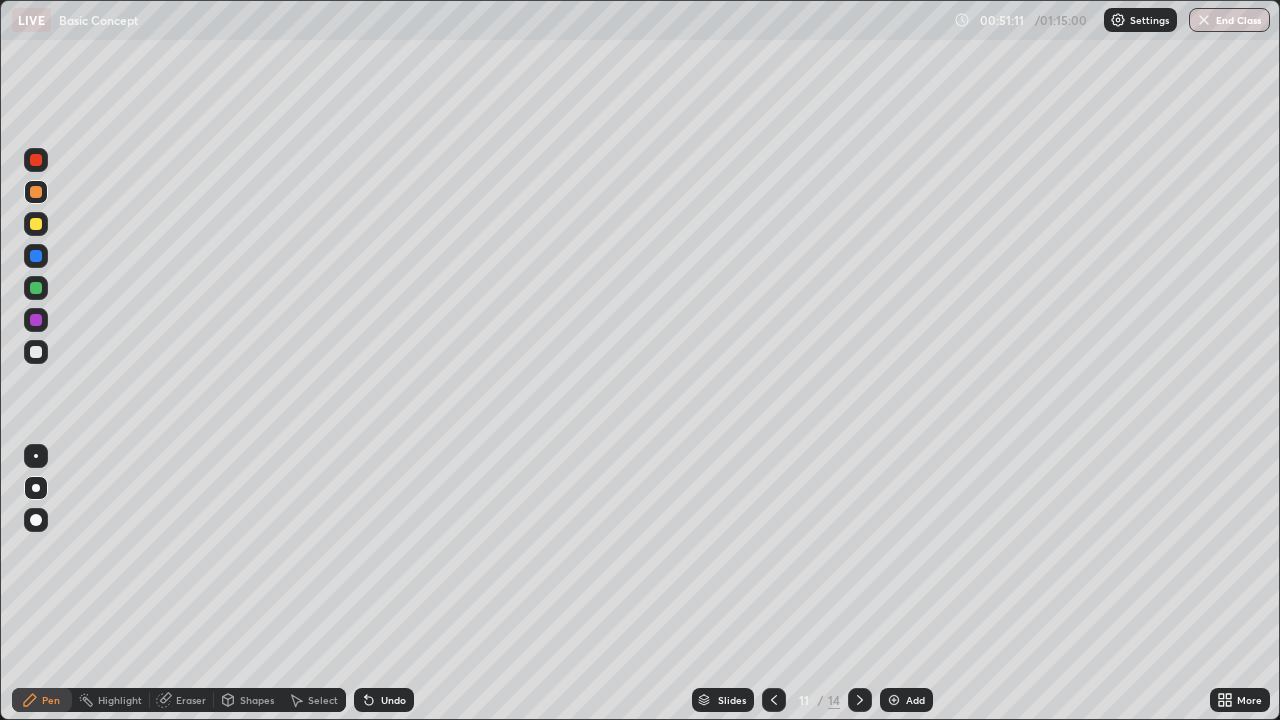 click at bounding box center [860, 700] 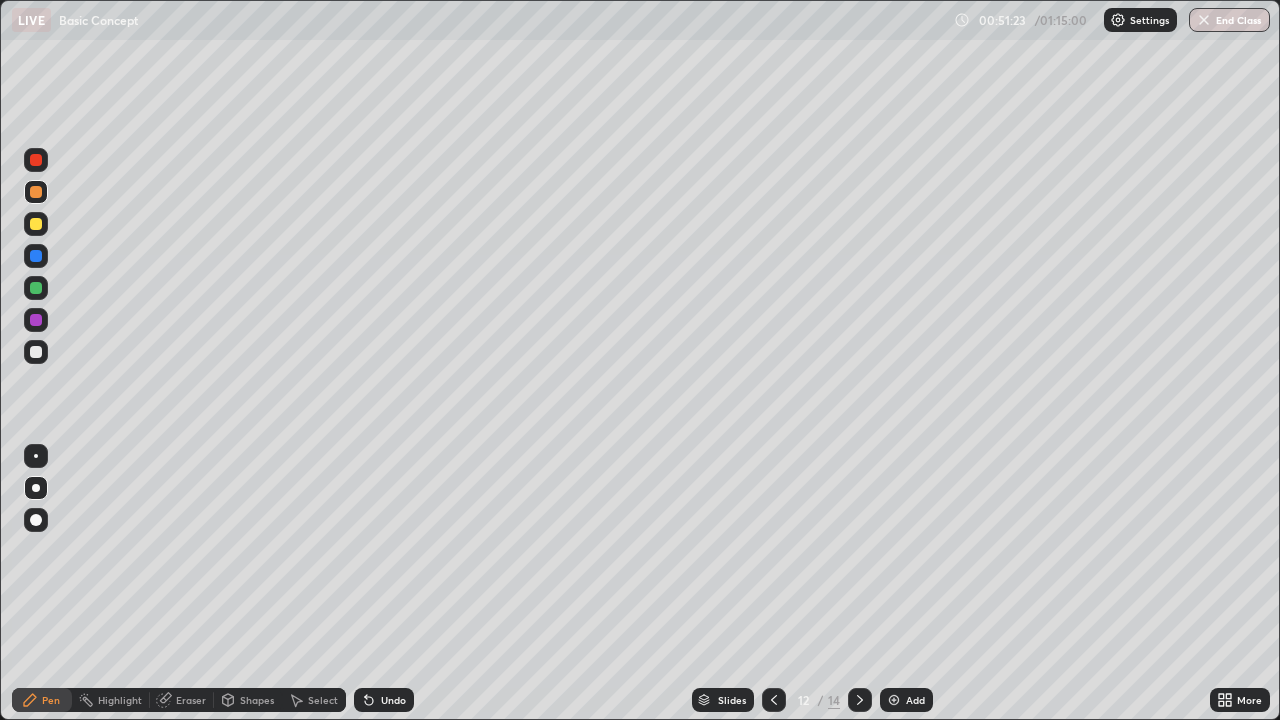 click at bounding box center [860, 700] 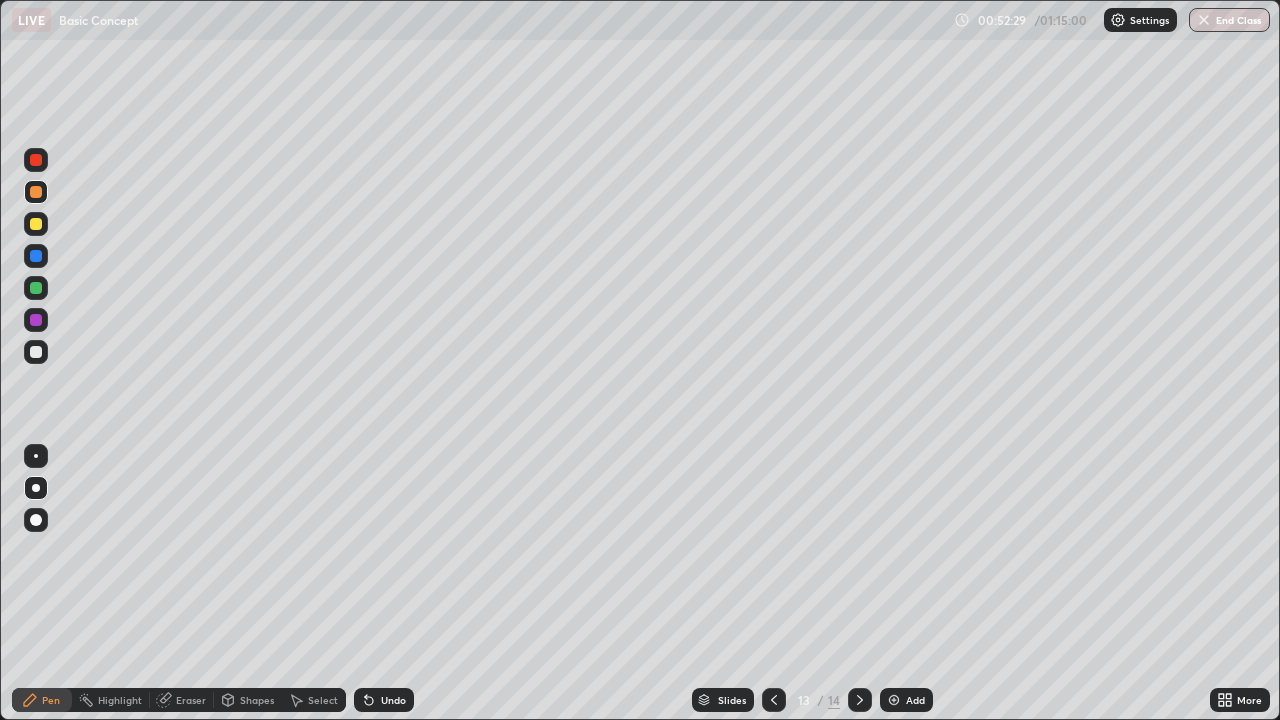 click 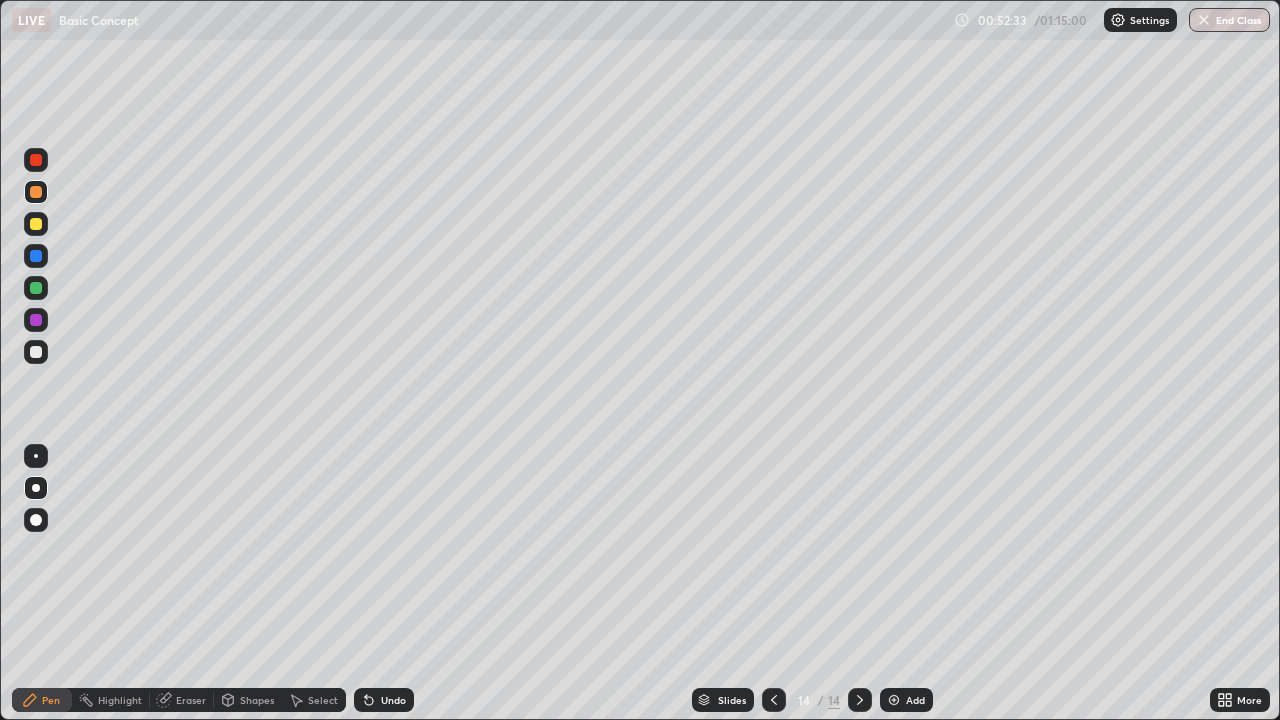 click 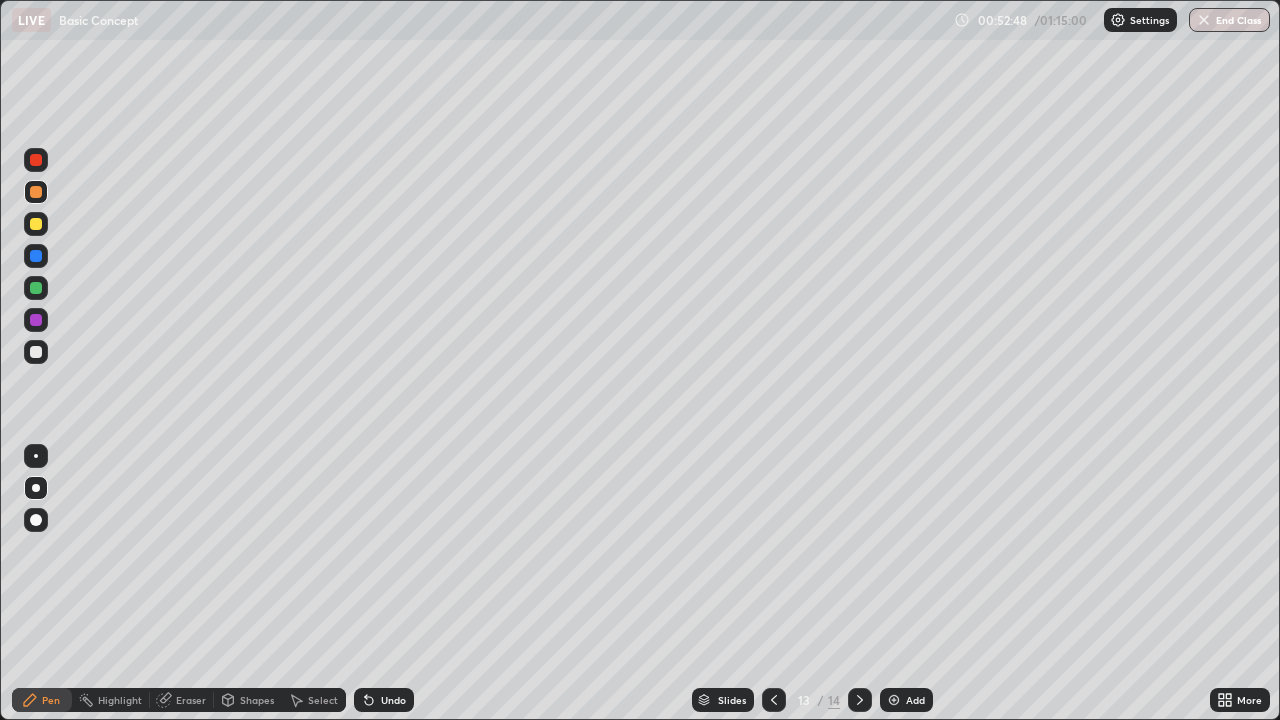 click on "Eraser" at bounding box center (182, 700) 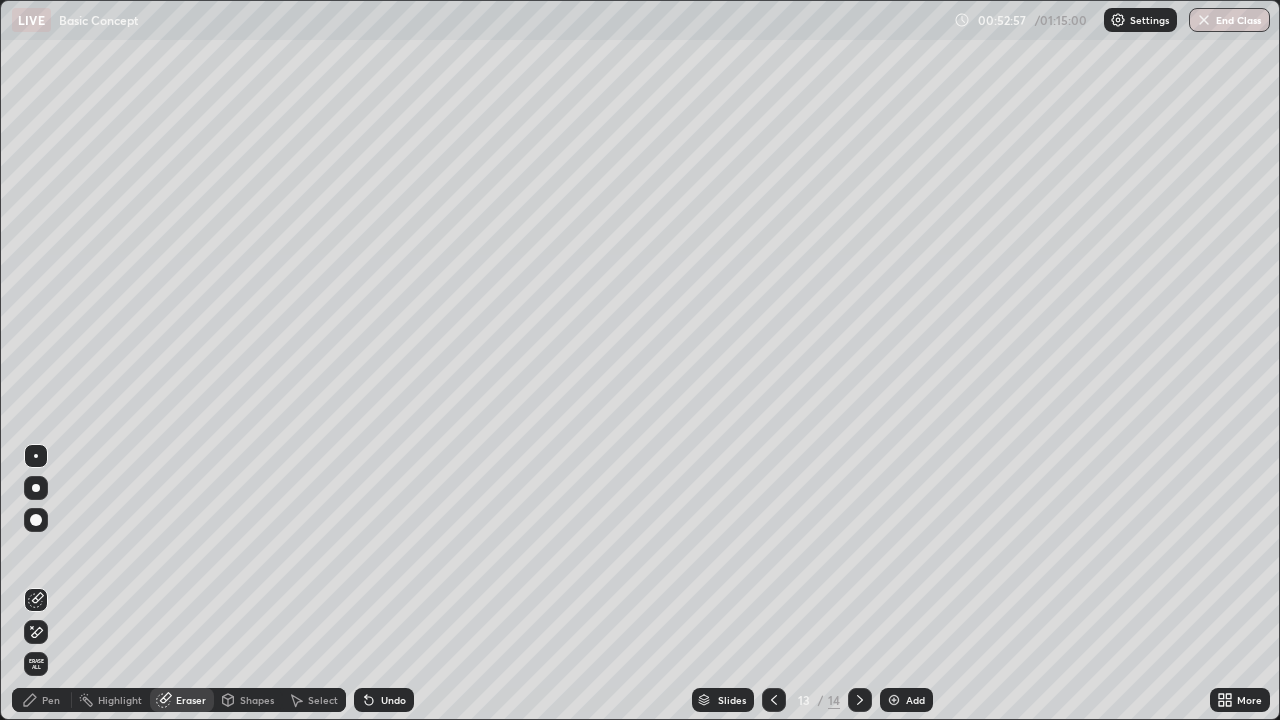 click at bounding box center (36, 520) 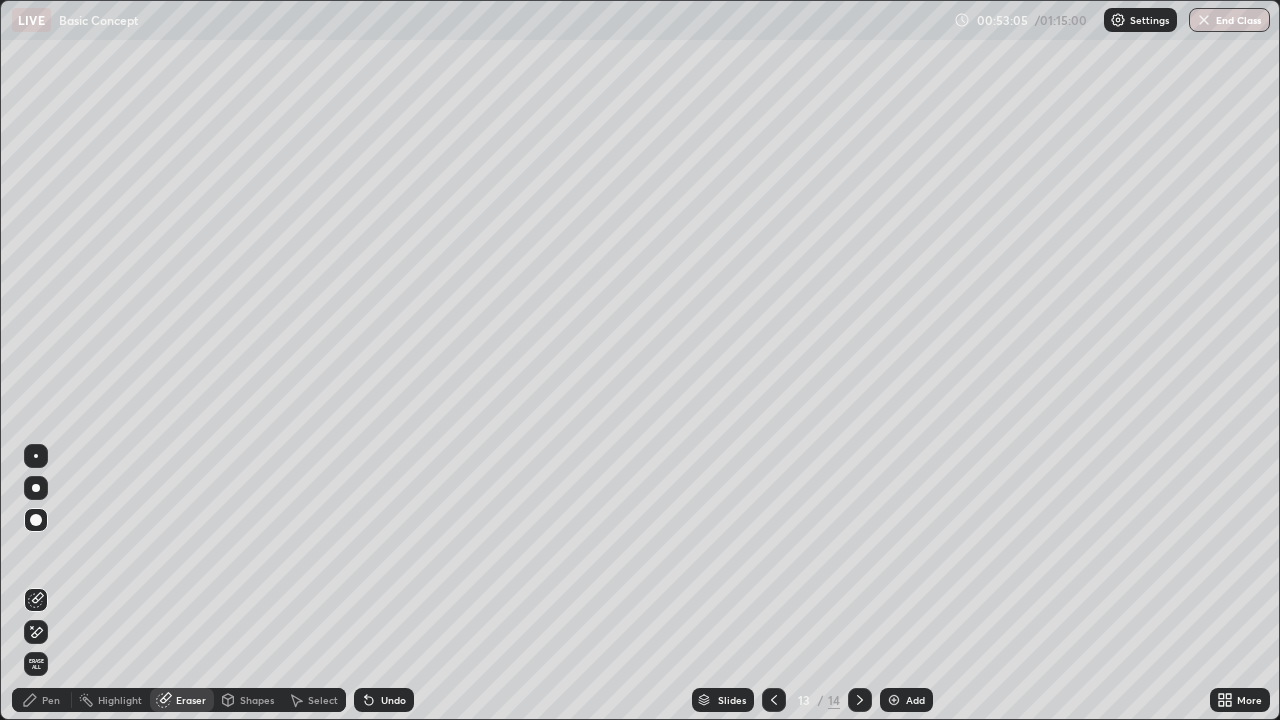 click on "Pen" at bounding box center (51, 700) 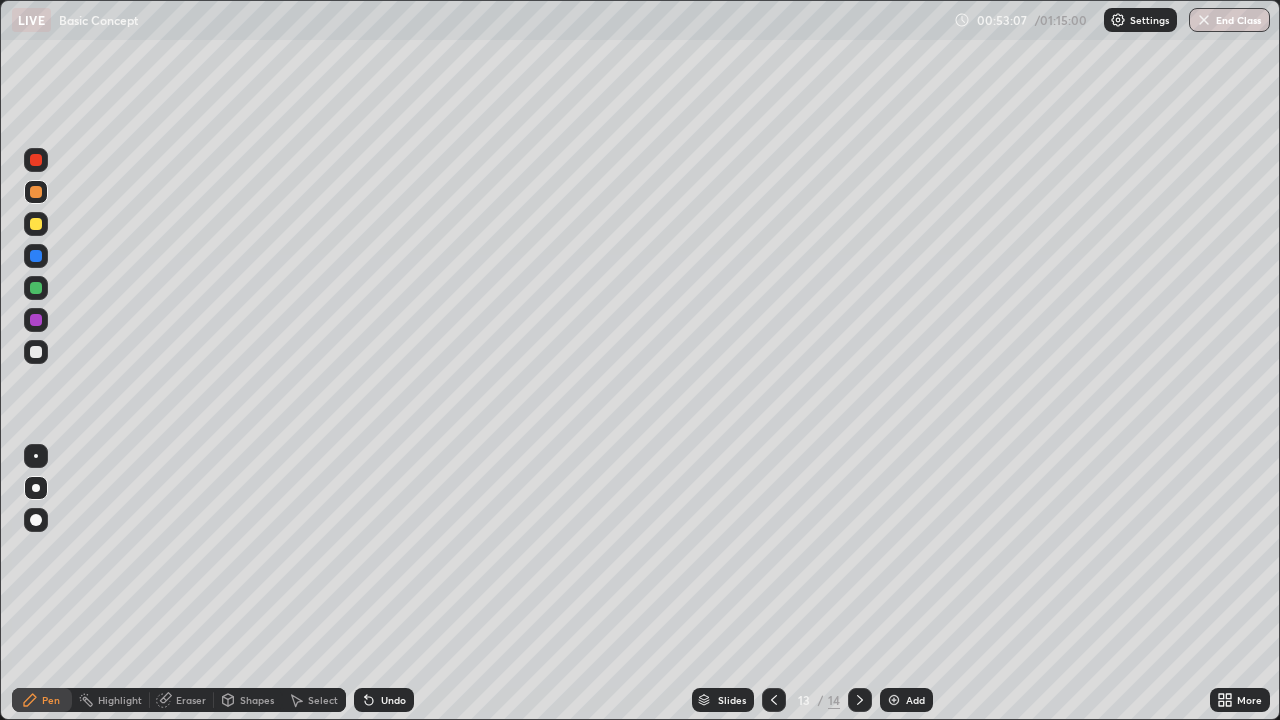 click at bounding box center (894, 700) 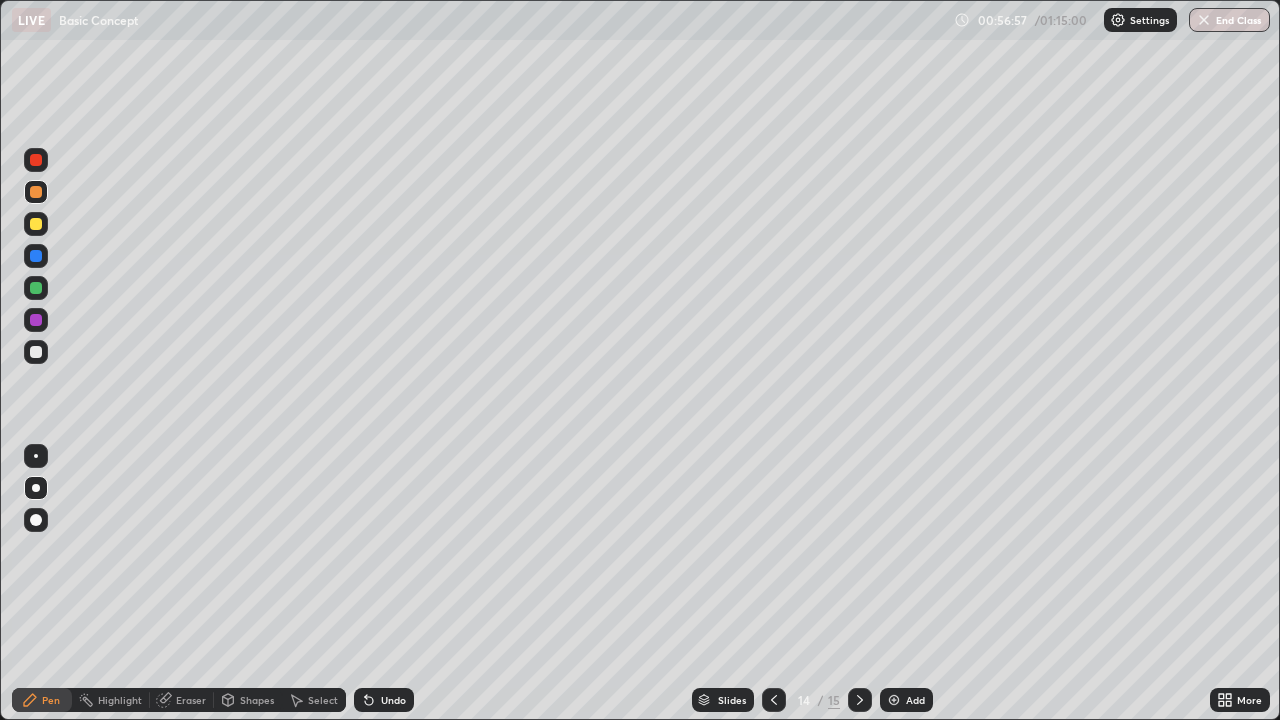 click on "Eraser" at bounding box center [191, 700] 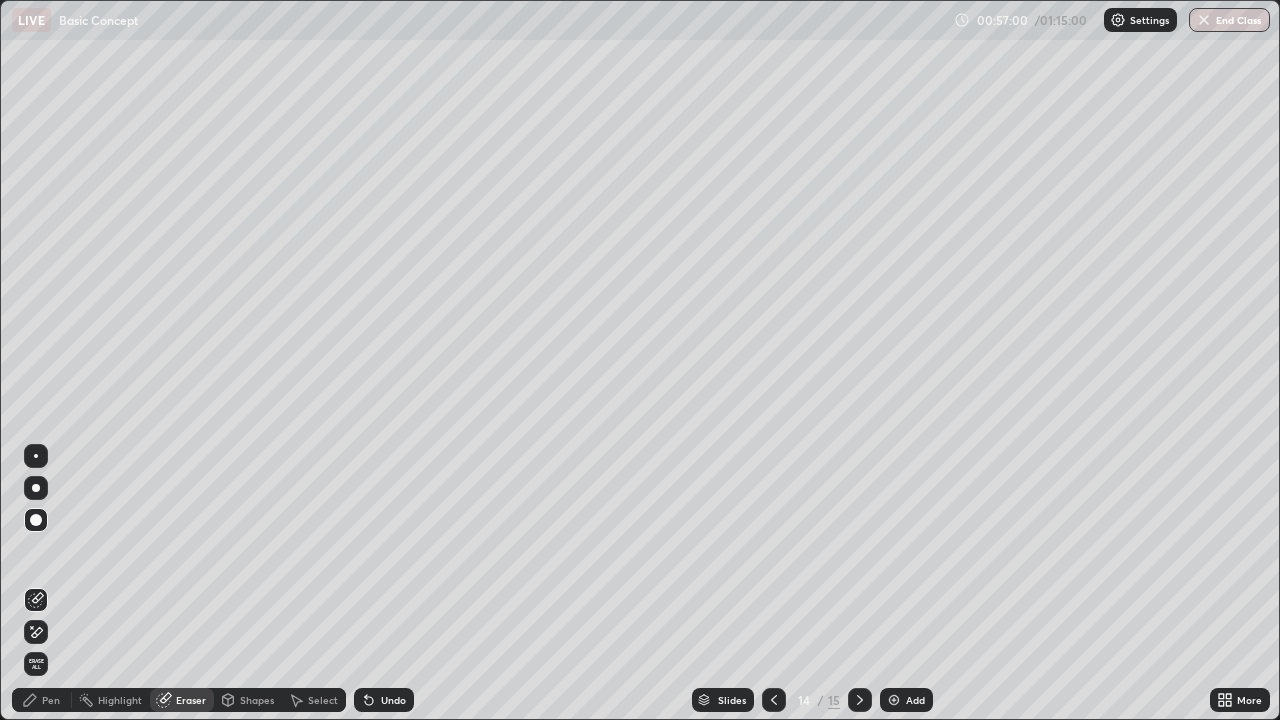 click on "Pen" at bounding box center (51, 700) 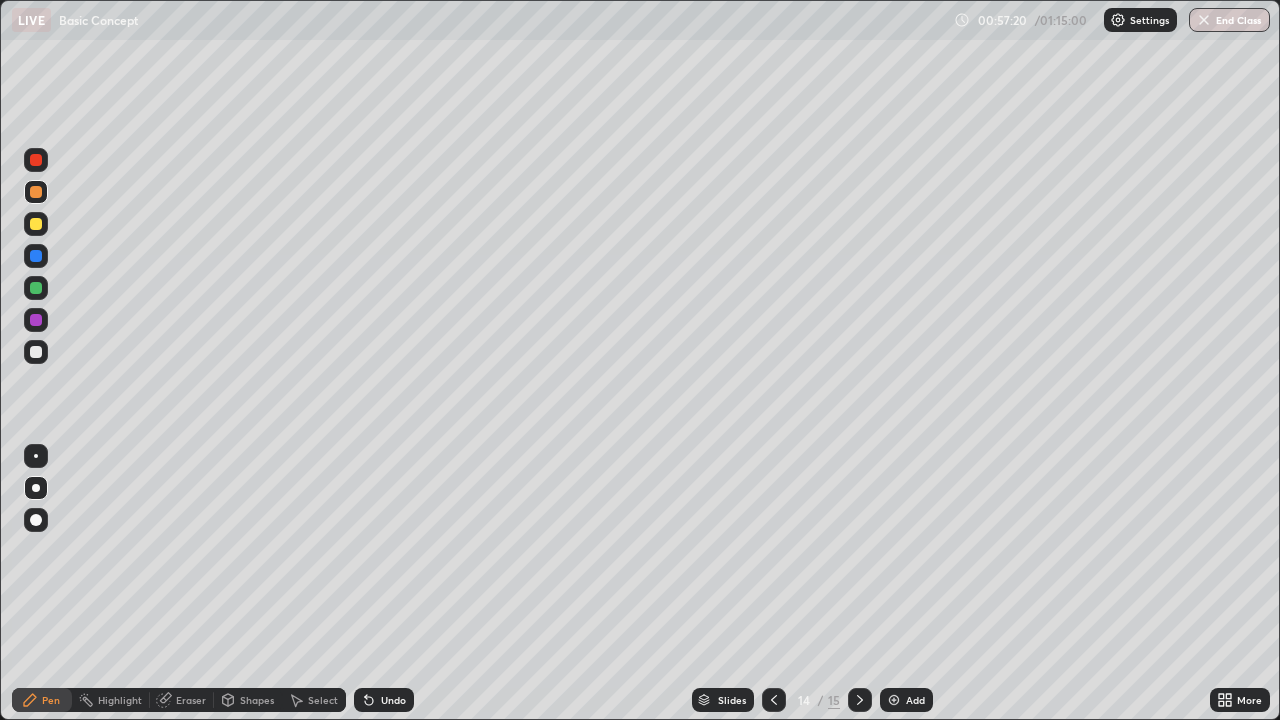 click on "Add" at bounding box center (906, 700) 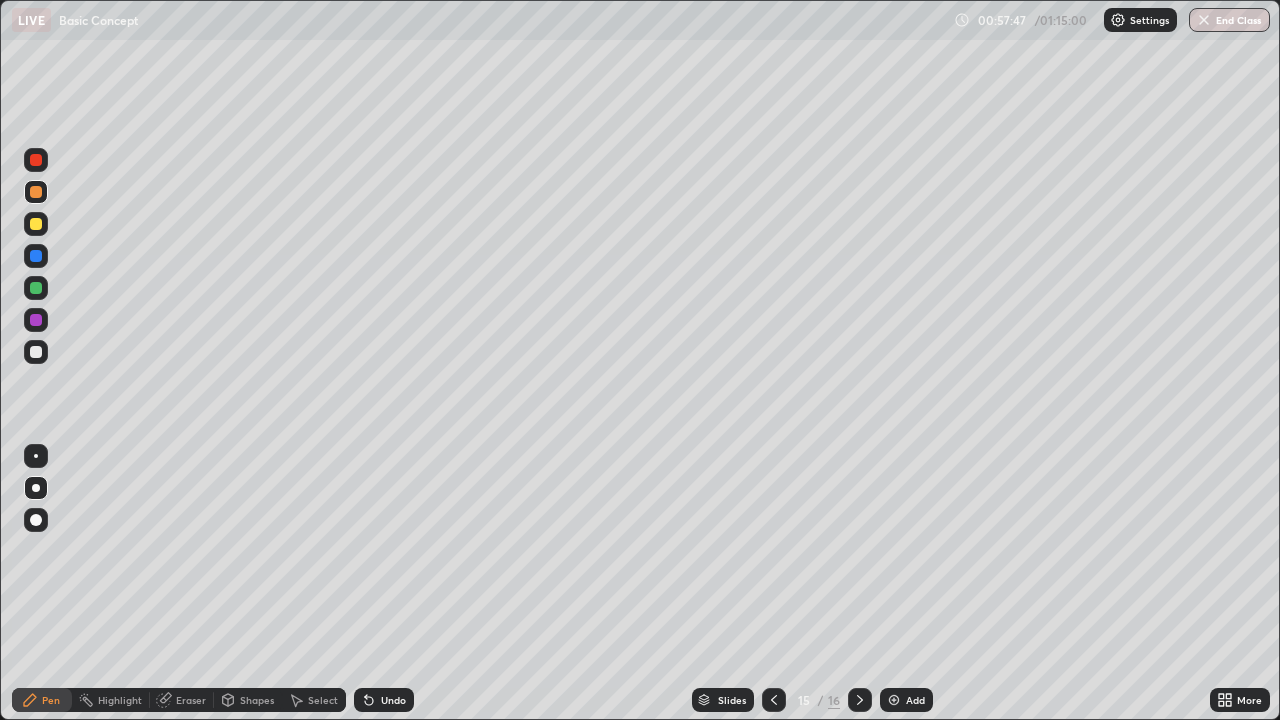 click on "Eraser" at bounding box center [182, 700] 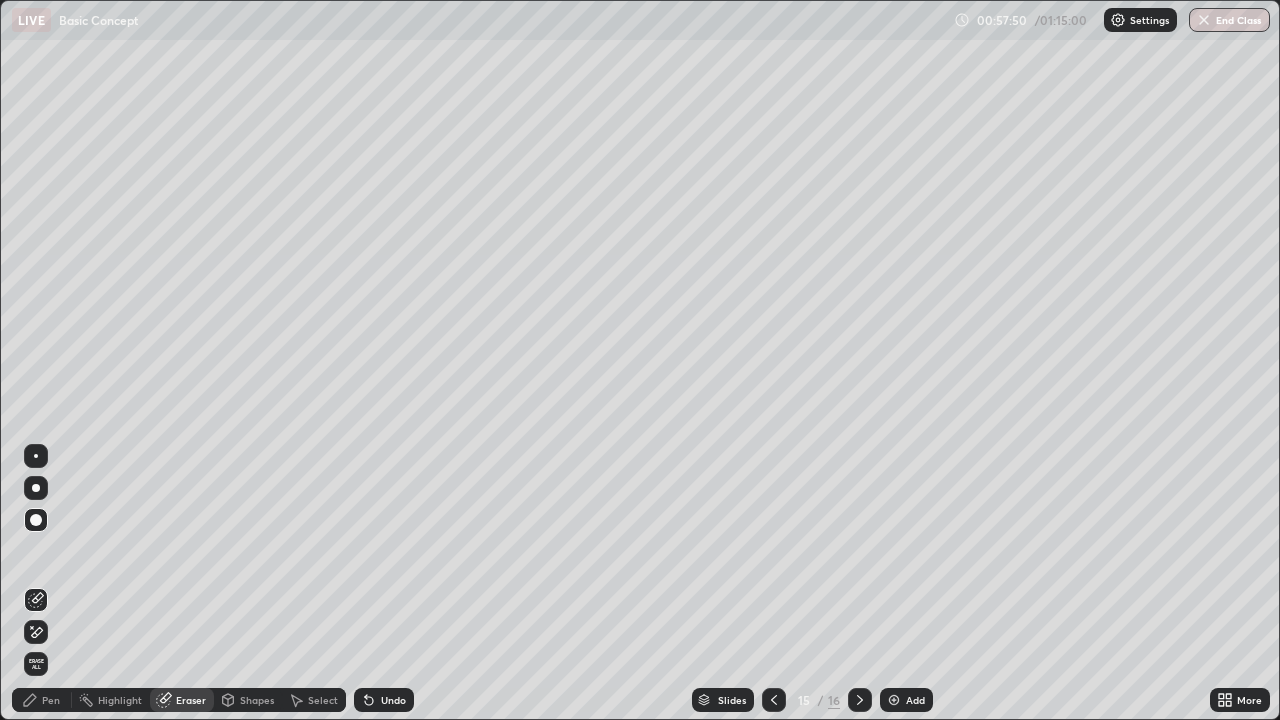 click on "Pen" at bounding box center [51, 700] 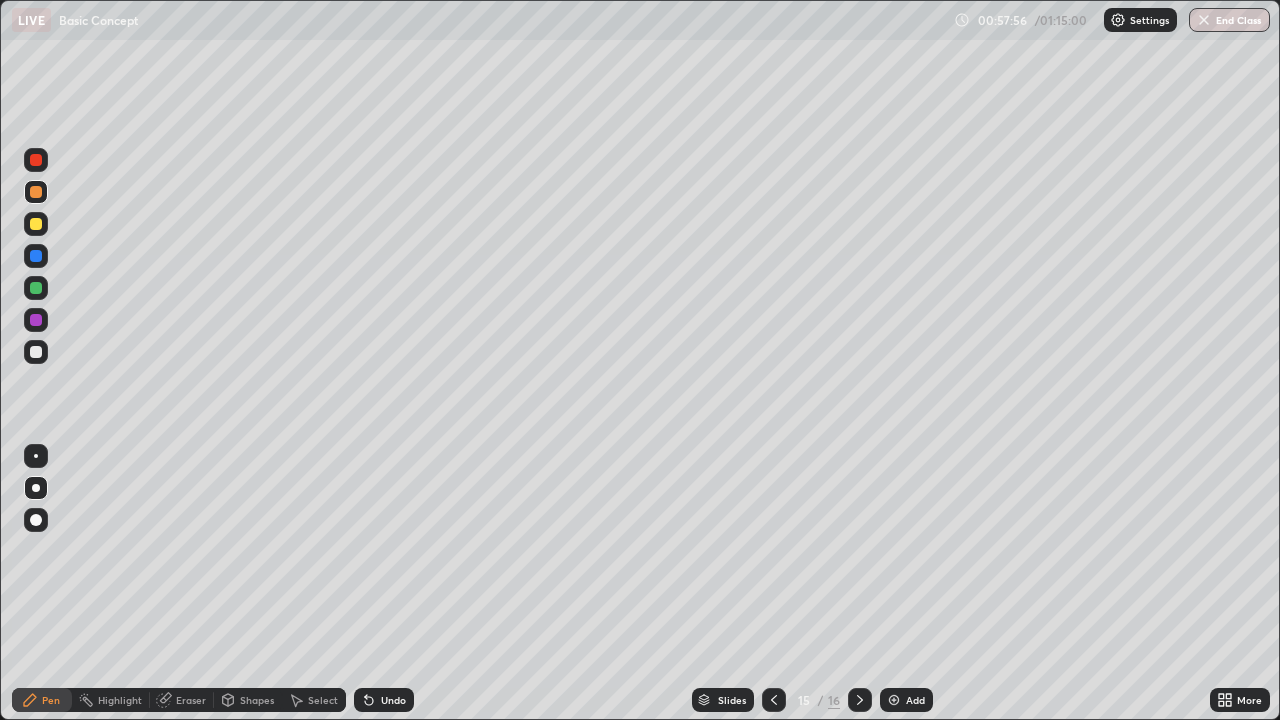 click at bounding box center [774, 700] 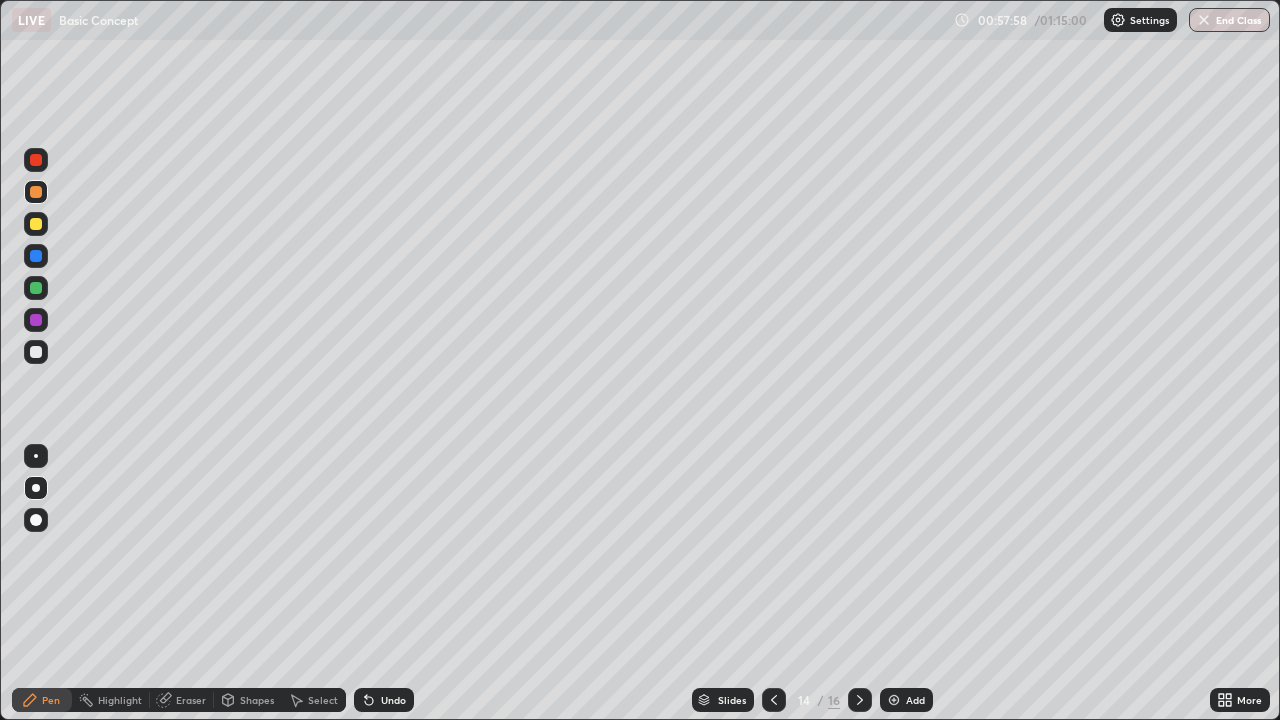 click 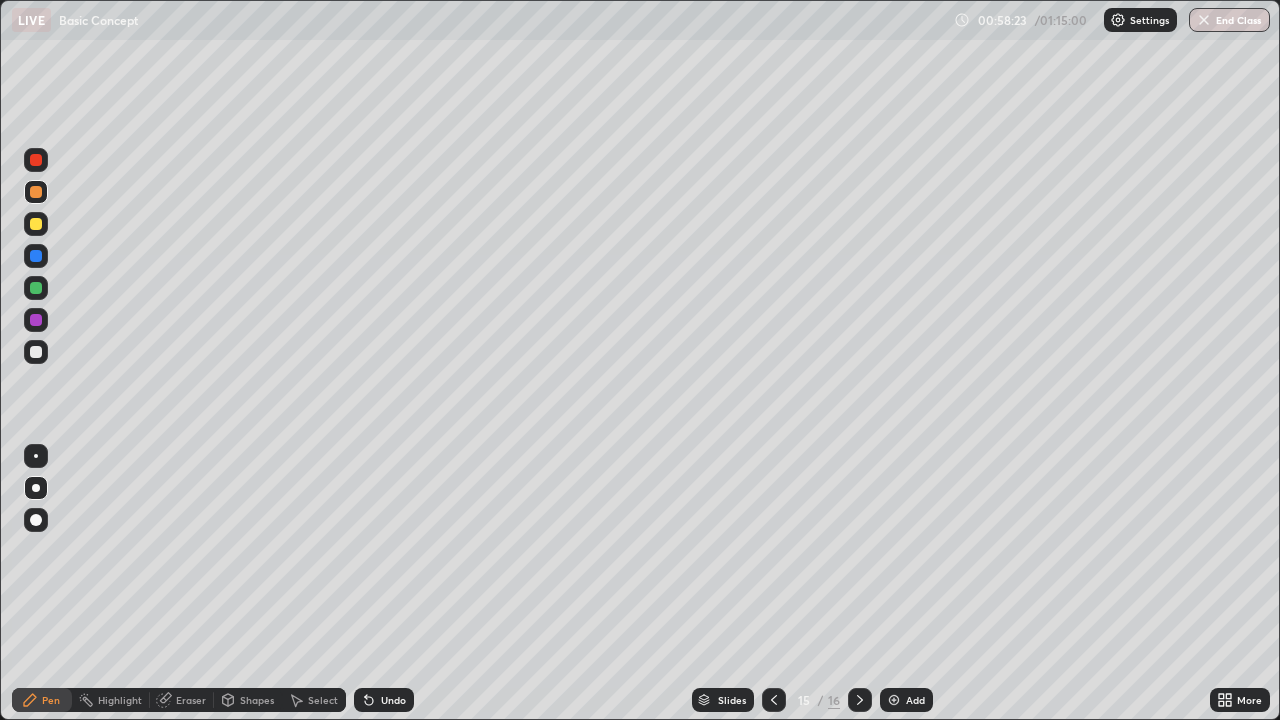 click at bounding box center [774, 700] 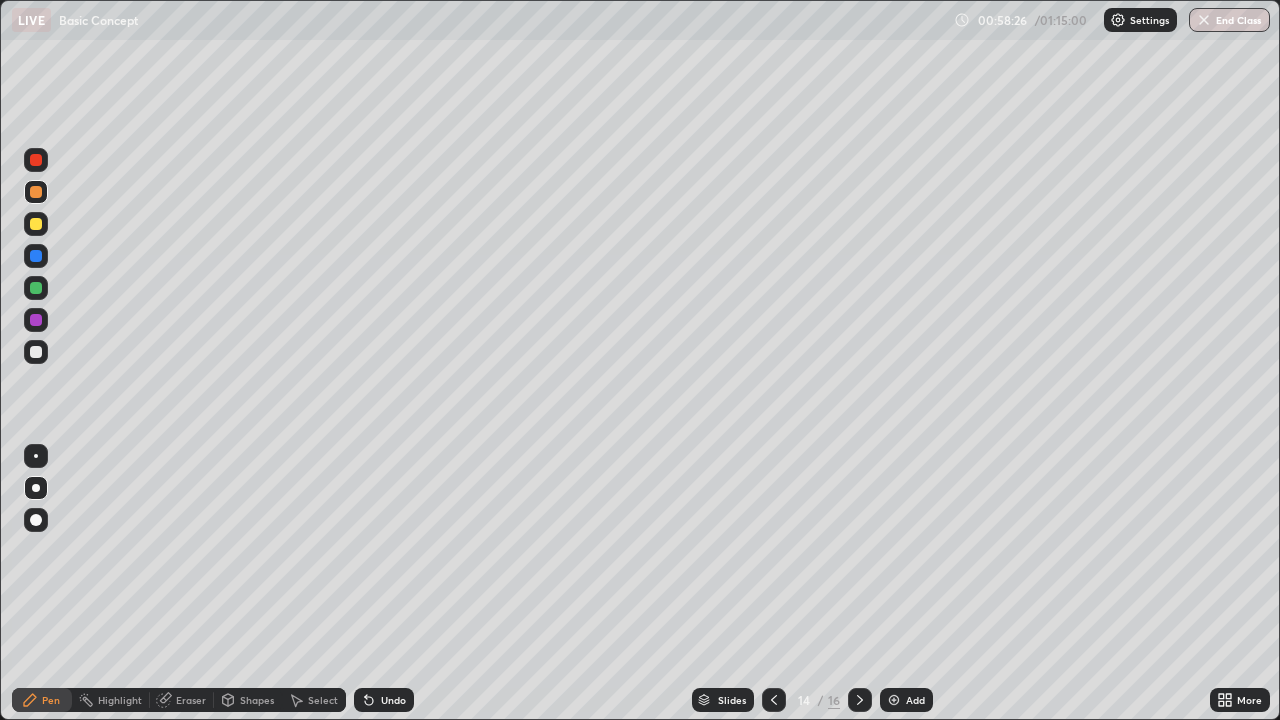 click 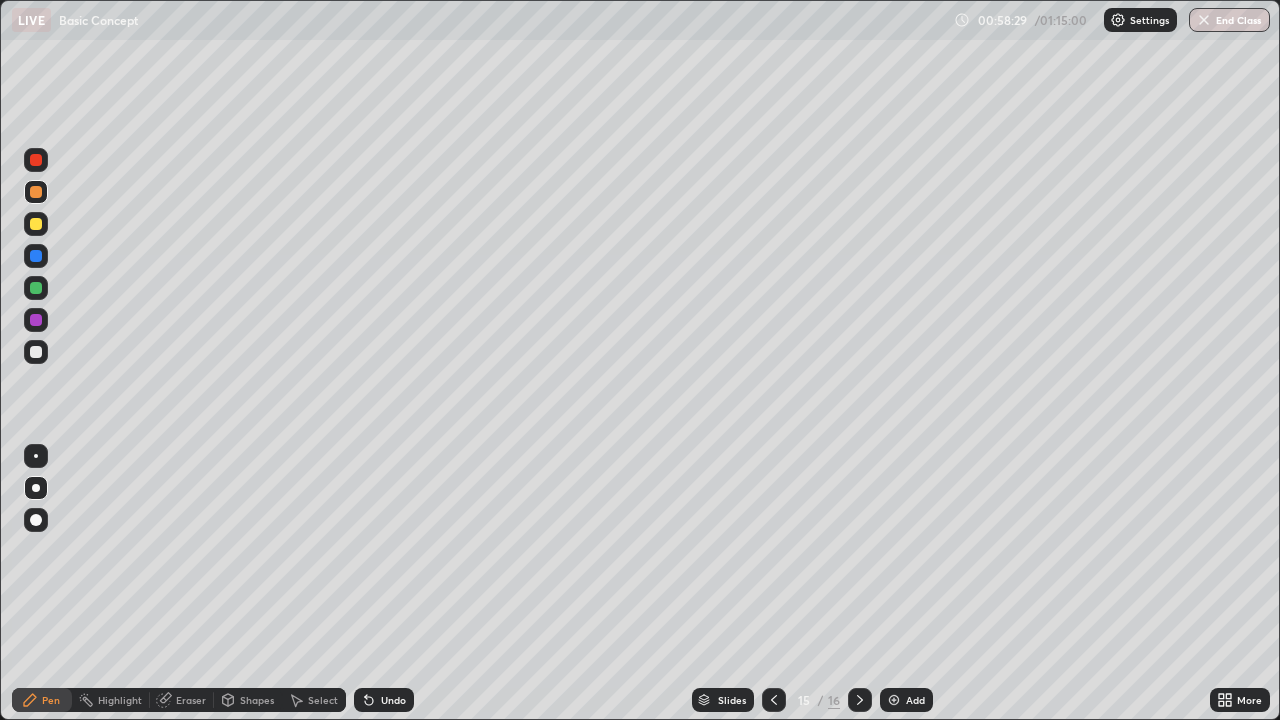 click 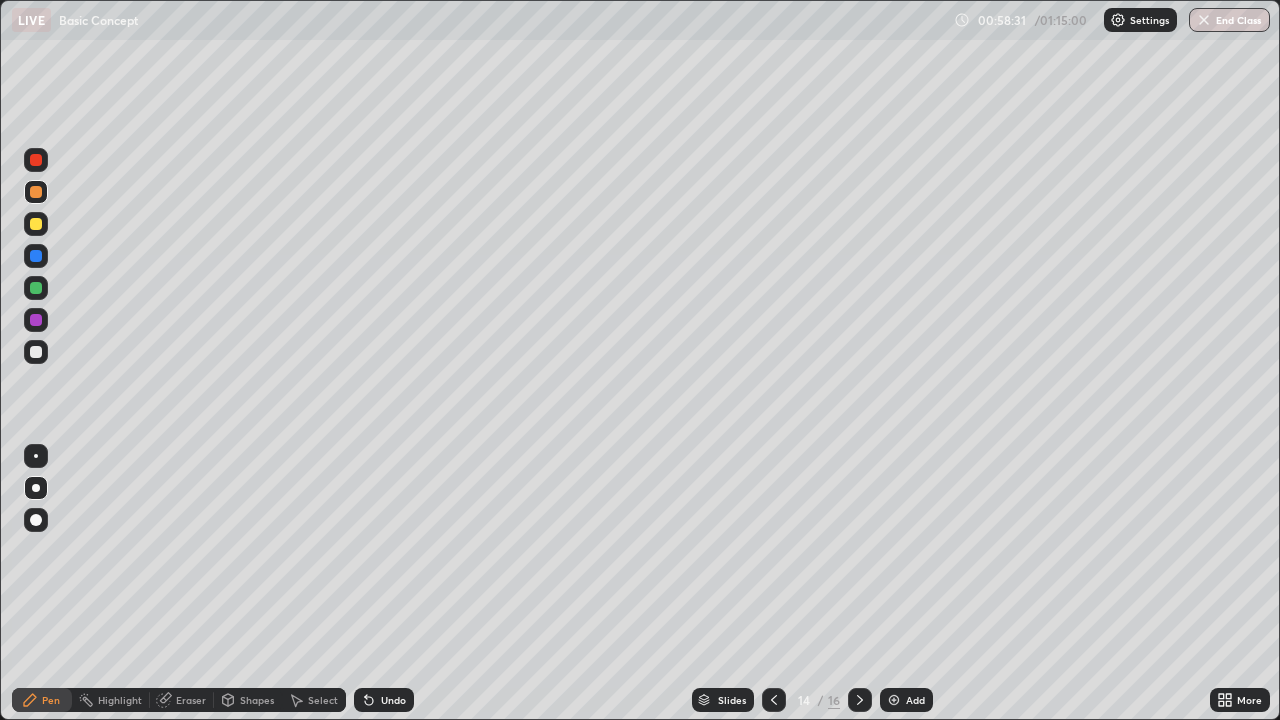 click 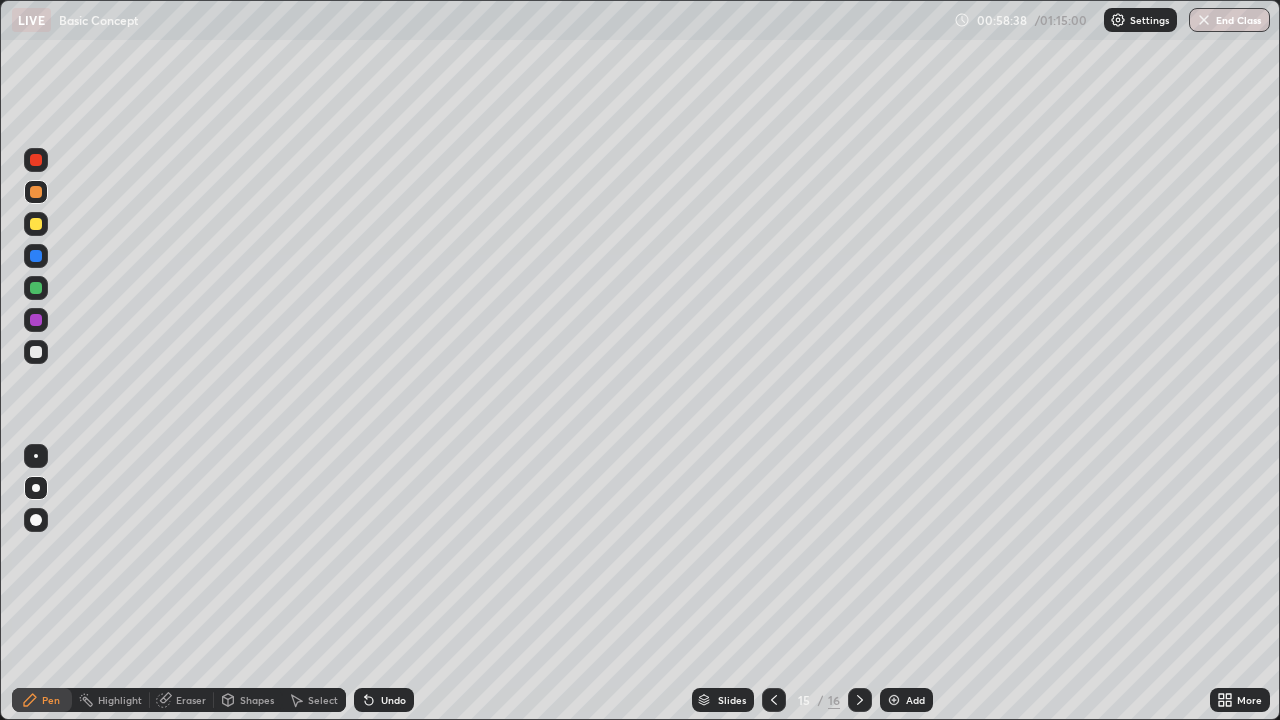 click 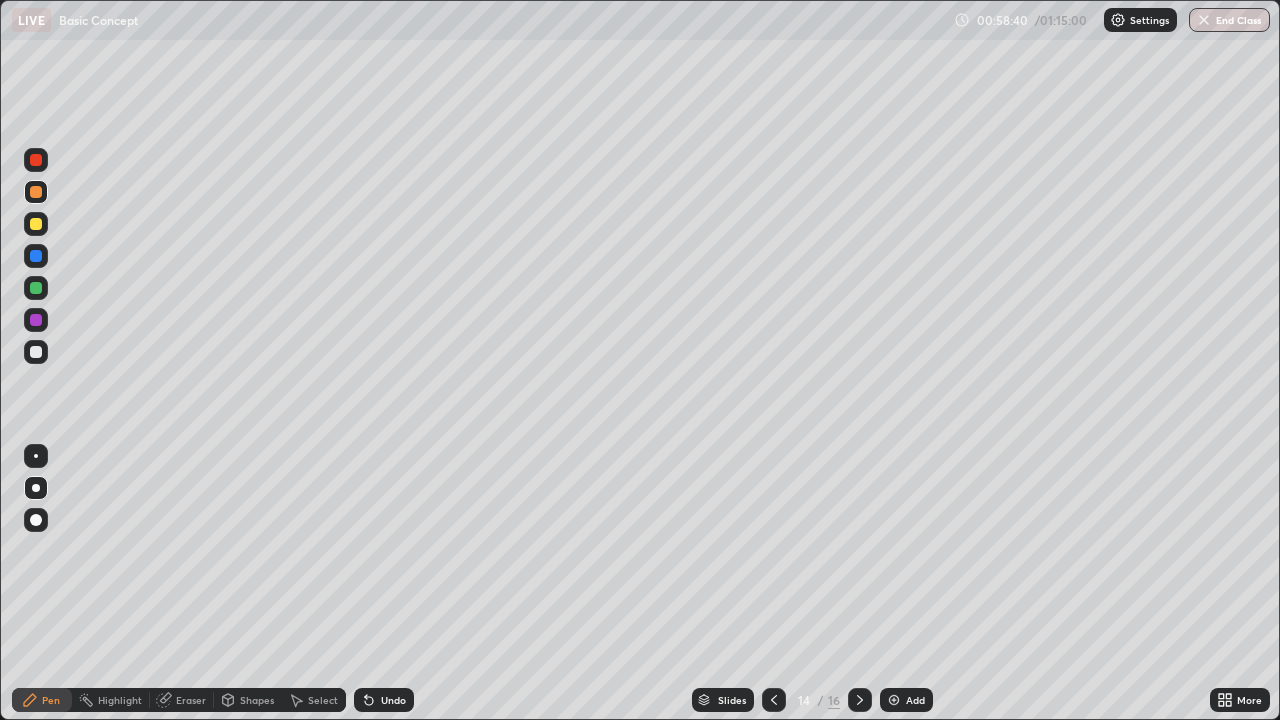 click 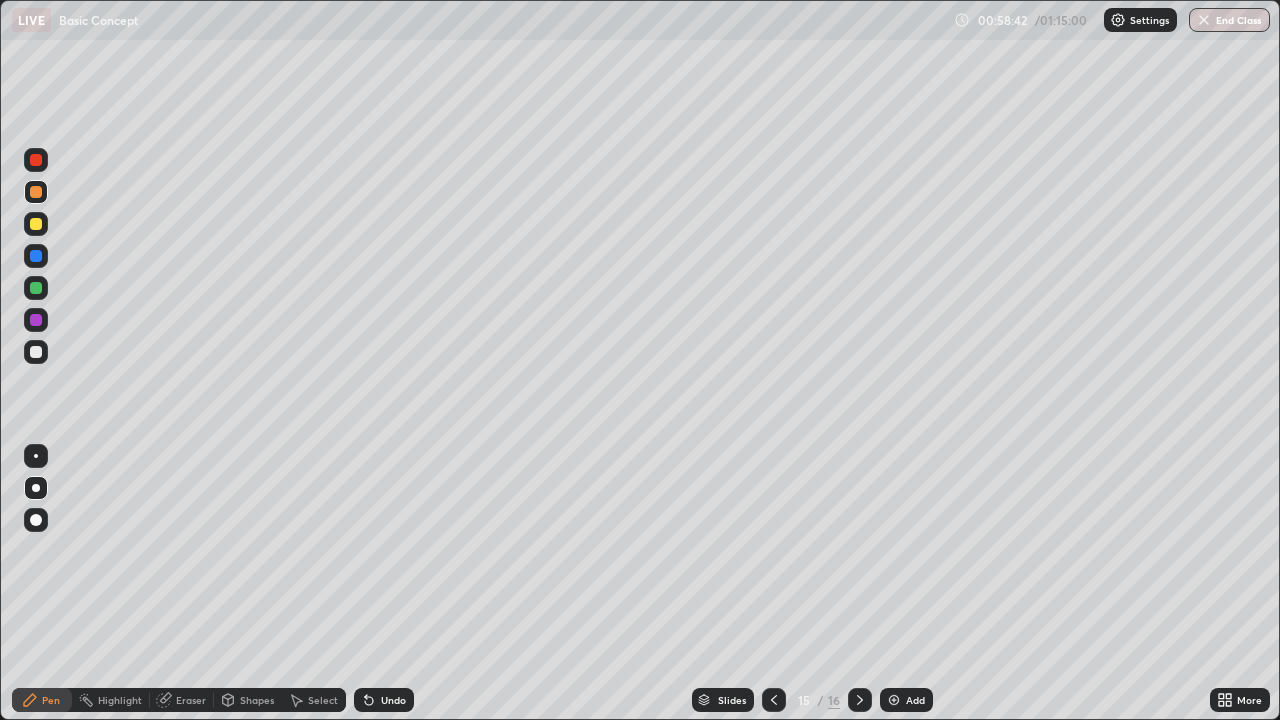 click at bounding box center [774, 700] 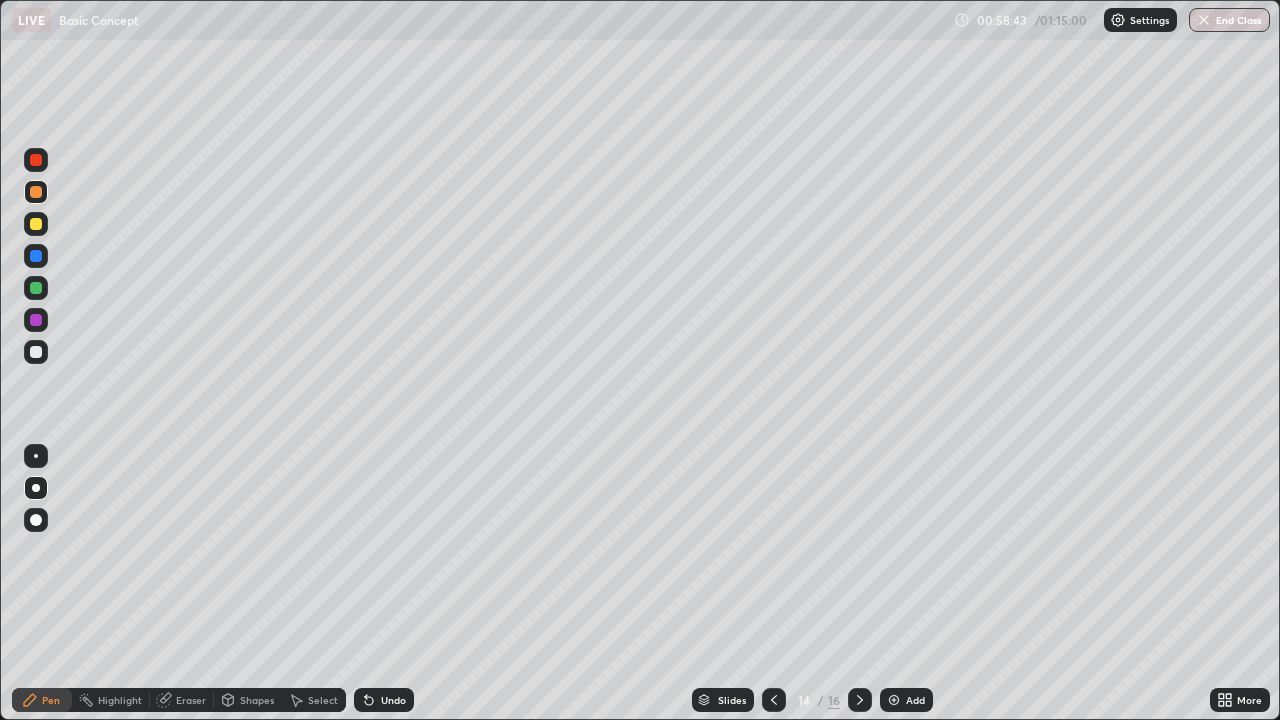 click 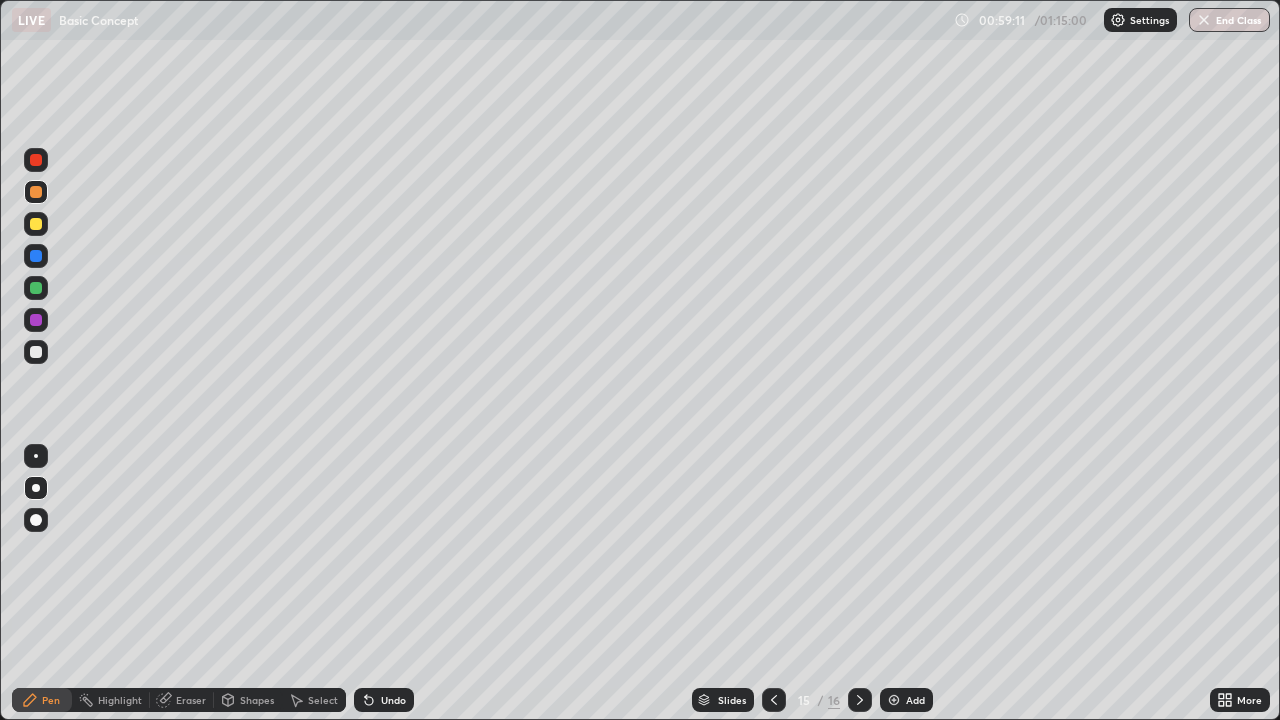 click on "Eraser" at bounding box center (191, 700) 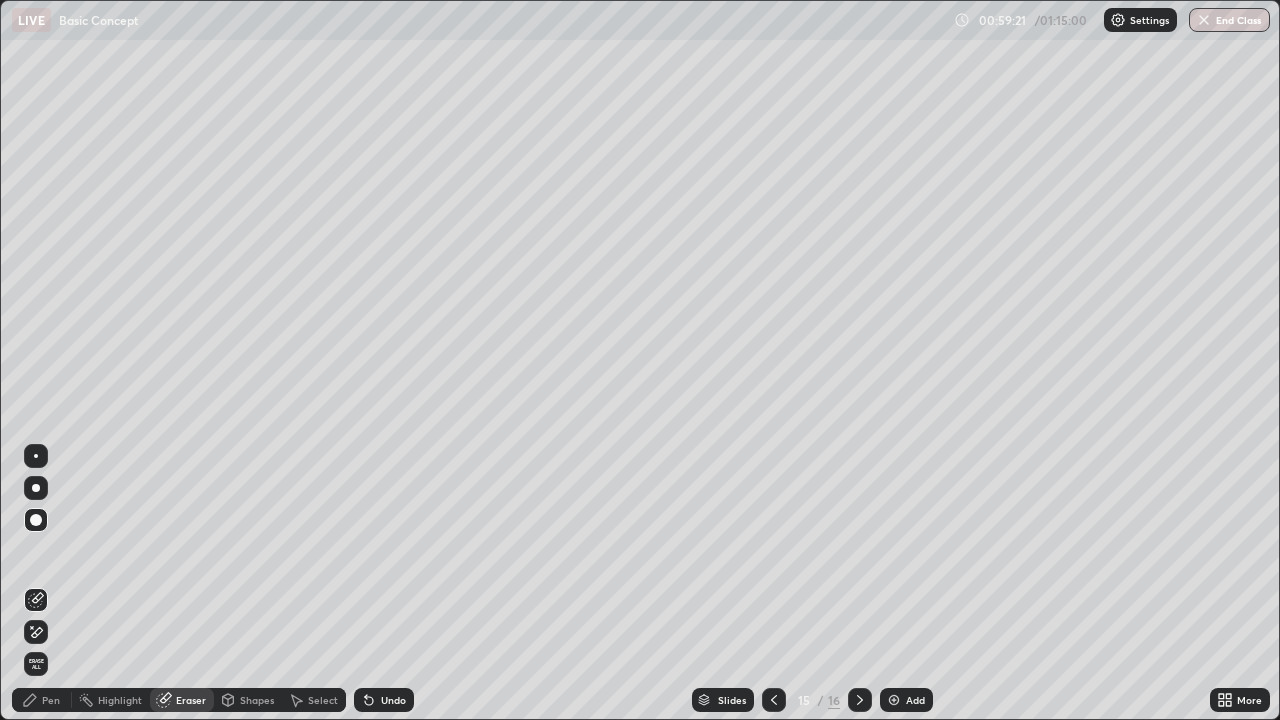 click on "Pen" at bounding box center [42, 700] 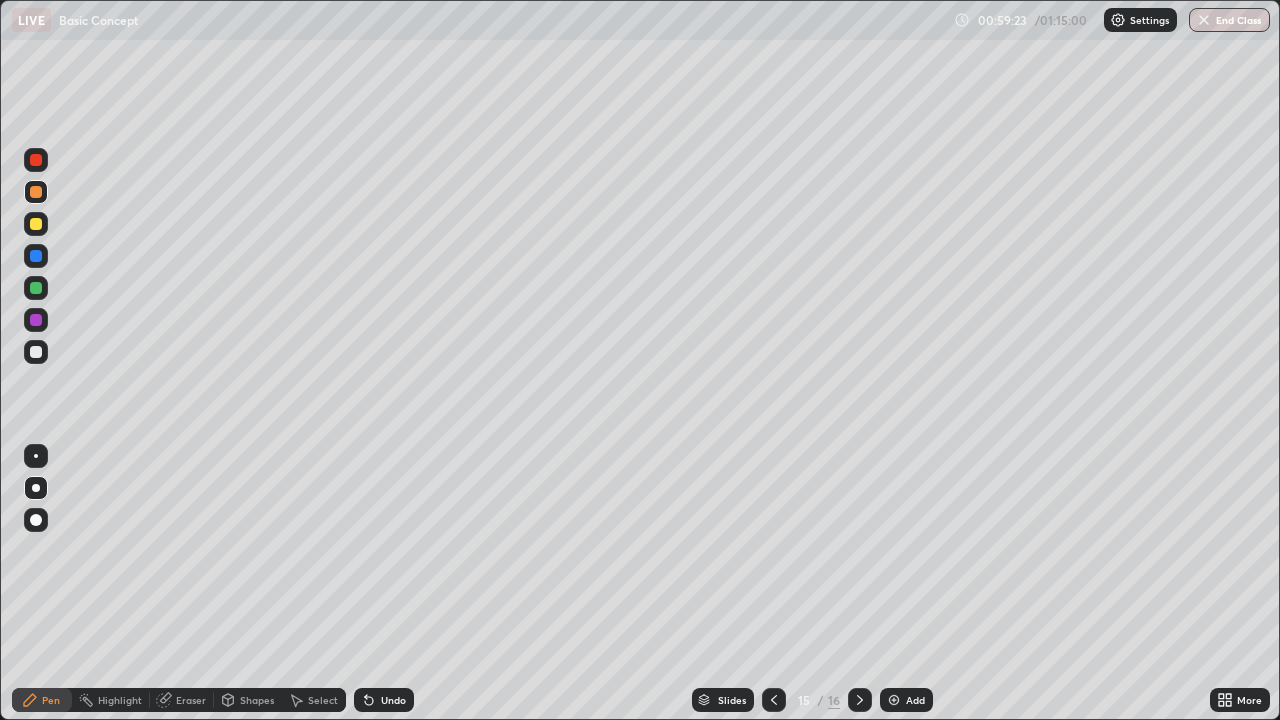 click 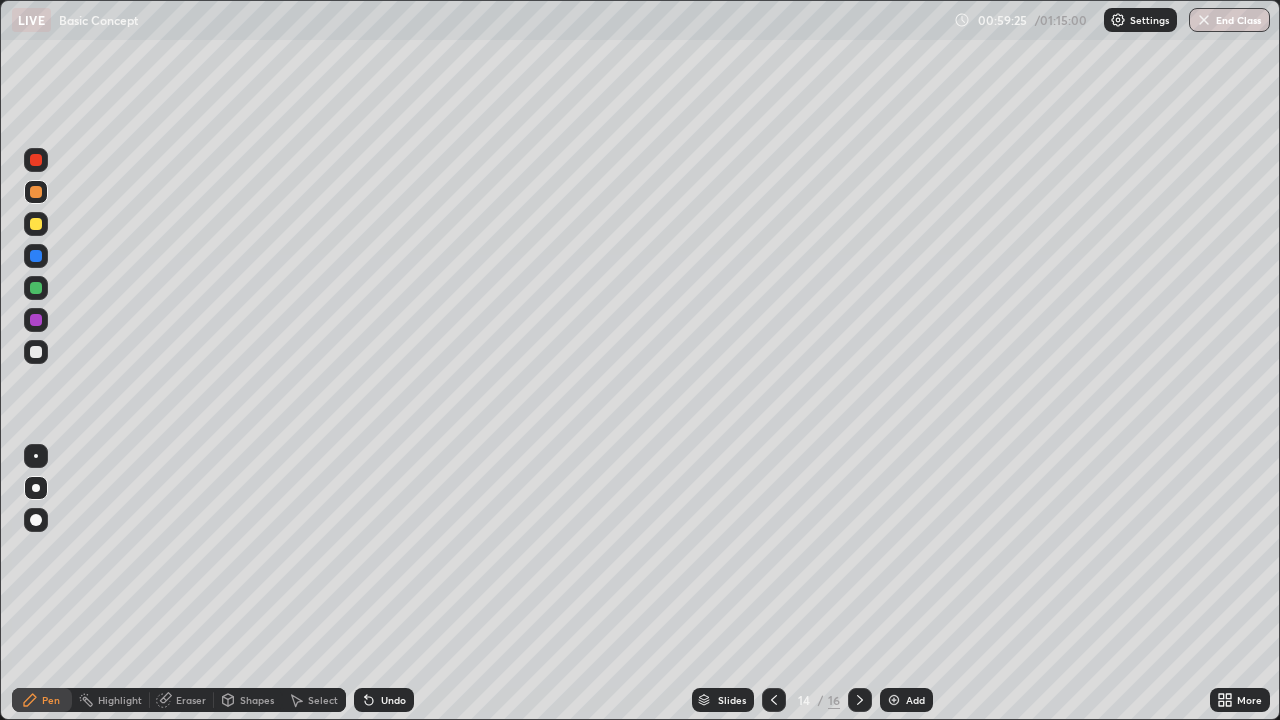 click 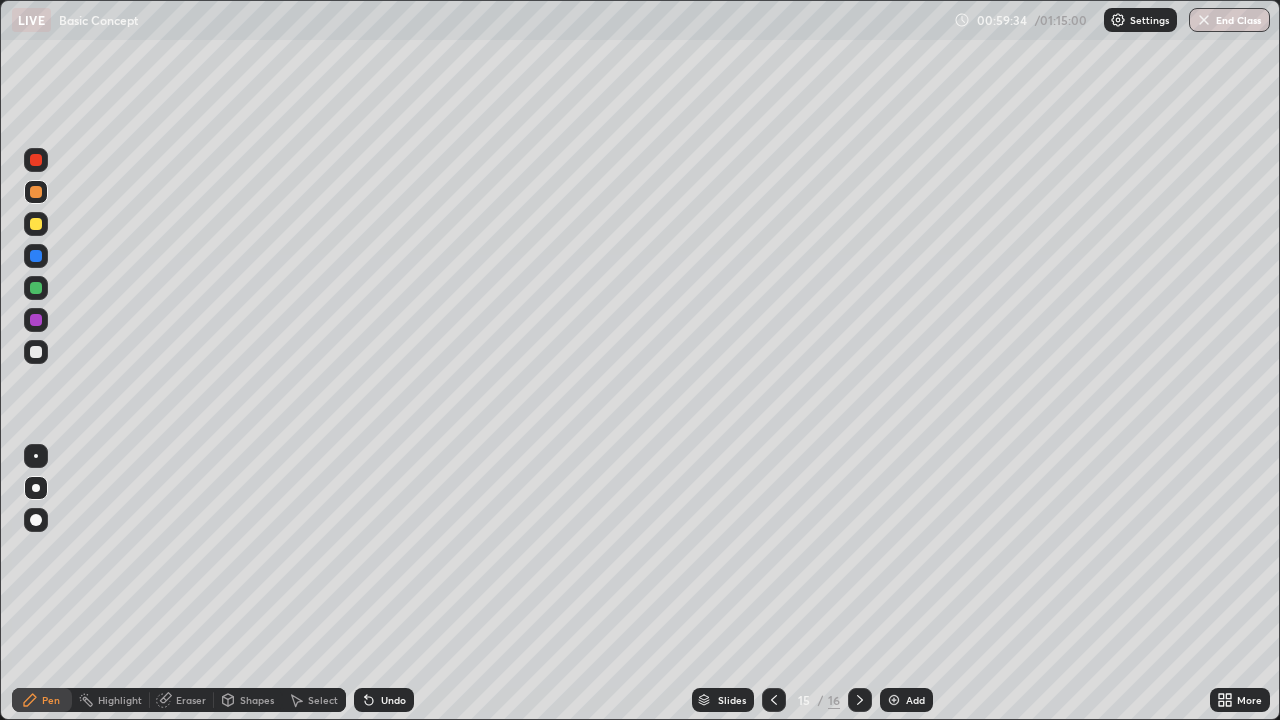 click on "Undo" at bounding box center [393, 700] 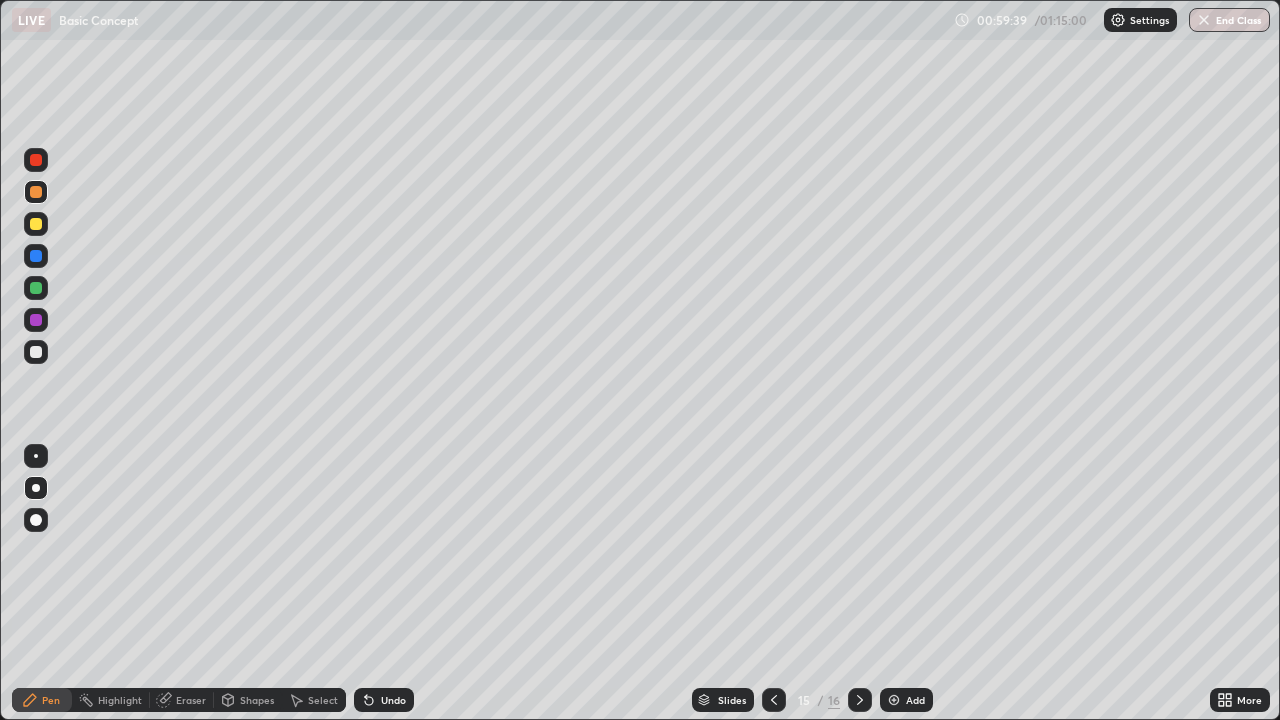 click at bounding box center [774, 700] 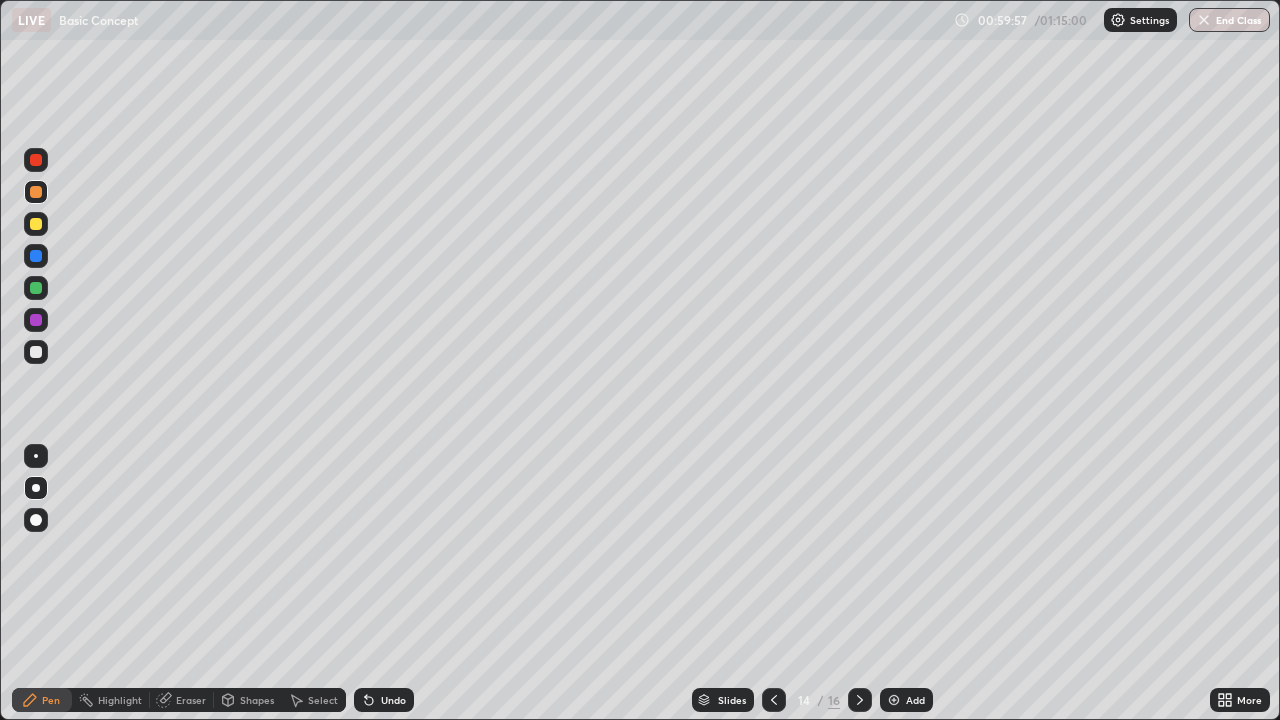 click 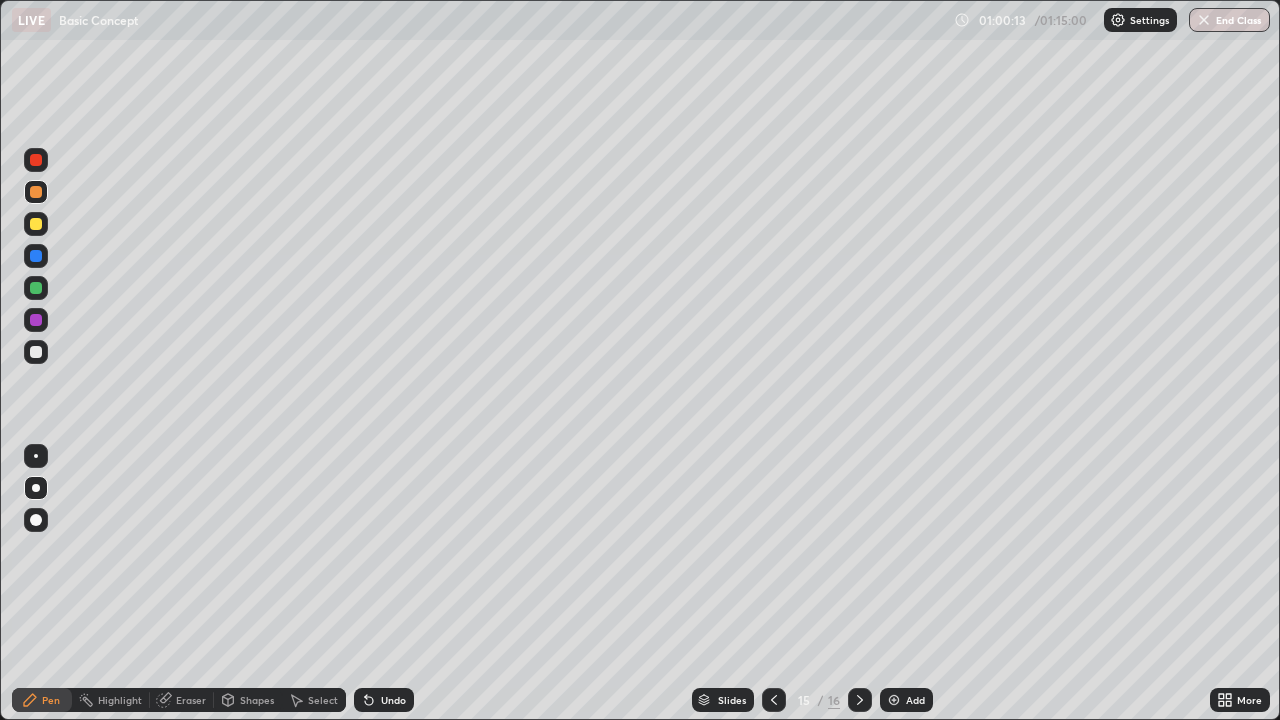 click 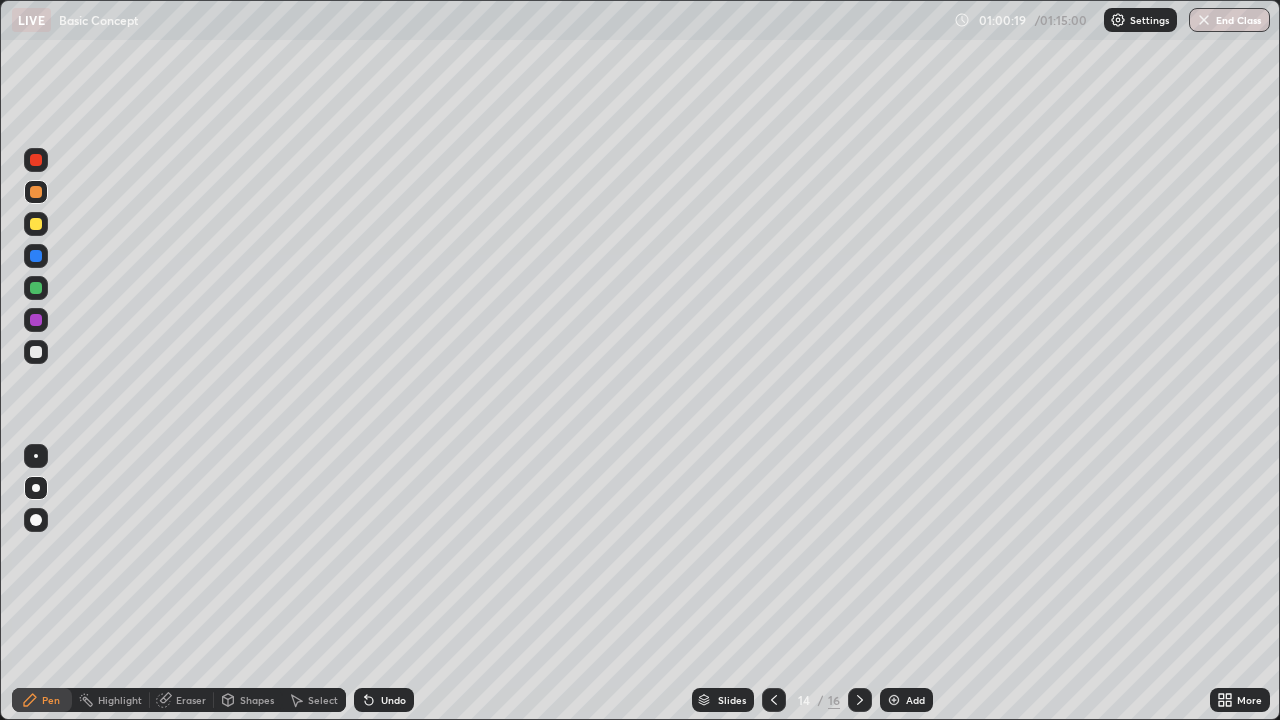 click at bounding box center (860, 700) 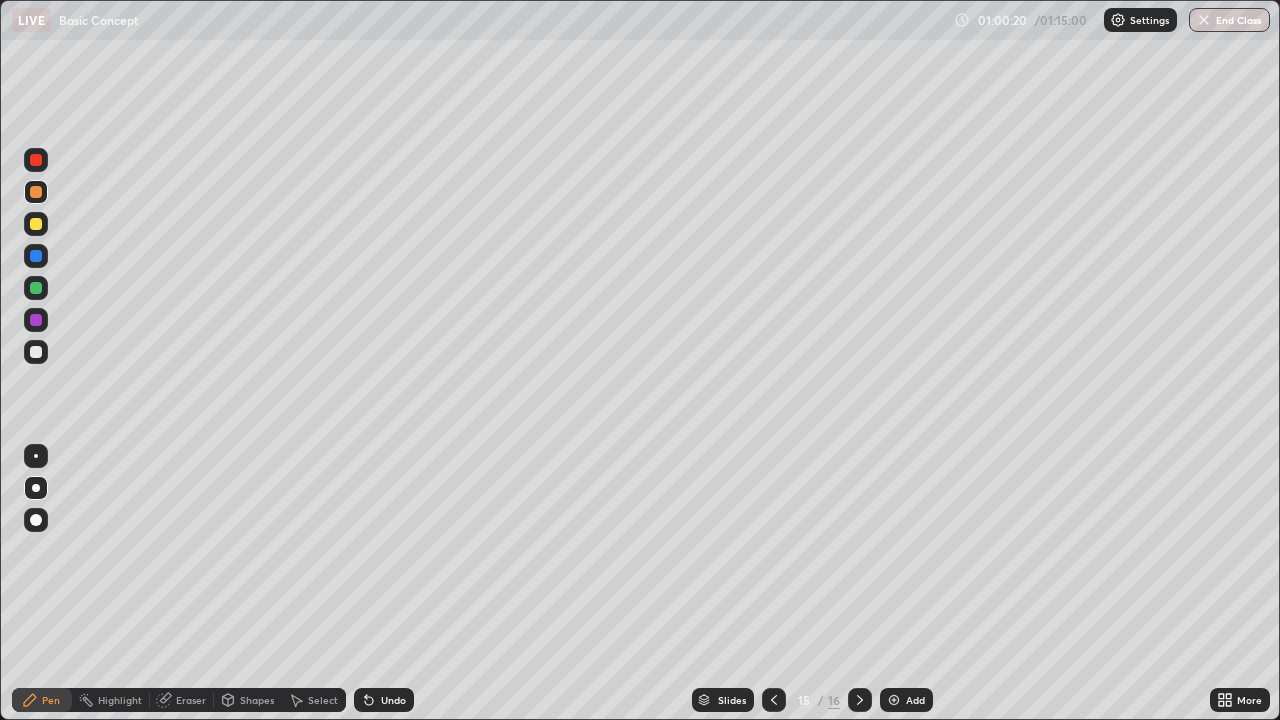 click 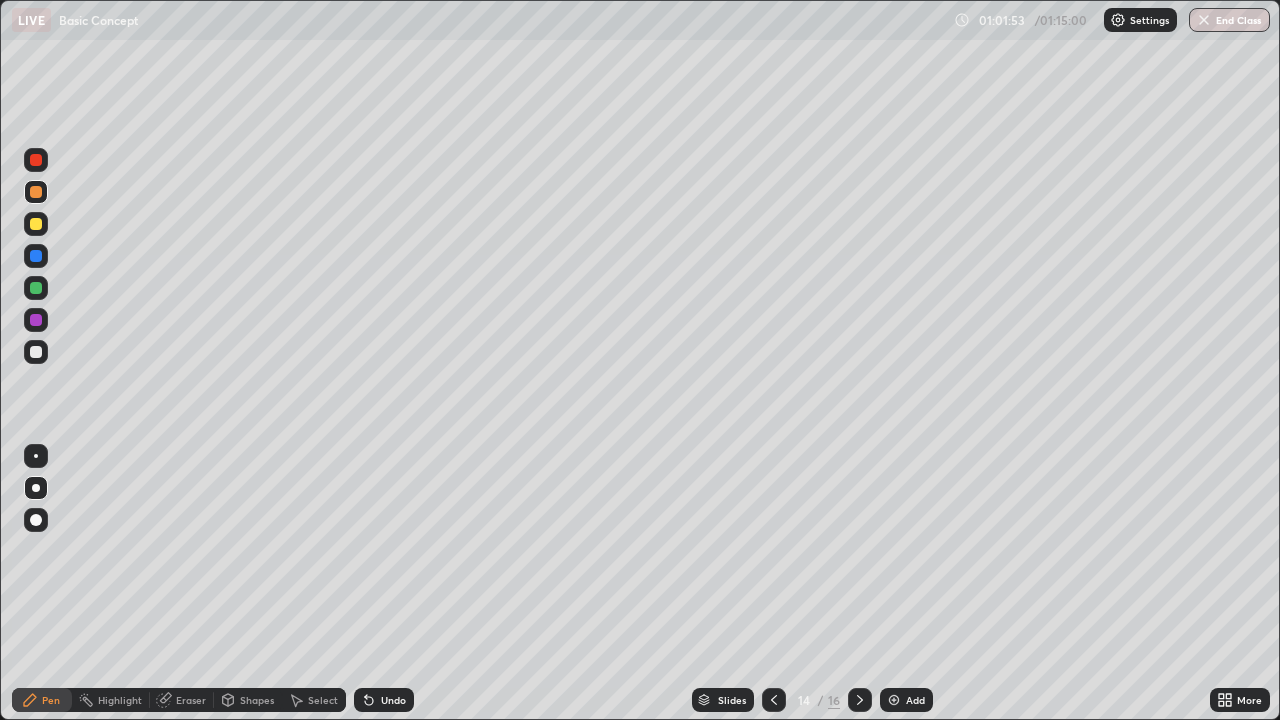 click 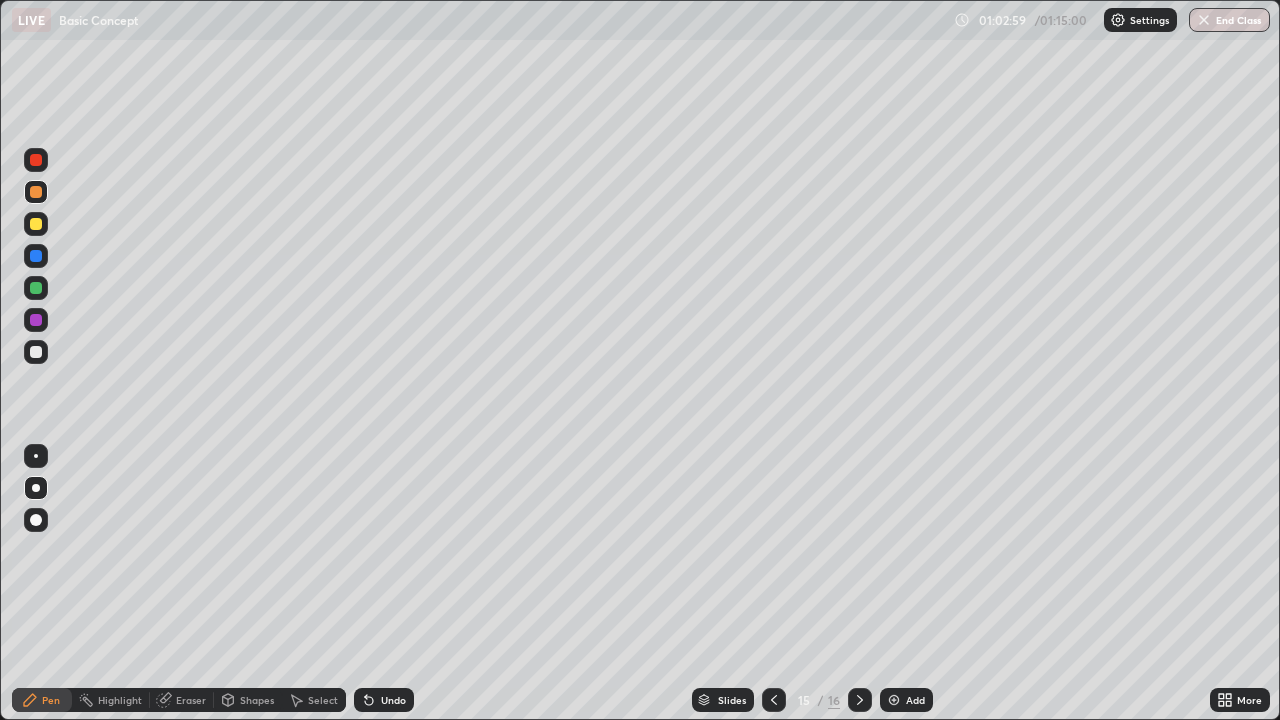 click at bounding box center [894, 700] 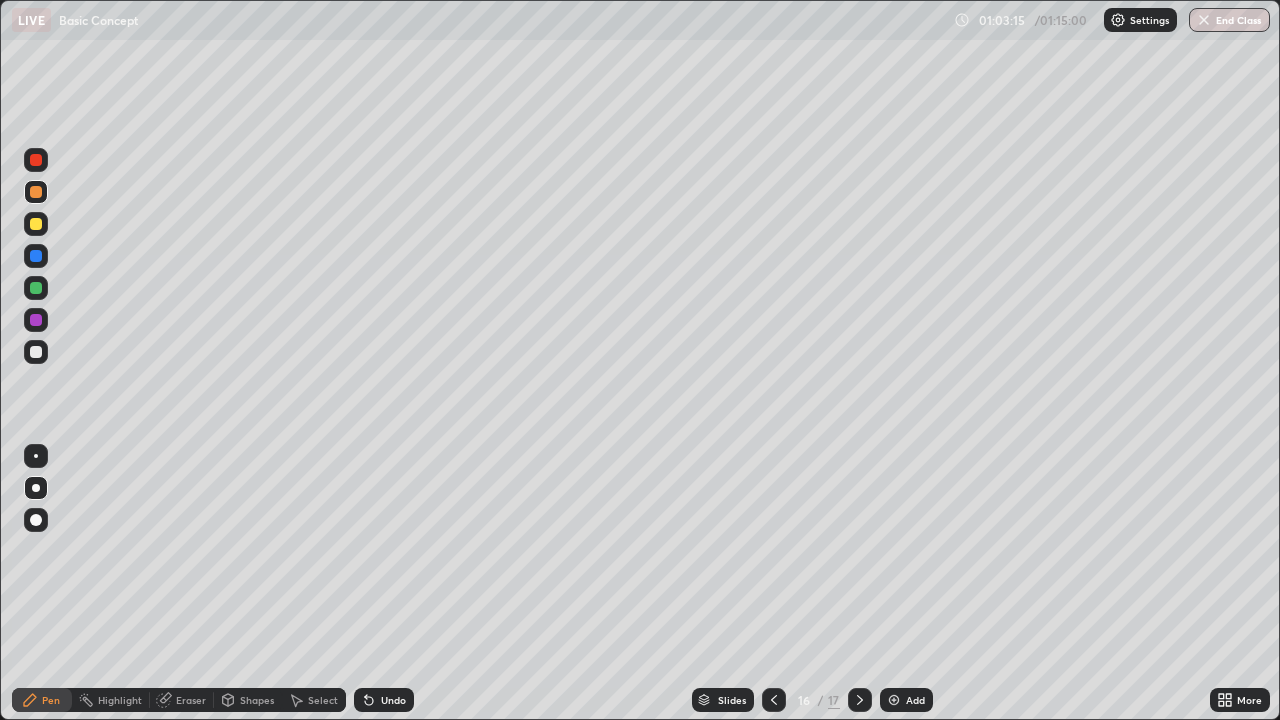click on "Eraser" at bounding box center [191, 700] 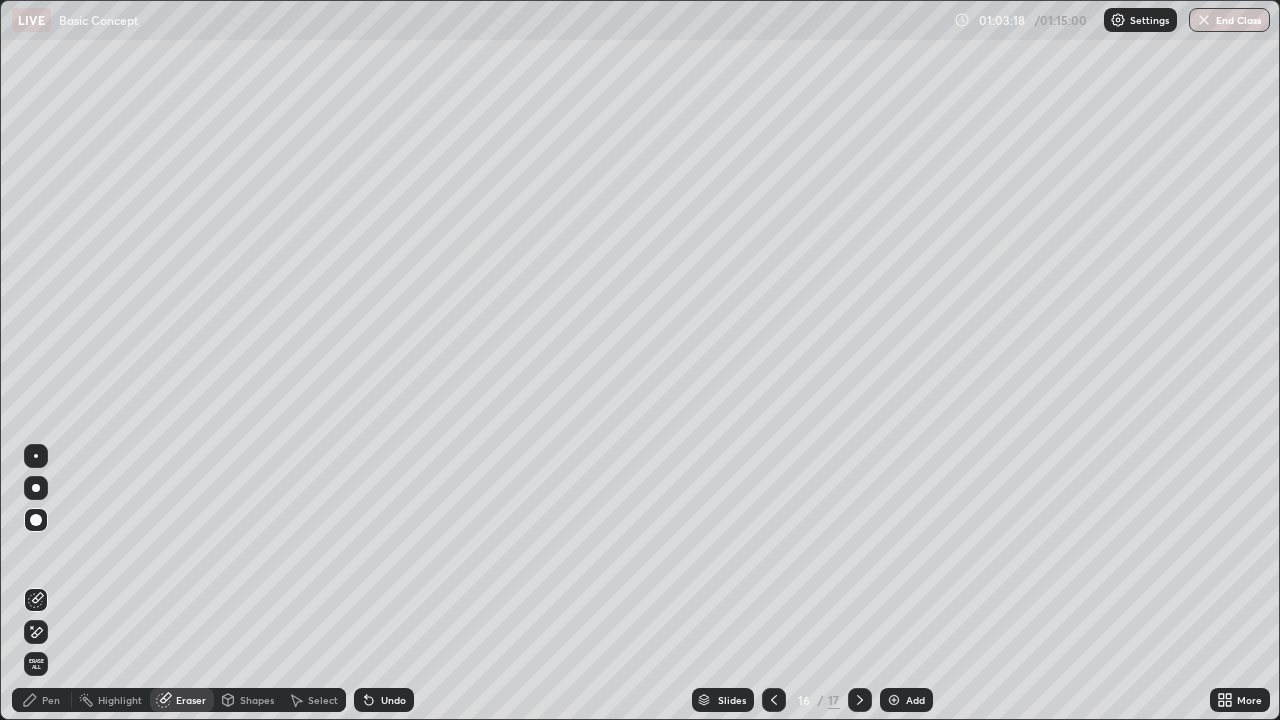 click on "Pen" at bounding box center (42, 700) 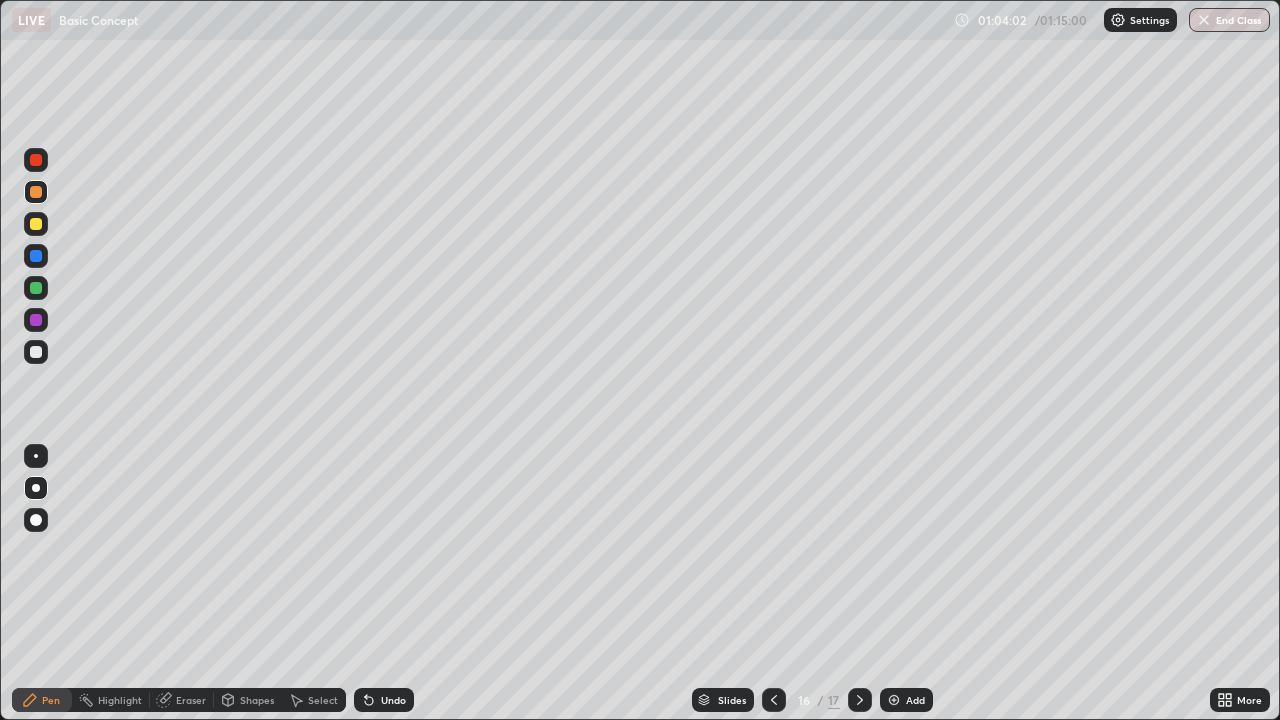 click on "Eraser" at bounding box center [191, 700] 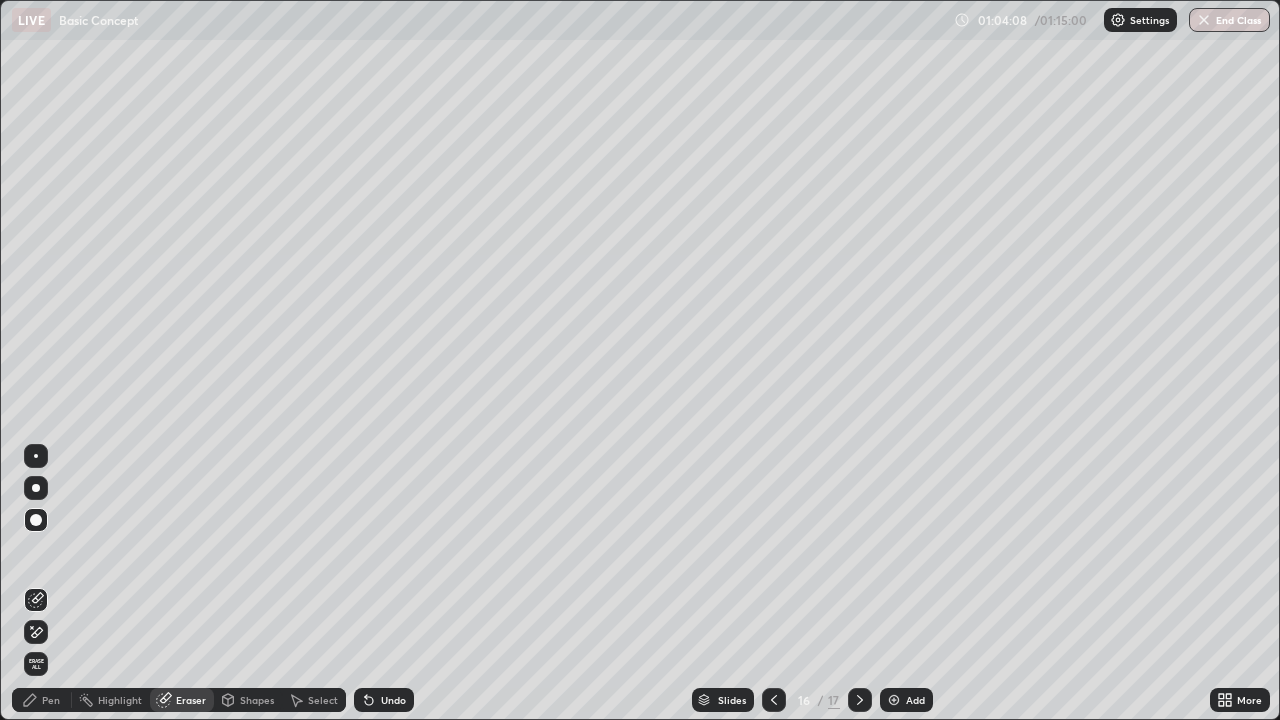 click on "Pen" at bounding box center [42, 700] 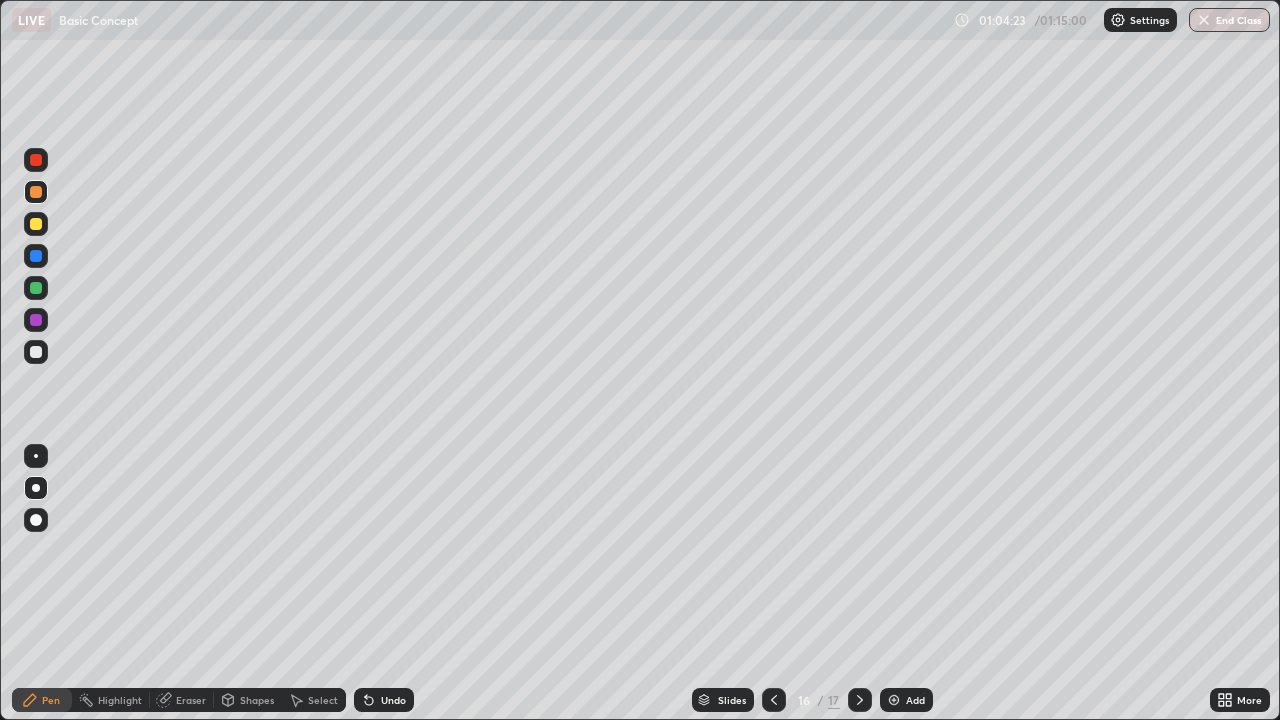 click on "Eraser" at bounding box center (191, 700) 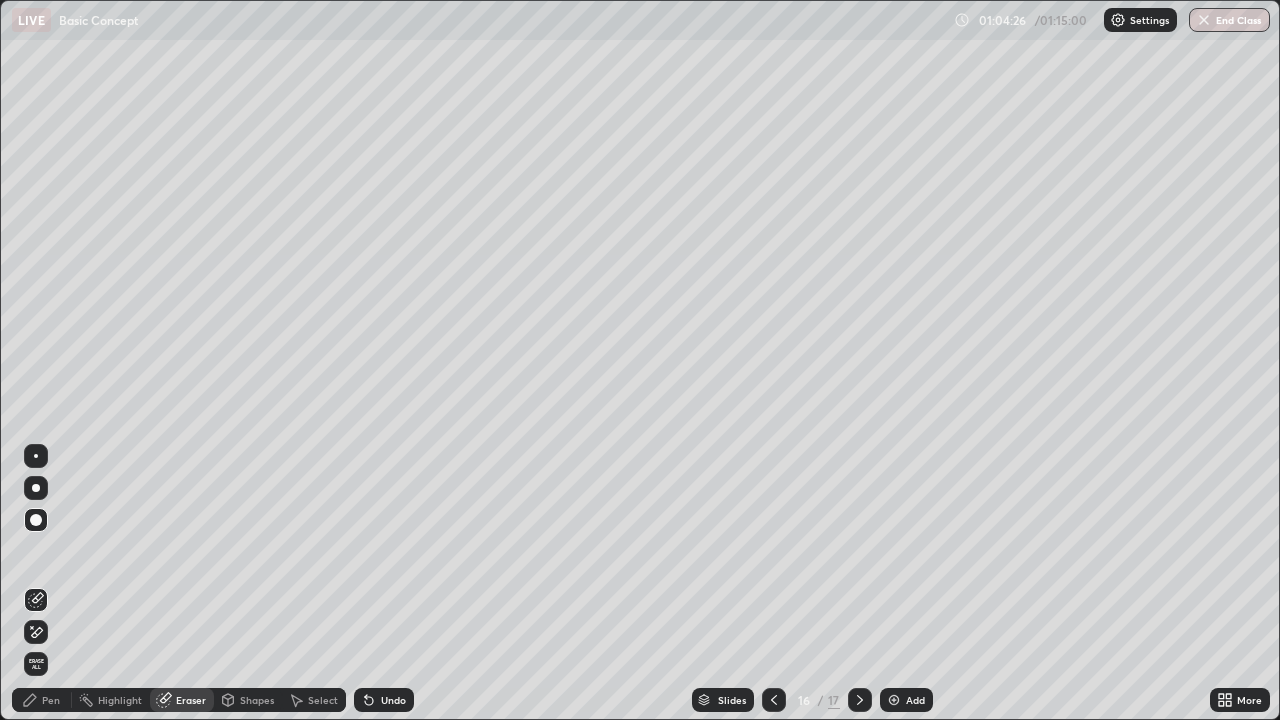 click on "Pen" at bounding box center (51, 700) 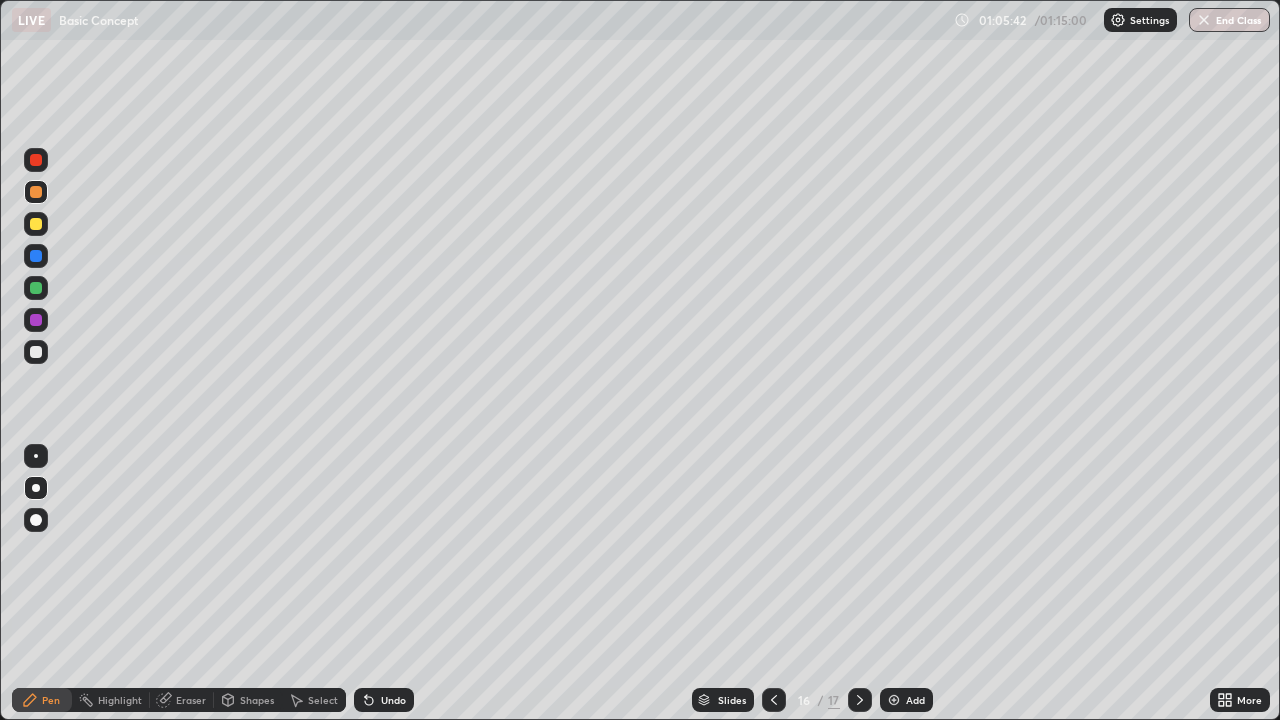 click on "Add" at bounding box center [906, 700] 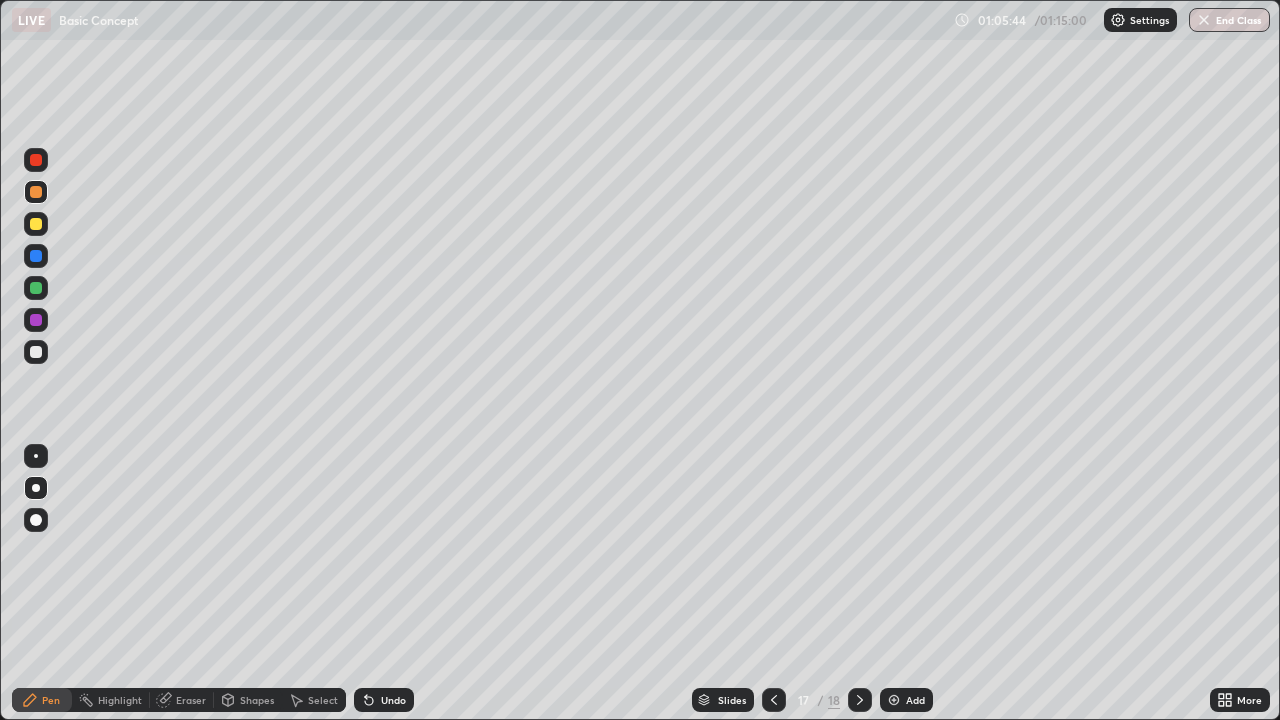 click at bounding box center (774, 700) 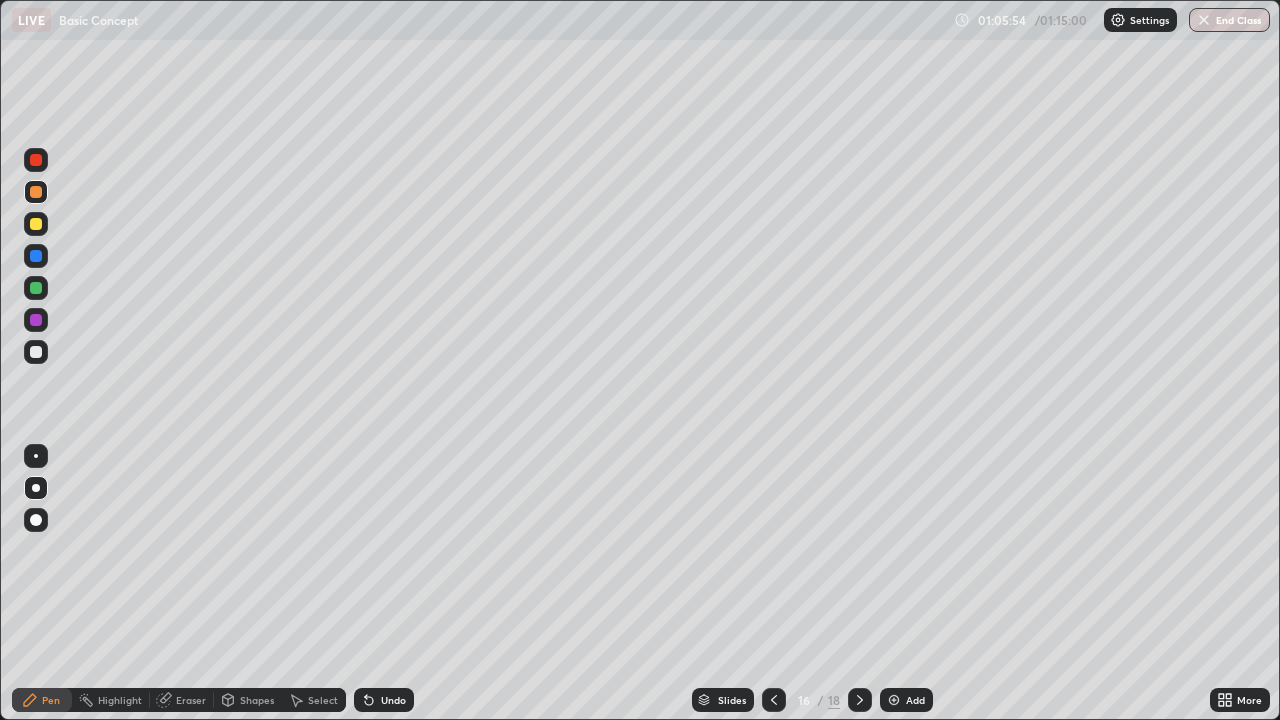 click at bounding box center [894, 700] 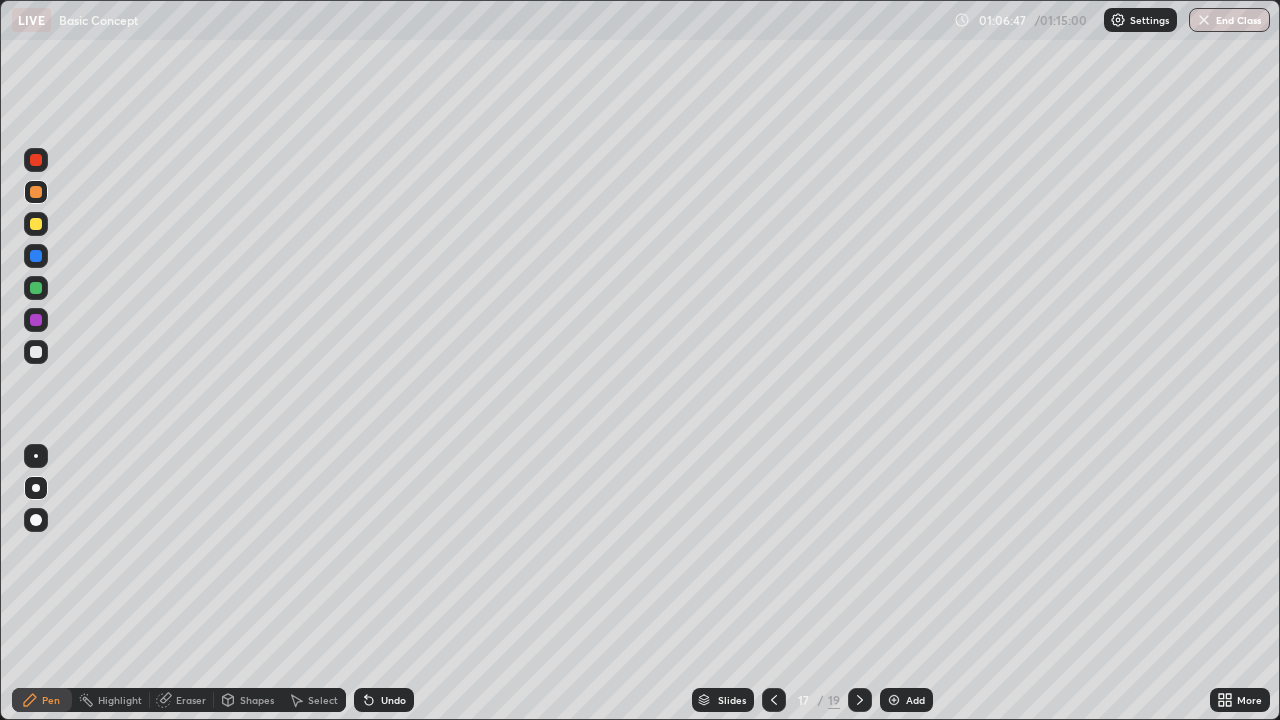 click 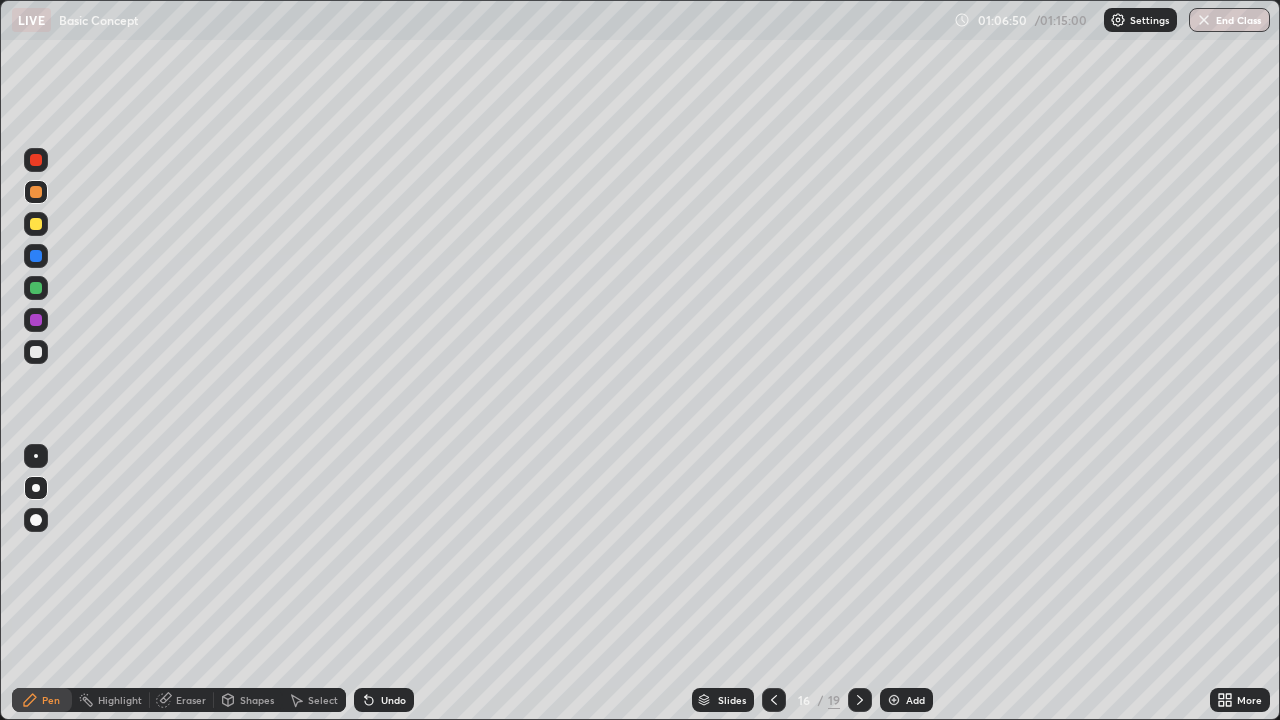 click 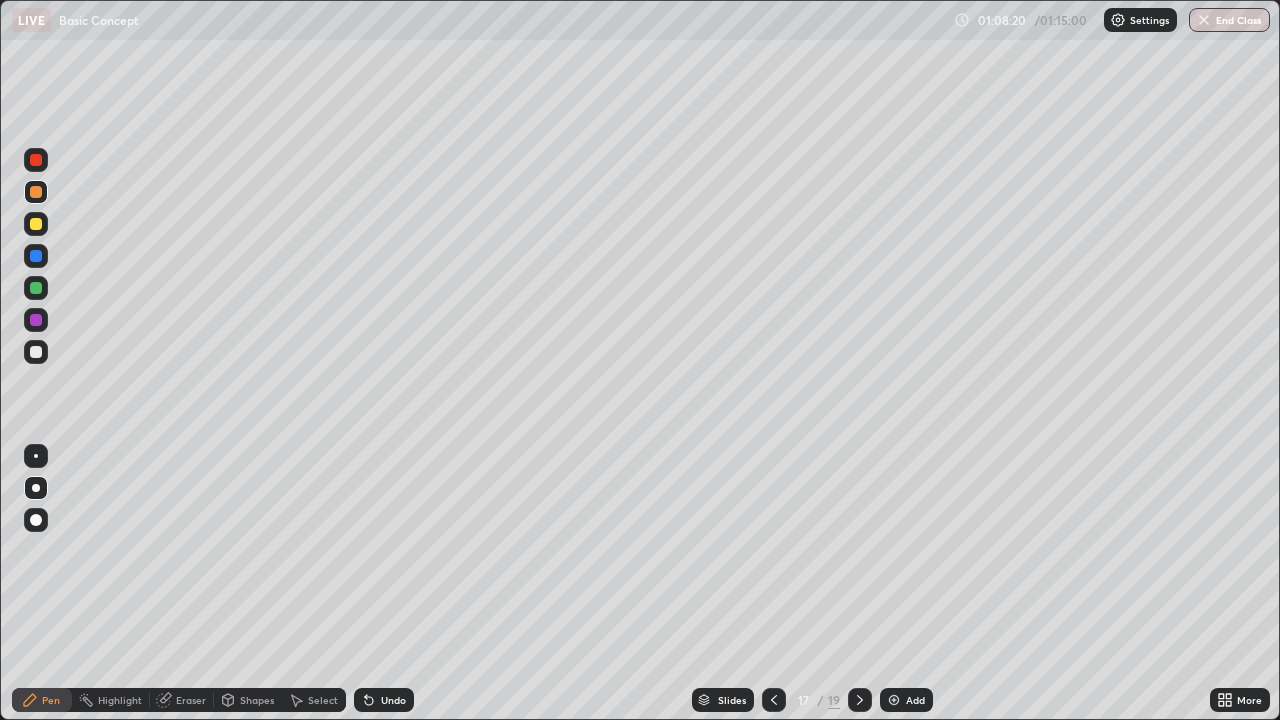 click on "Eraser" at bounding box center [191, 700] 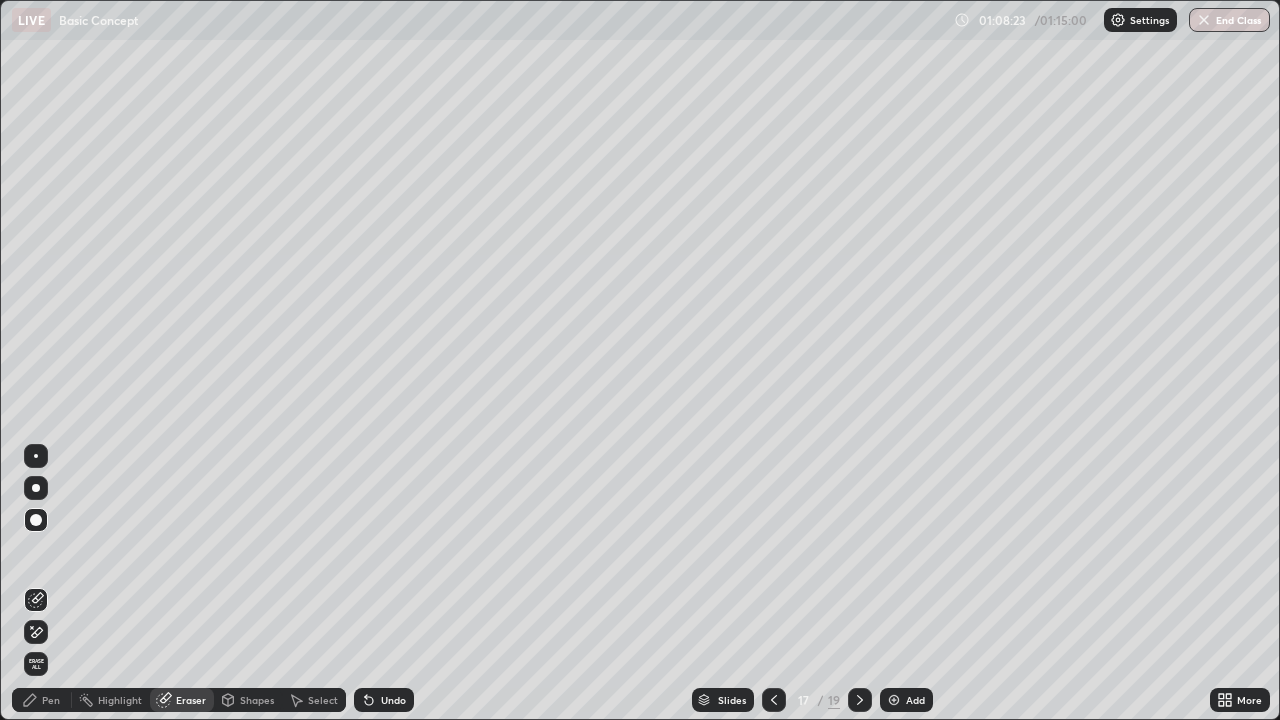 click on "Pen" at bounding box center (42, 700) 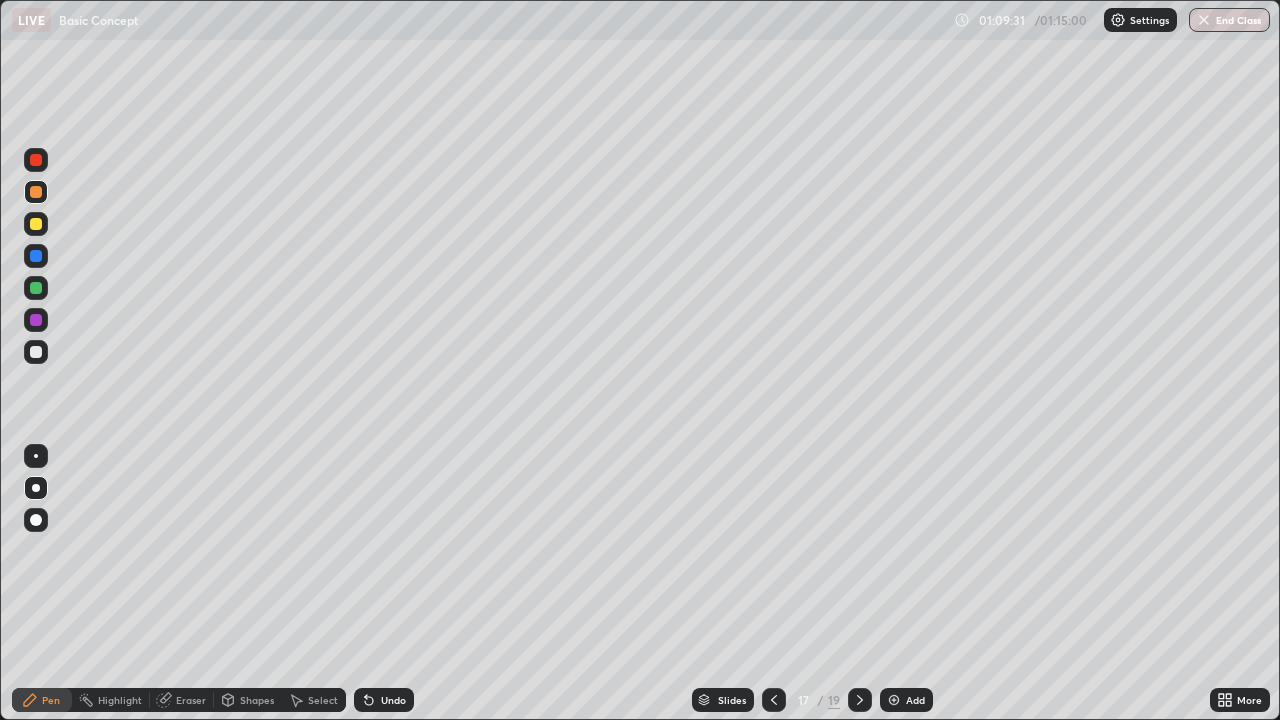 click 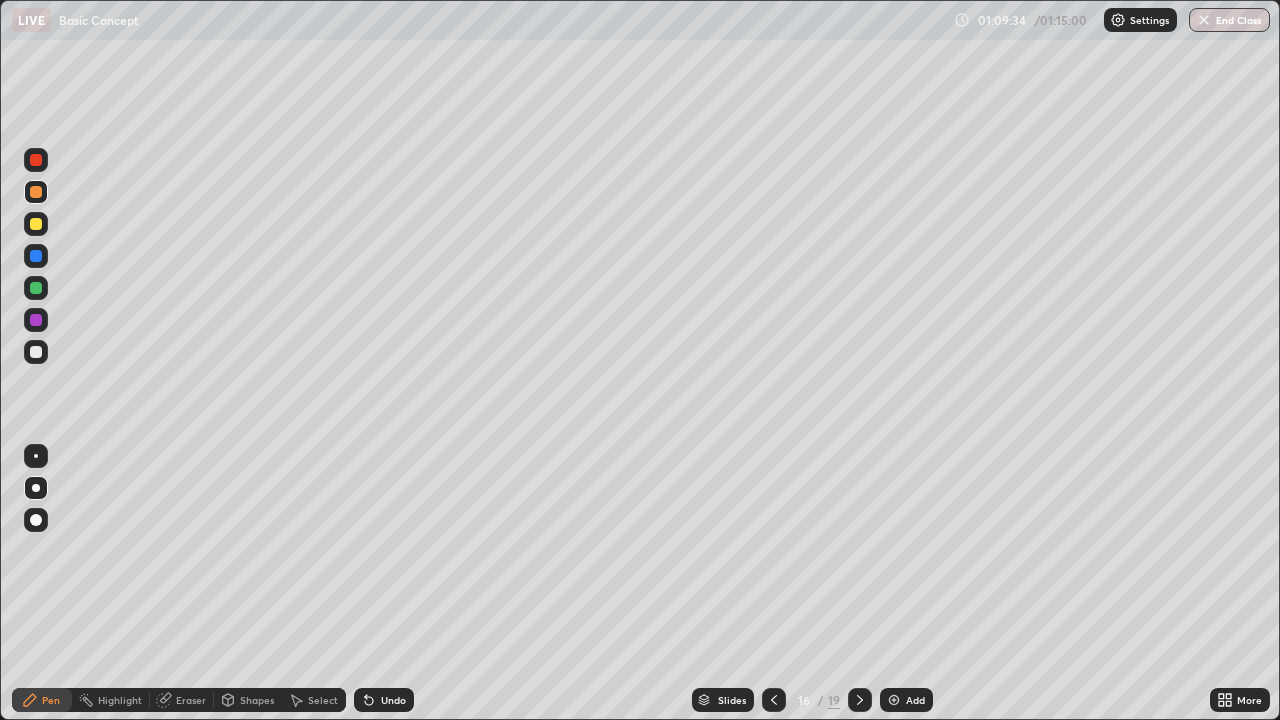 click 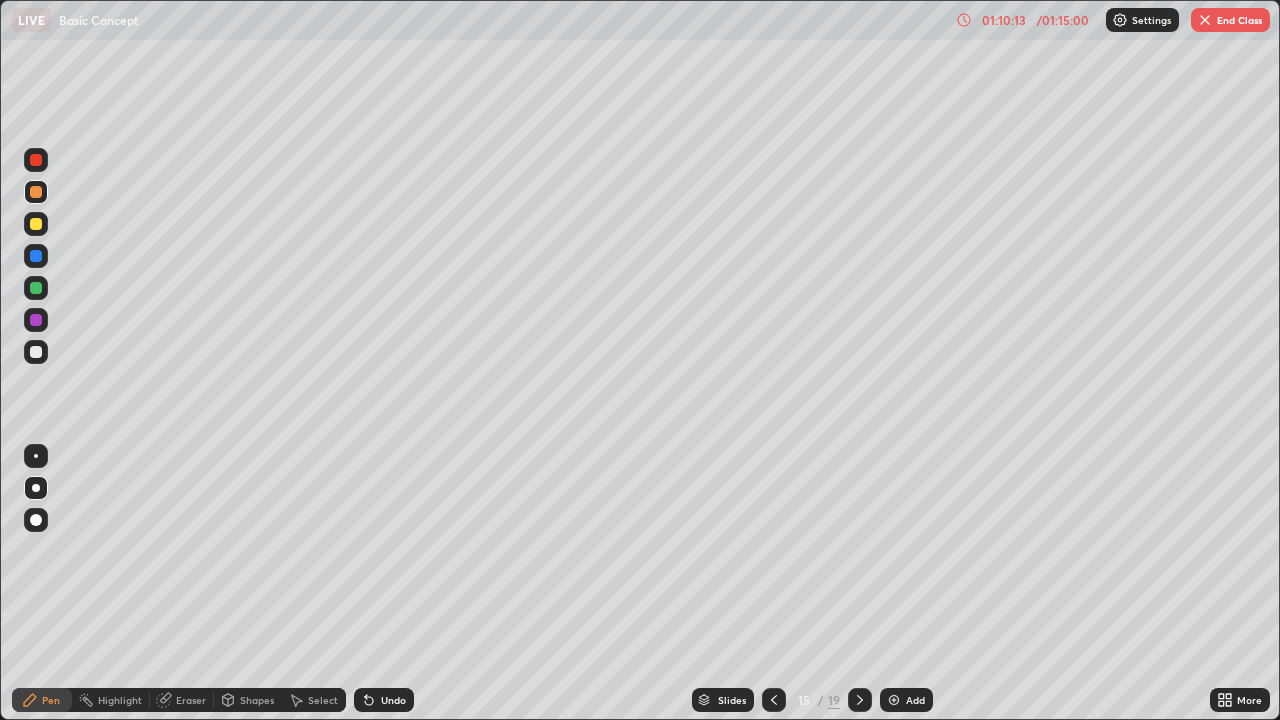 click at bounding box center (860, 700) 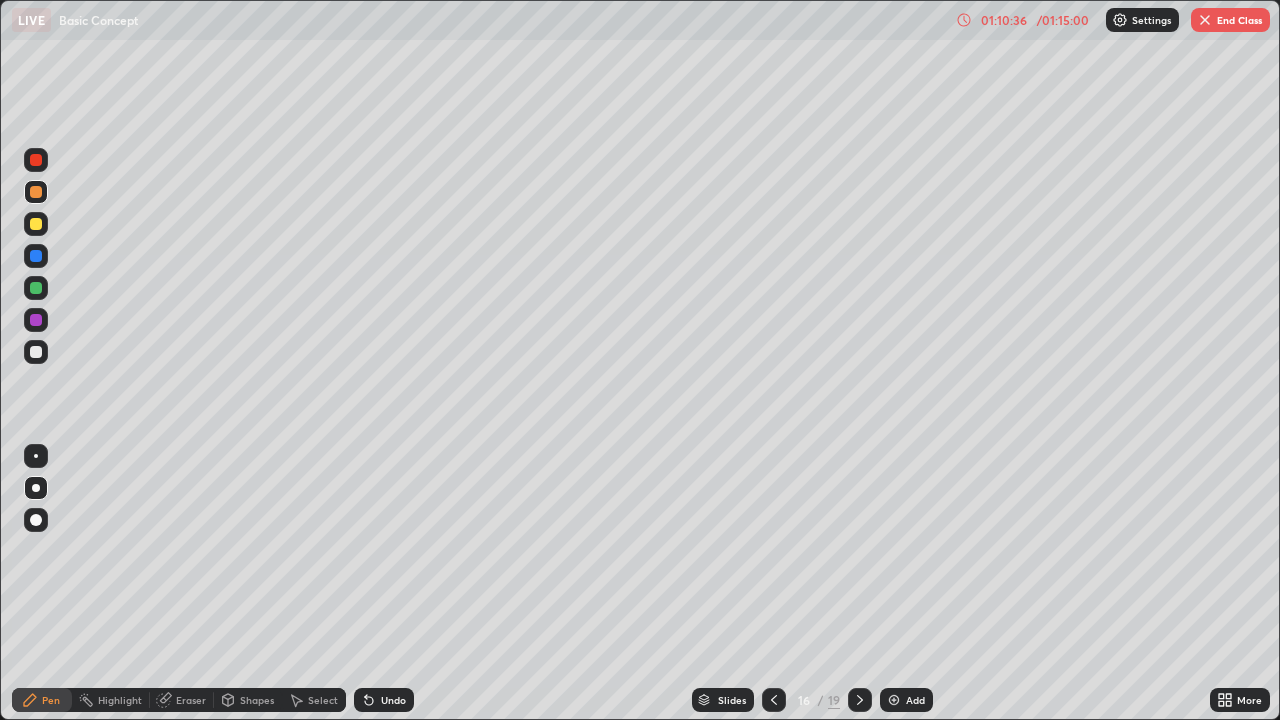 click 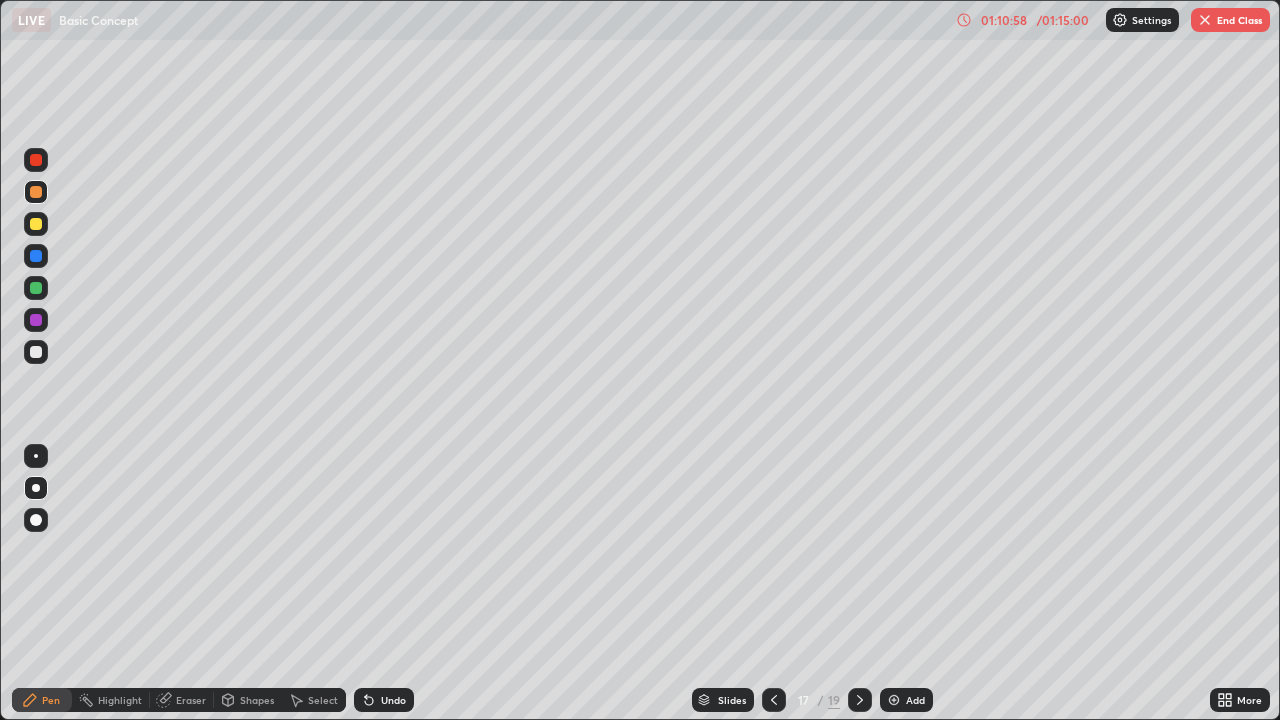 click at bounding box center [774, 700] 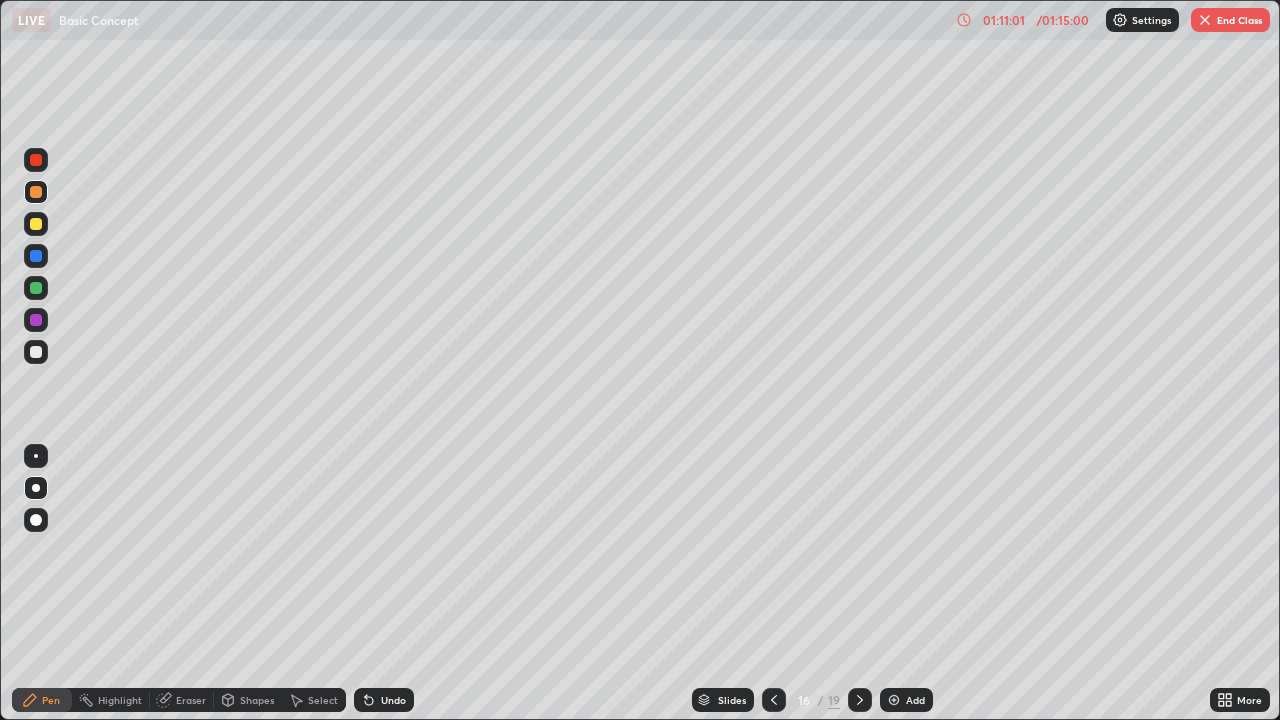 click 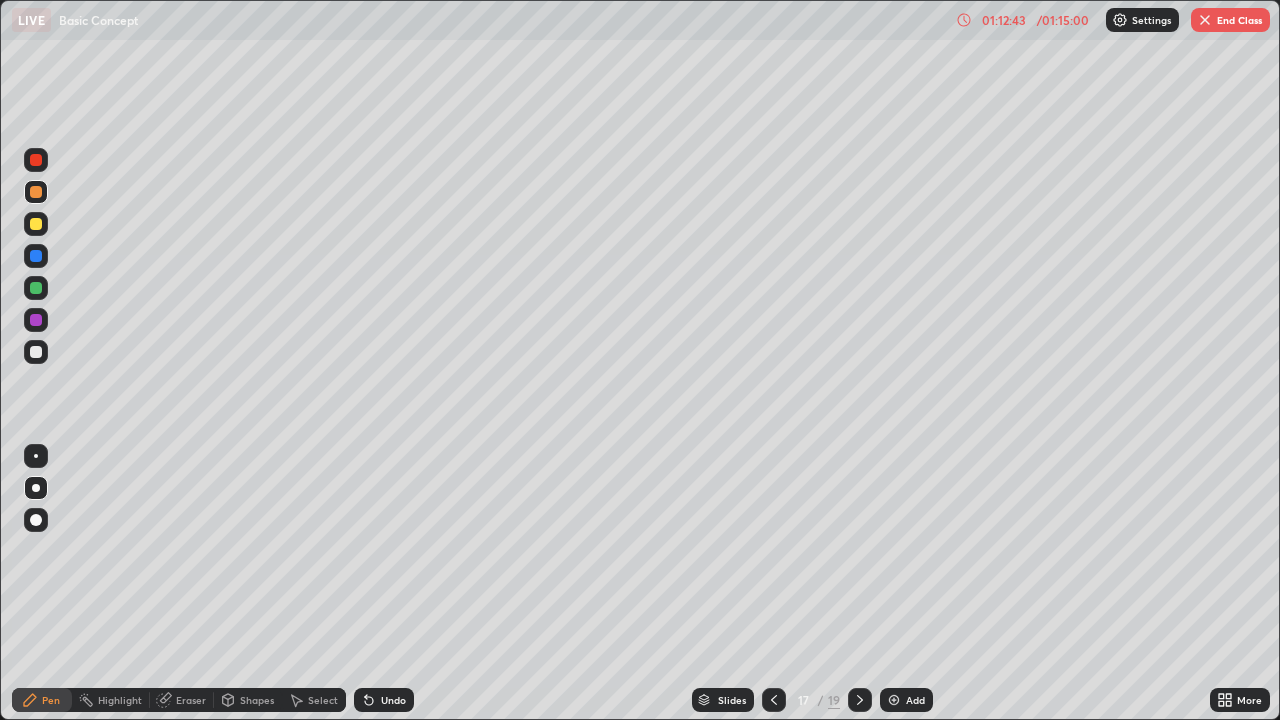 click on "End Class" at bounding box center (1230, 20) 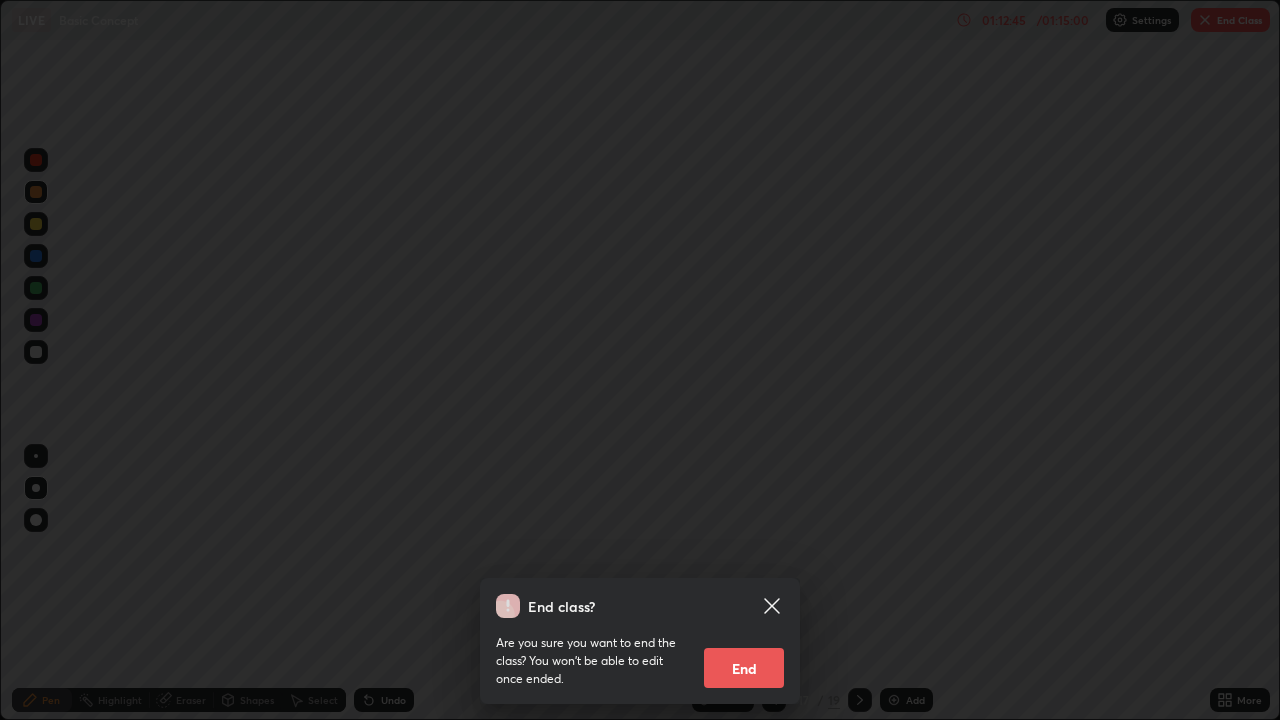 click on "End" at bounding box center [744, 668] 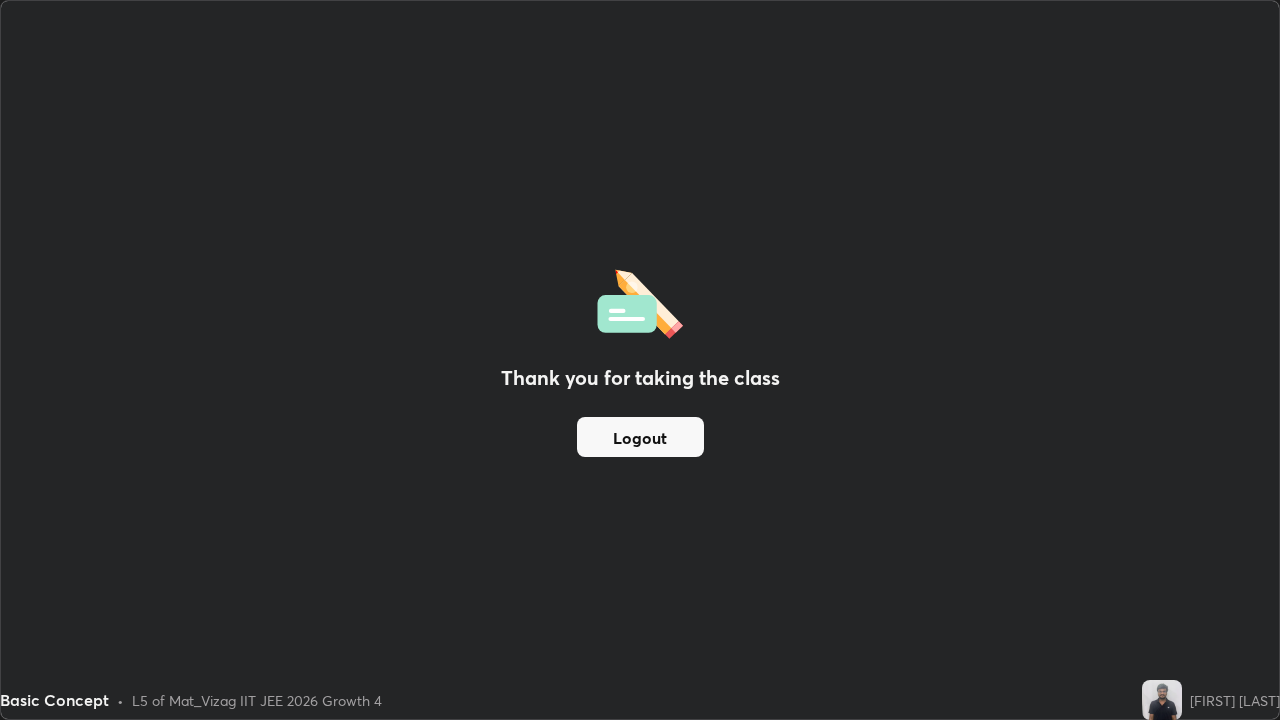 click on "Logout" at bounding box center [640, 437] 